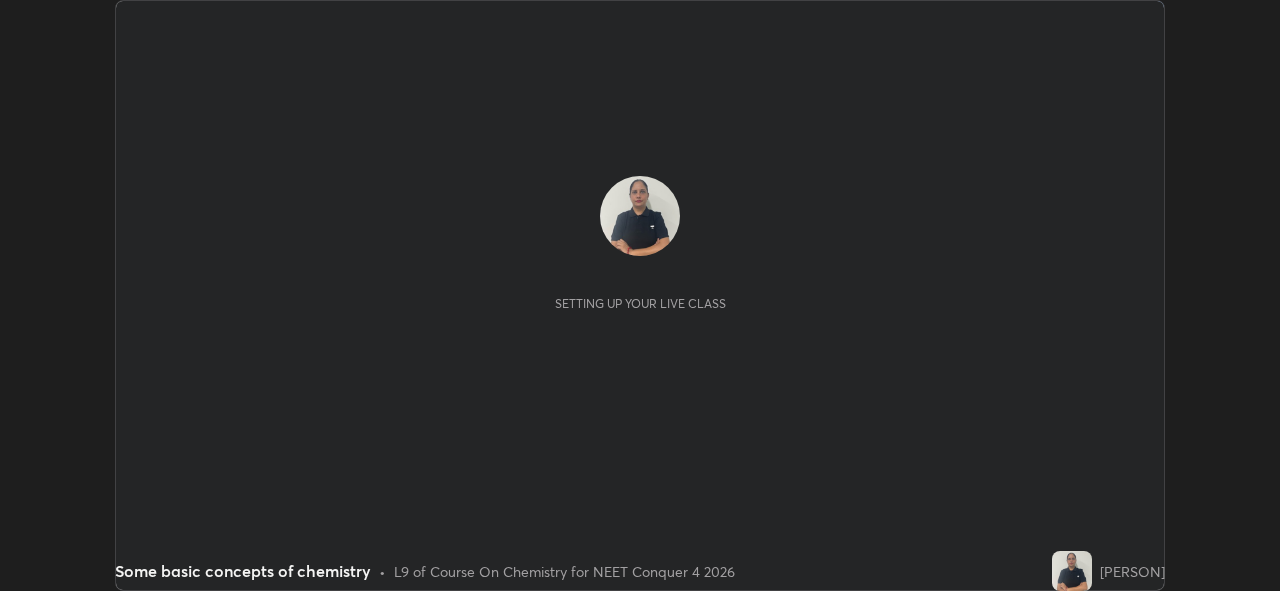 scroll, scrollTop: 0, scrollLeft: 0, axis: both 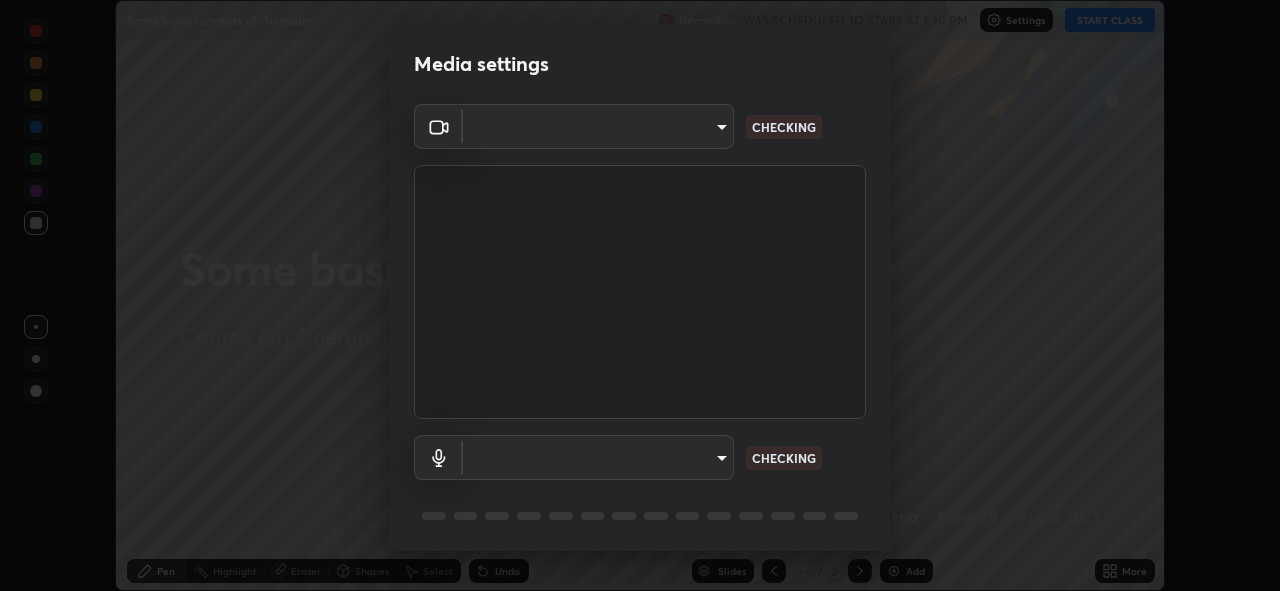 type on "[HASH]" 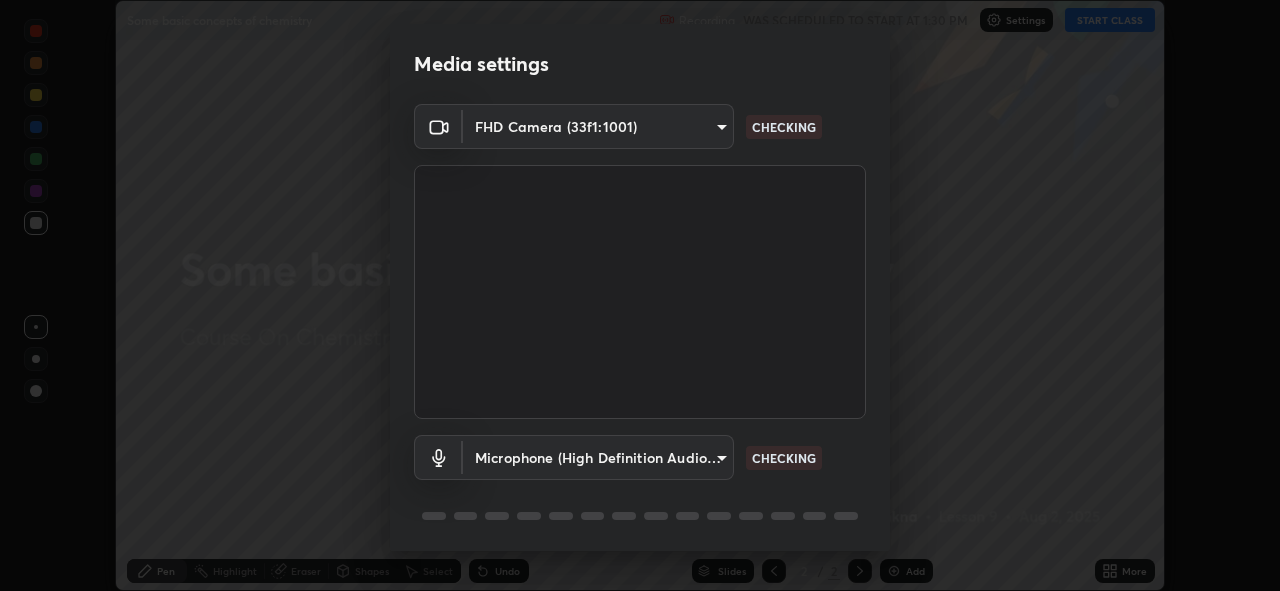 scroll, scrollTop: 65, scrollLeft: 0, axis: vertical 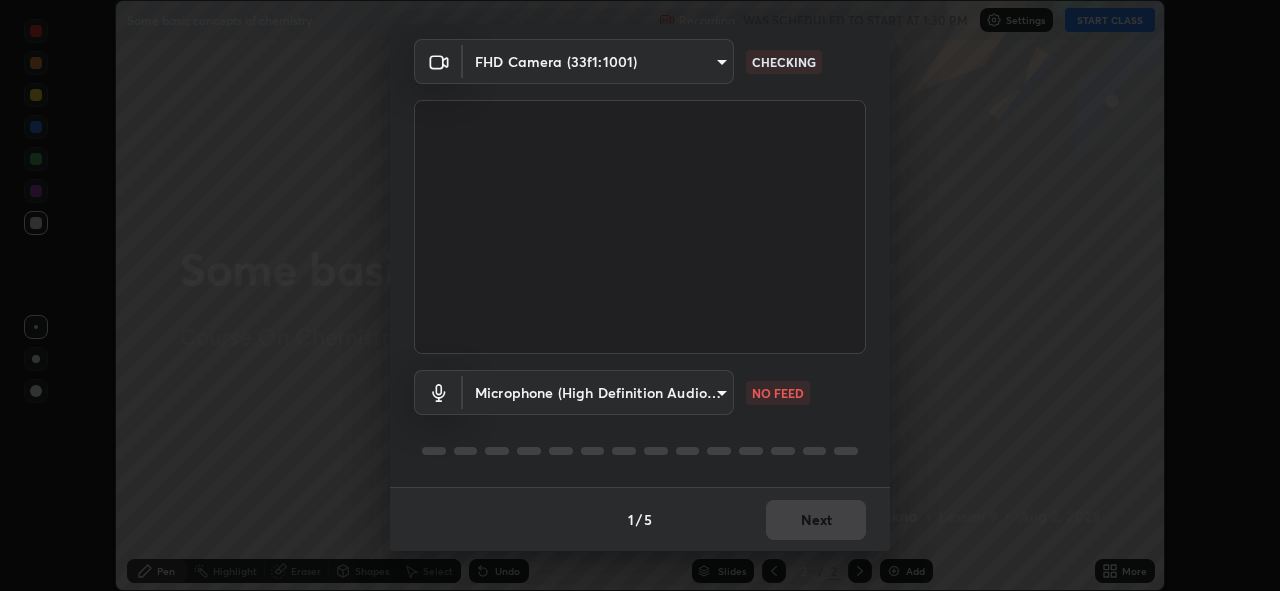 click on "Erase all Some basic concepts of chemistry Recording WAS SCHEDULED TO START AT  1:30 PM Settings START CLASS Setting up your live class Some basic concepts of chemistry • L9 of Course On Chemistry for NEET Conquer 4 2026 [PERSON] Pen Highlight Eraser Shapes Select Undo Slides 2 / 2 Add More No doubts shared Encourage your learners to ask a doubt for better clarity Report an issue Reason for reporting Buffering Chat not working Audio - Video sync issue Educator video quality low ​ Attach an image Report Media settings FHD Camera ([HASH]) [HASH] NO FEED 1 / 5 Next" at bounding box center (640, 295) 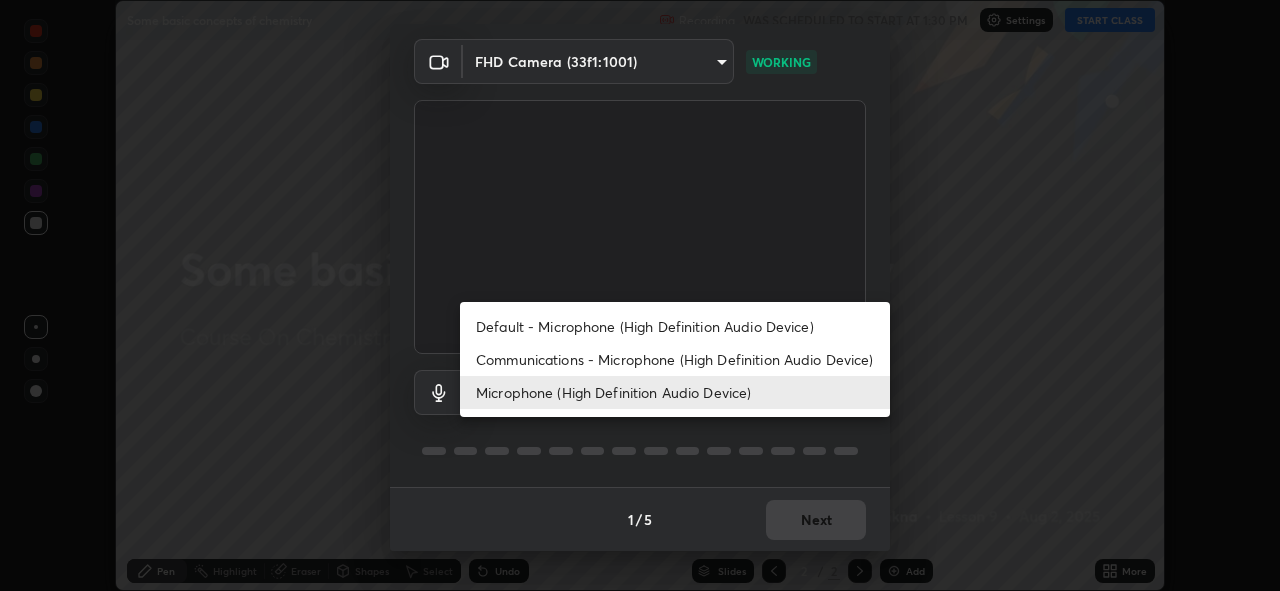 click on "Default - Microphone (High Definition Audio Device)" at bounding box center [675, 326] 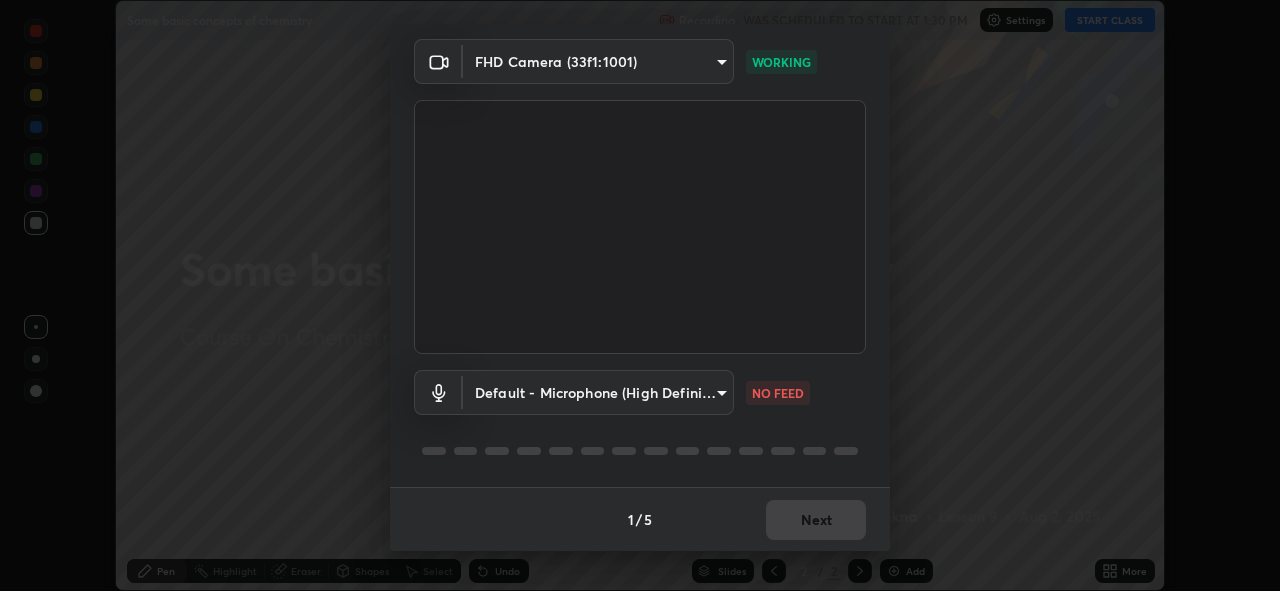 type on "default" 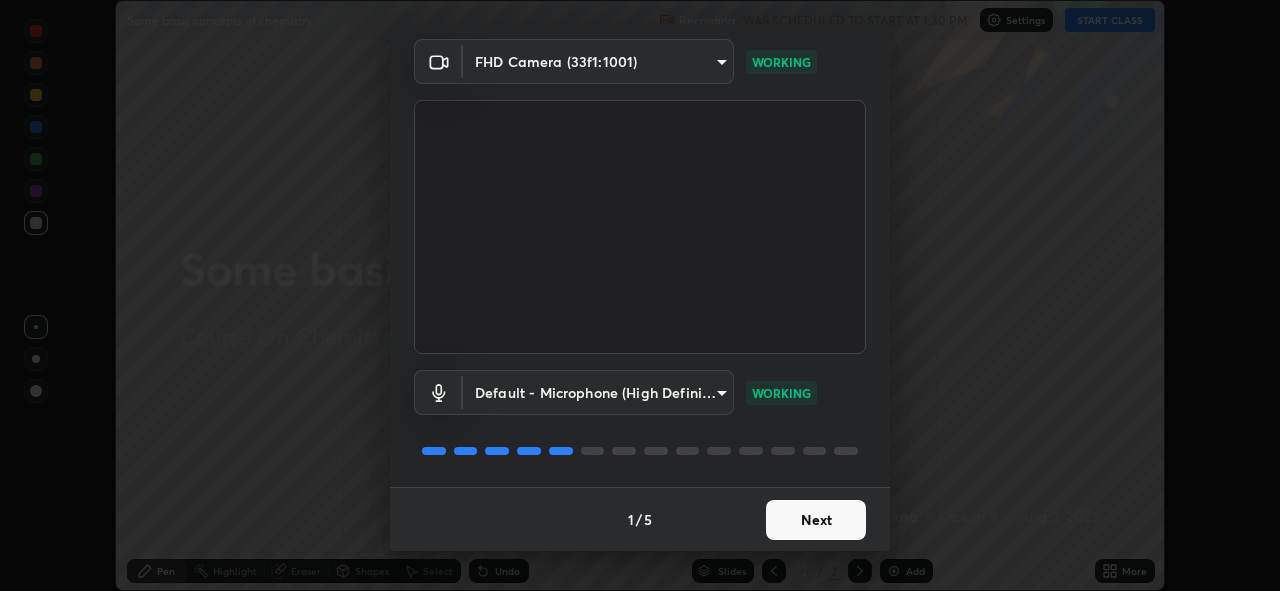click on "Next" at bounding box center (816, 520) 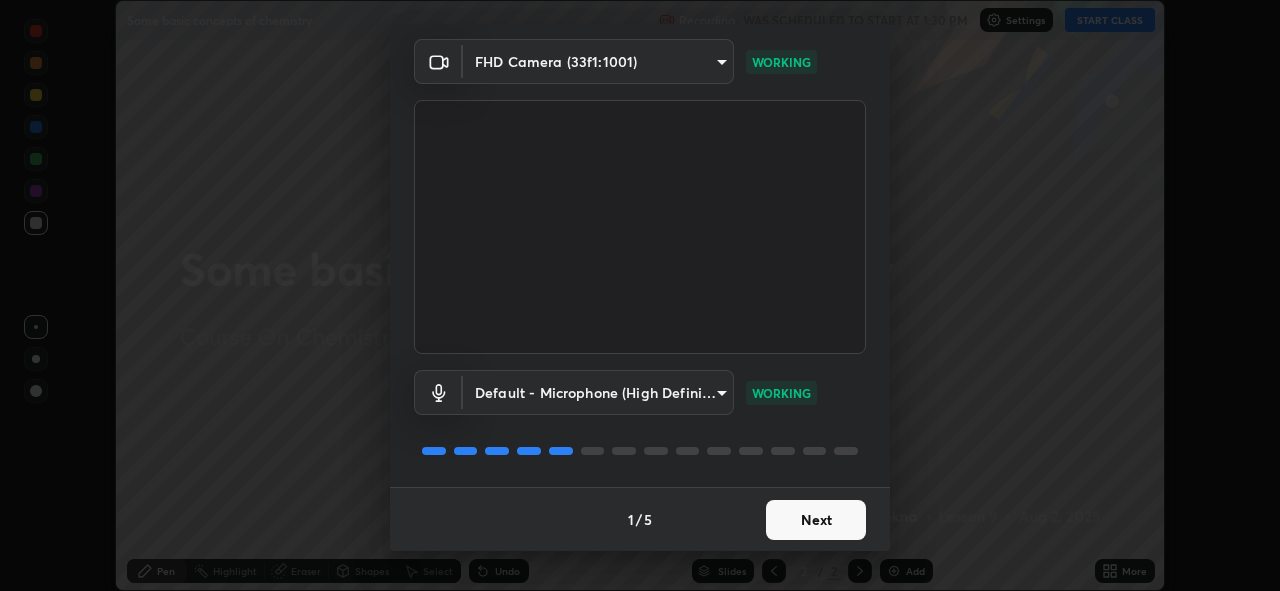 scroll, scrollTop: 0, scrollLeft: 0, axis: both 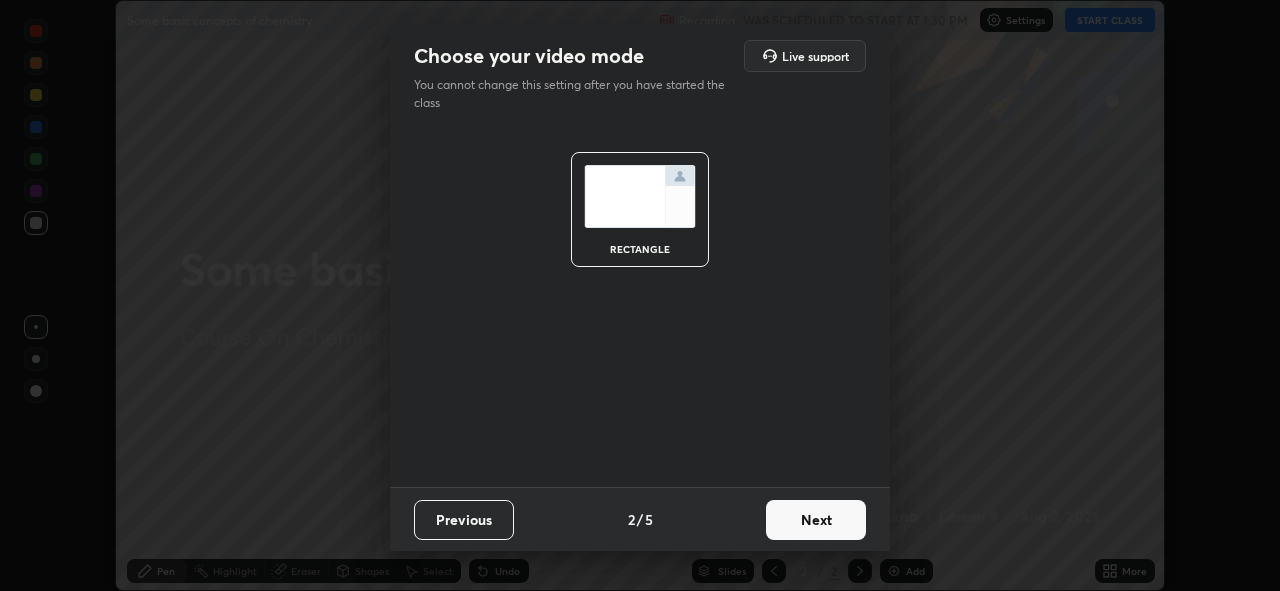 click on "Next" at bounding box center [816, 520] 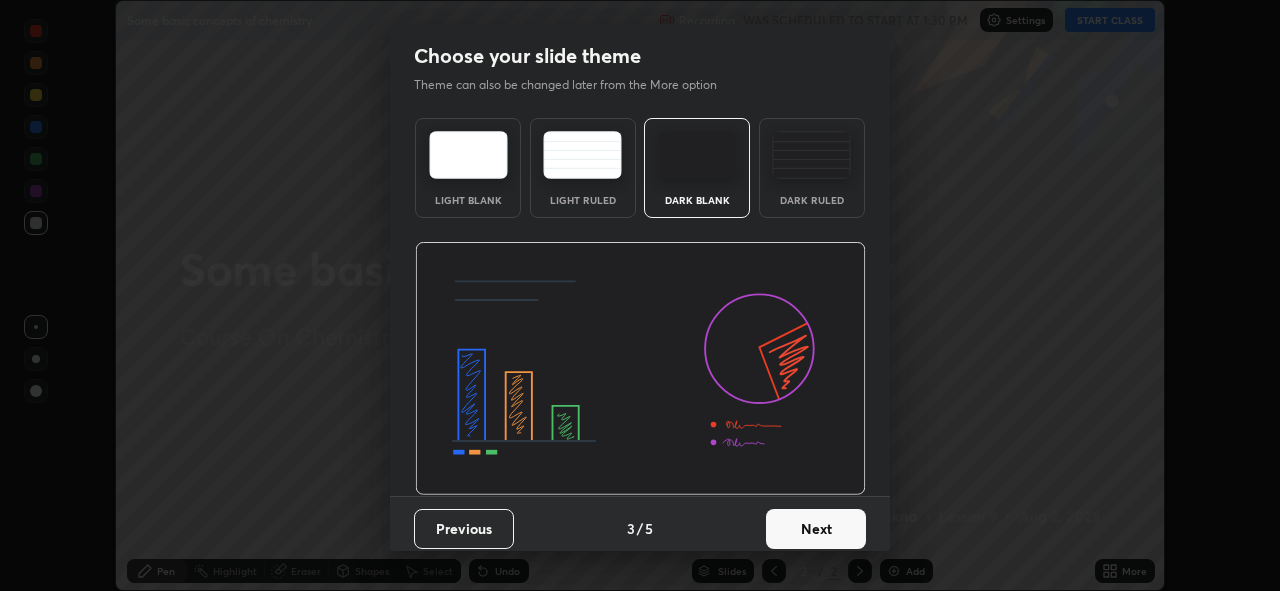 click on "Next" at bounding box center (816, 529) 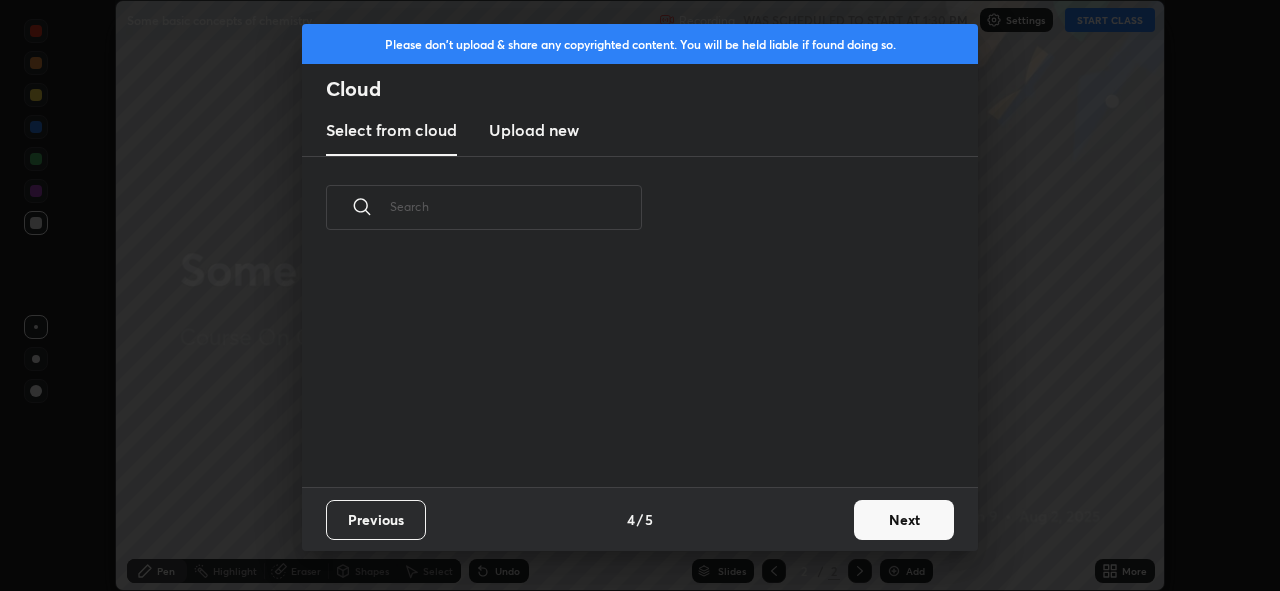scroll, scrollTop: 7, scrollLeft: 11, axis: both 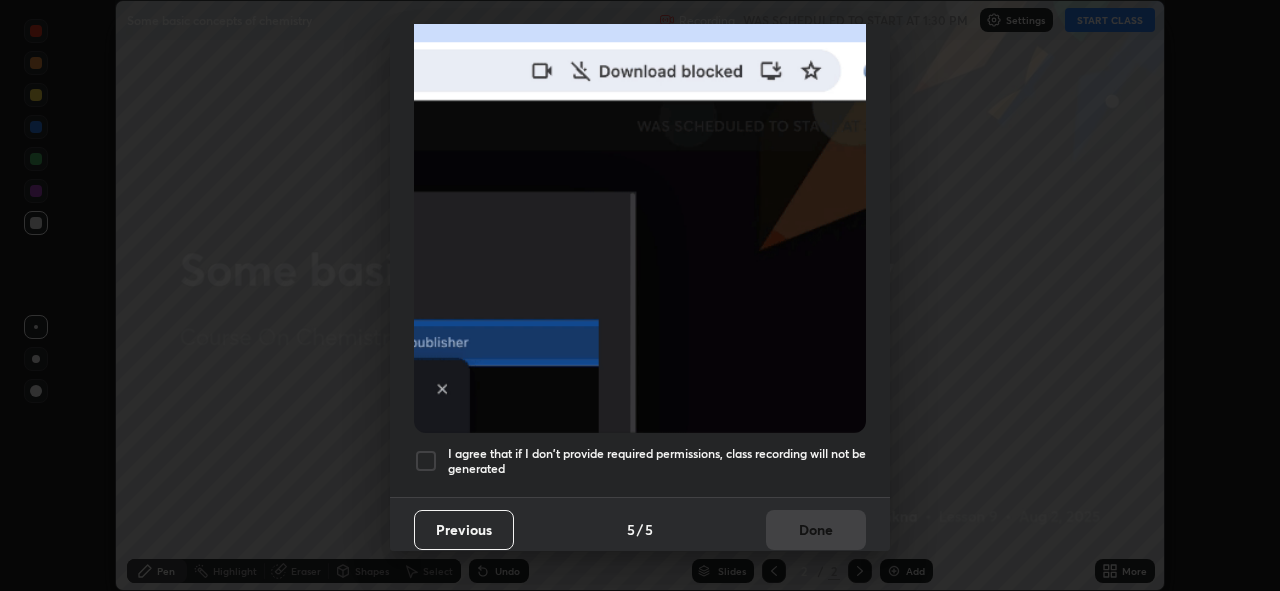 click at bounding box center (426, 461) 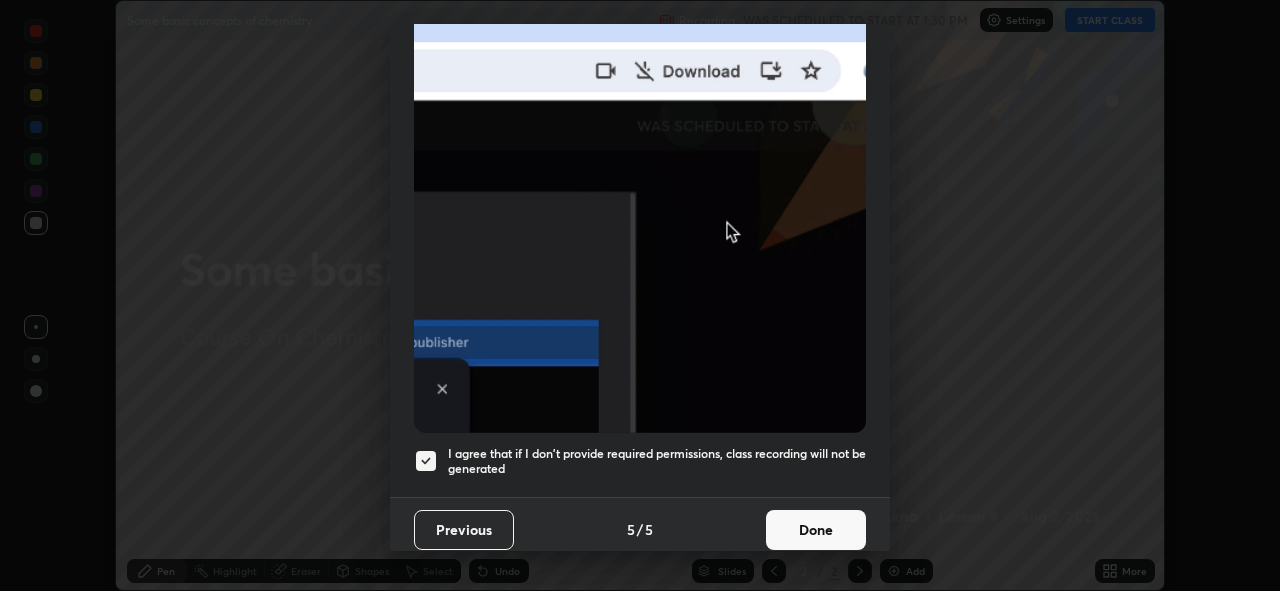 click on "Done" at bounding box center [816, 530] 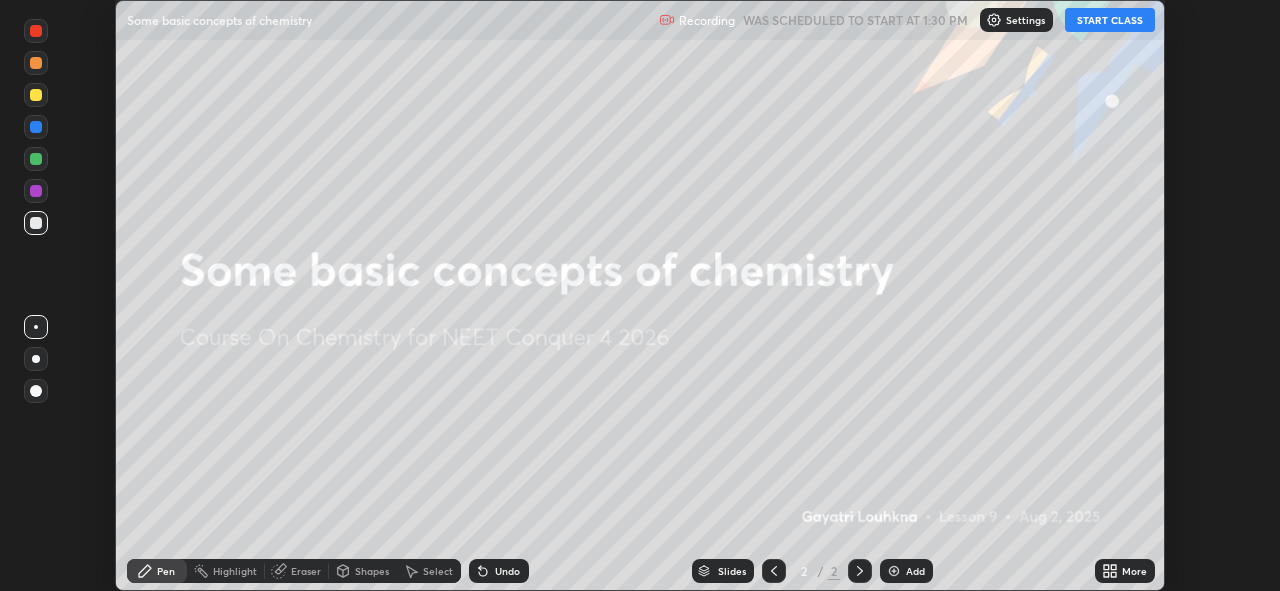 click on "START CLASS" at bounding box center (1110, 20) 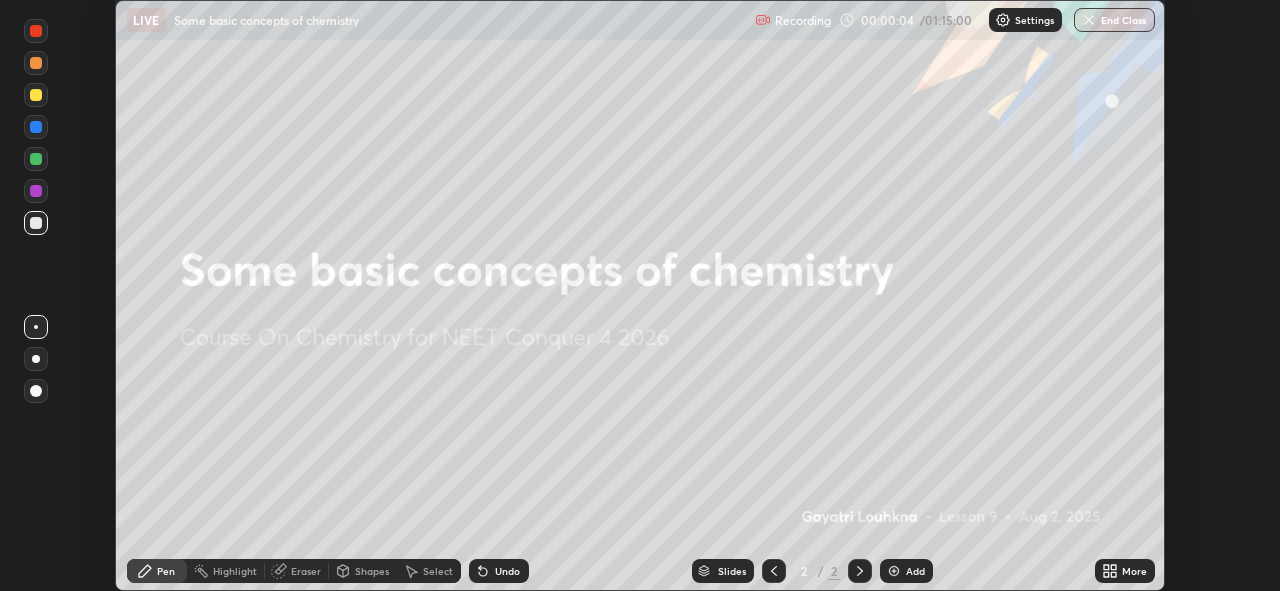 click 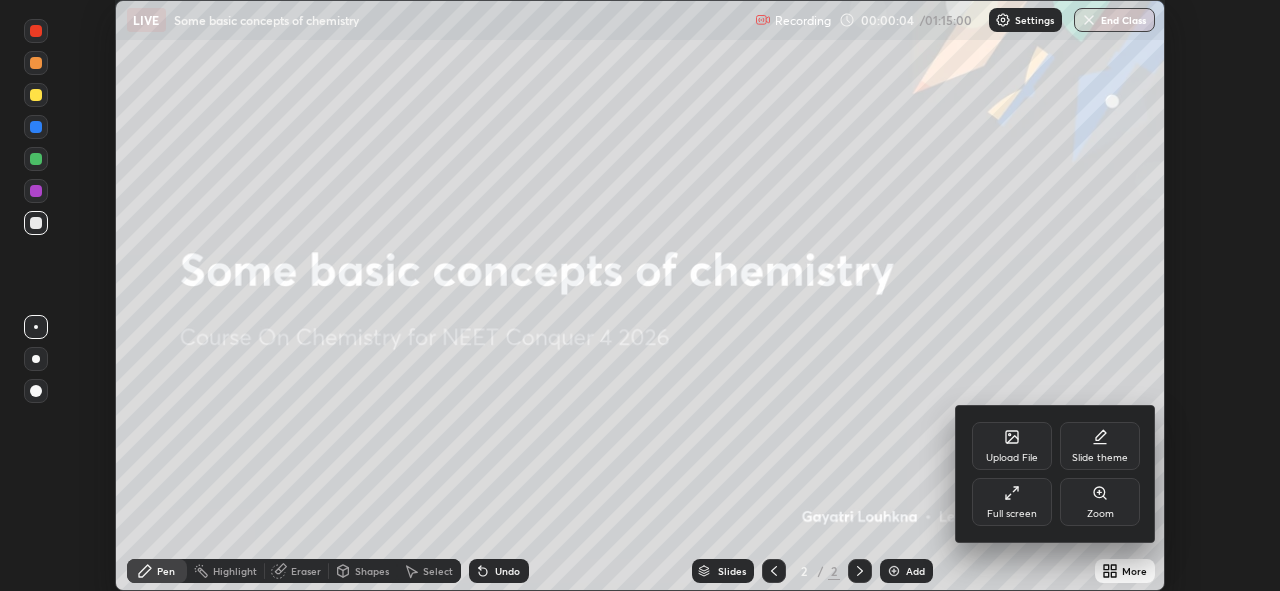 click 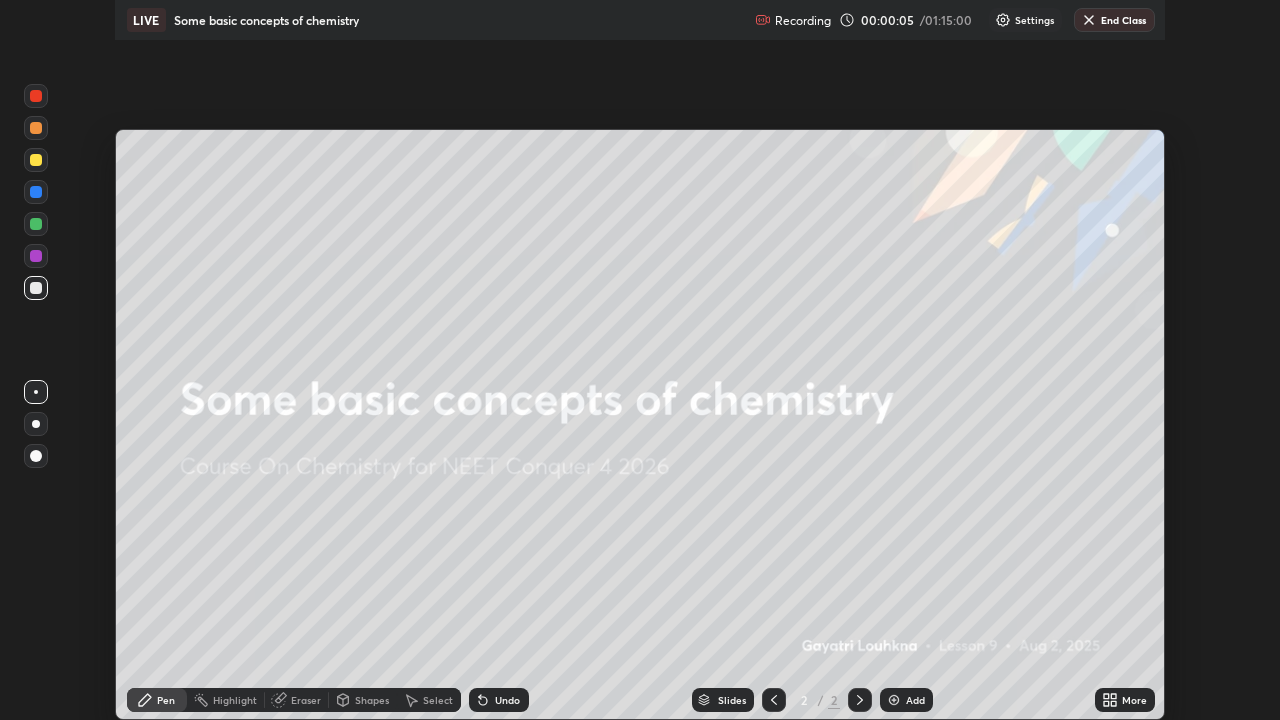 scroll, scrollTop: 99280, scrollLeft: 98720, axis: both 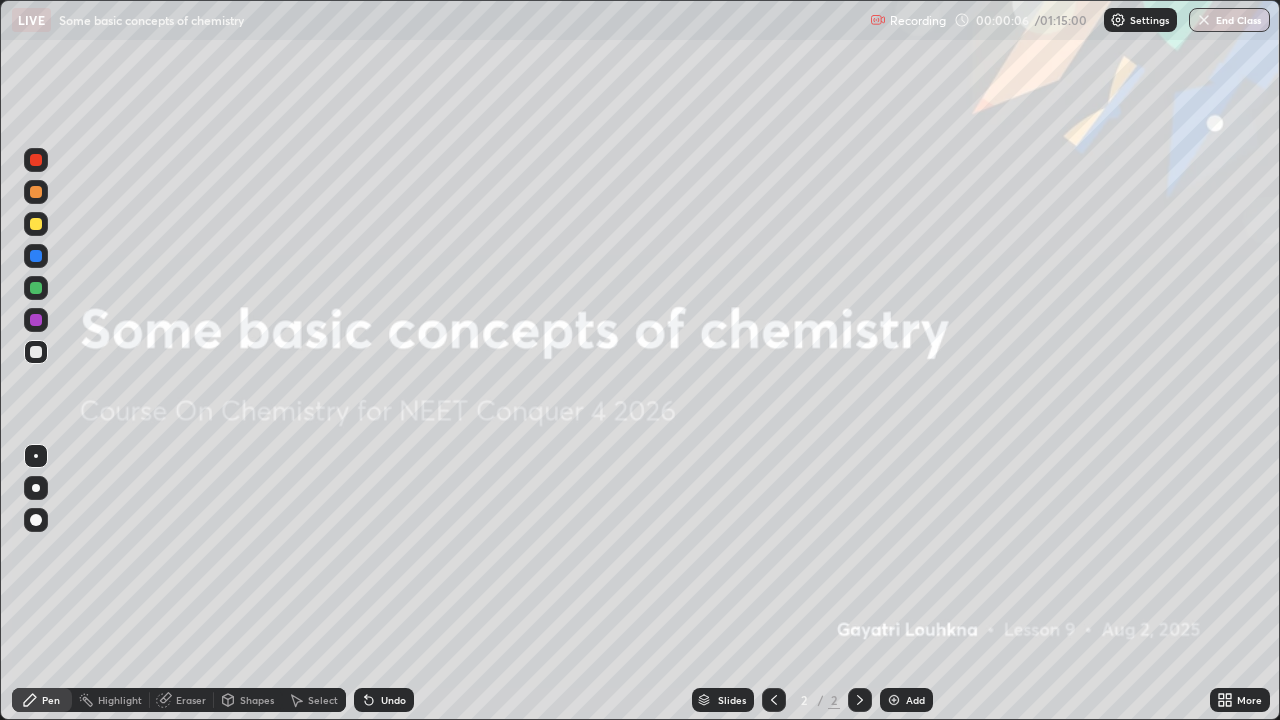 click at bounding box center [894, 700] 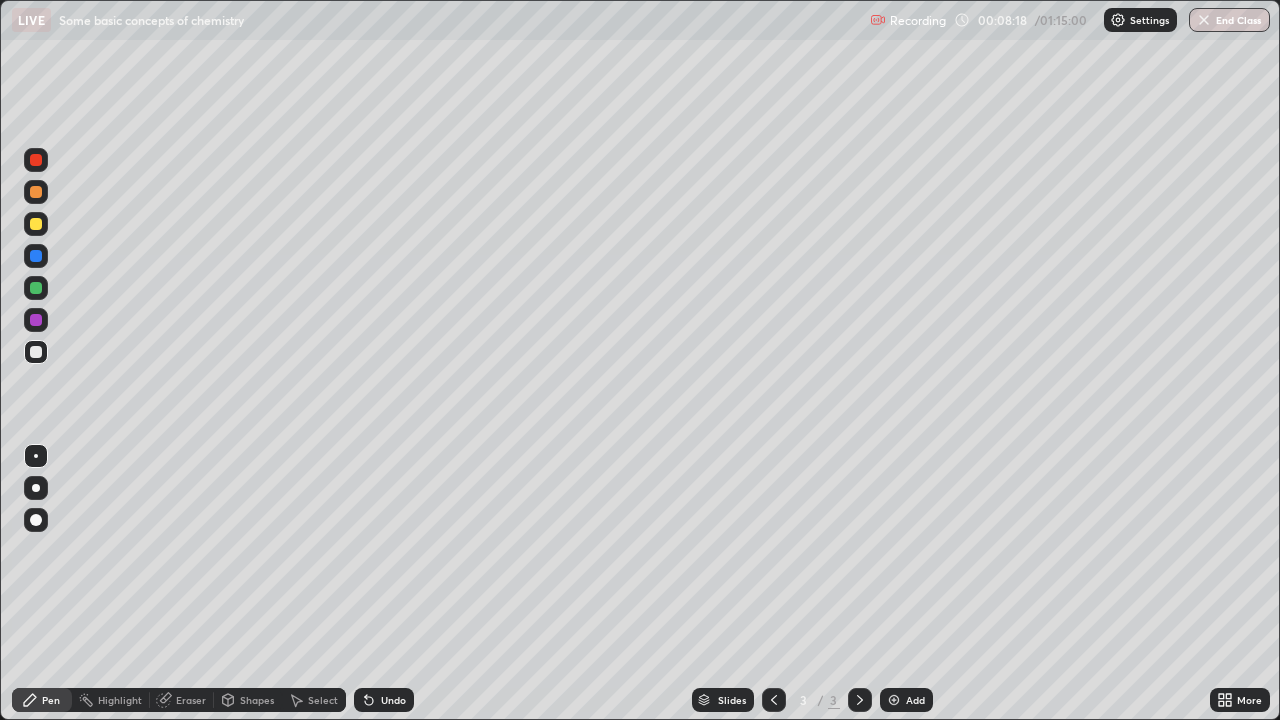 click on "Shapes" at bounding box center (248, 700) 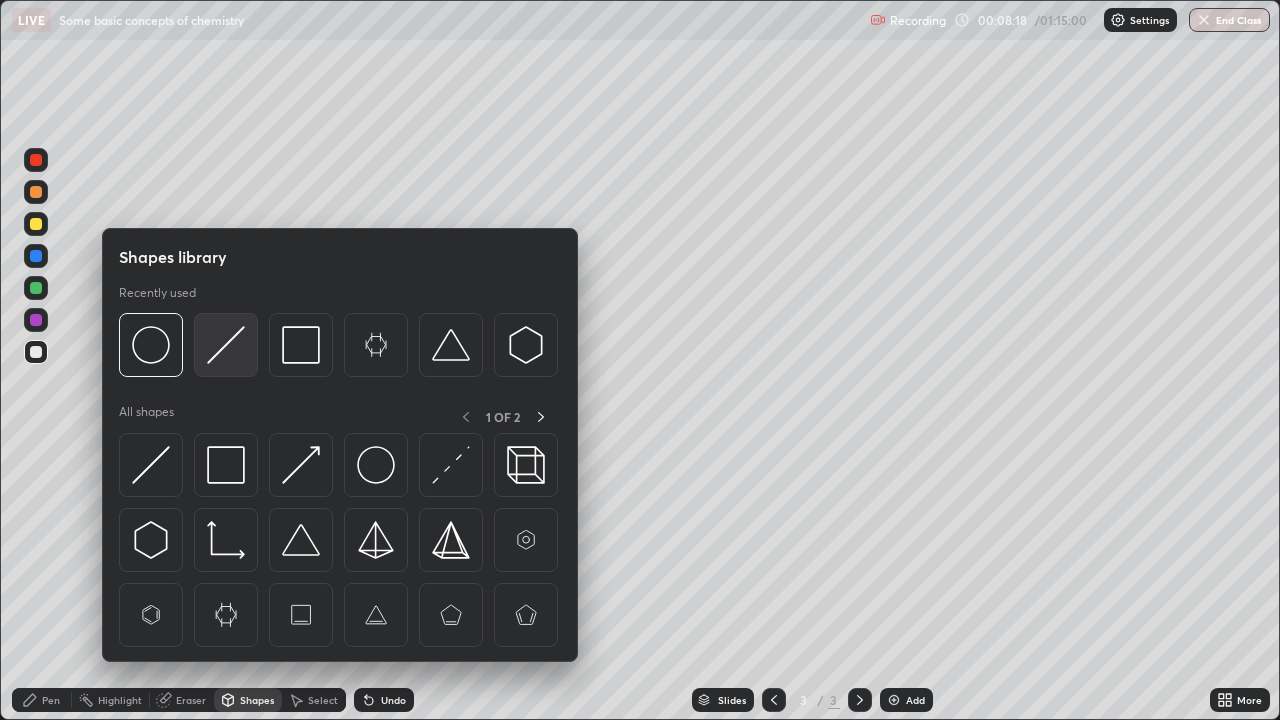 click at bounding box center [226, 345] 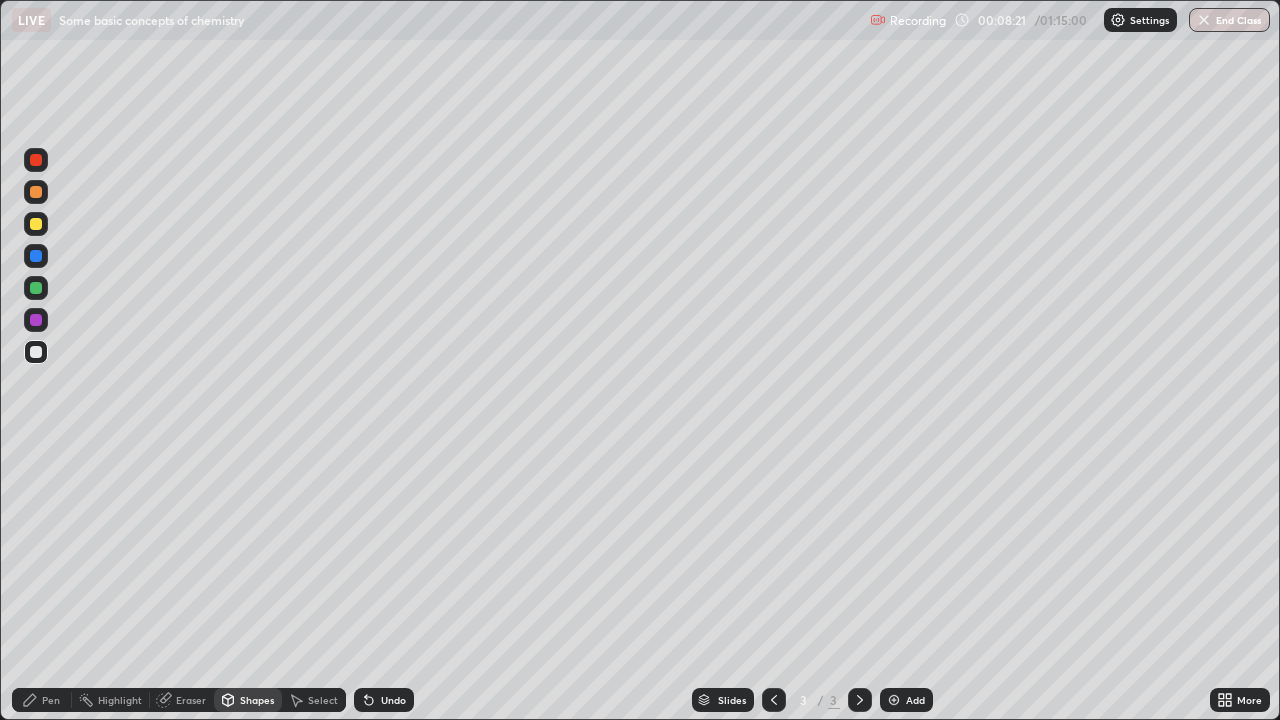 click at bounding box center [36, 224] 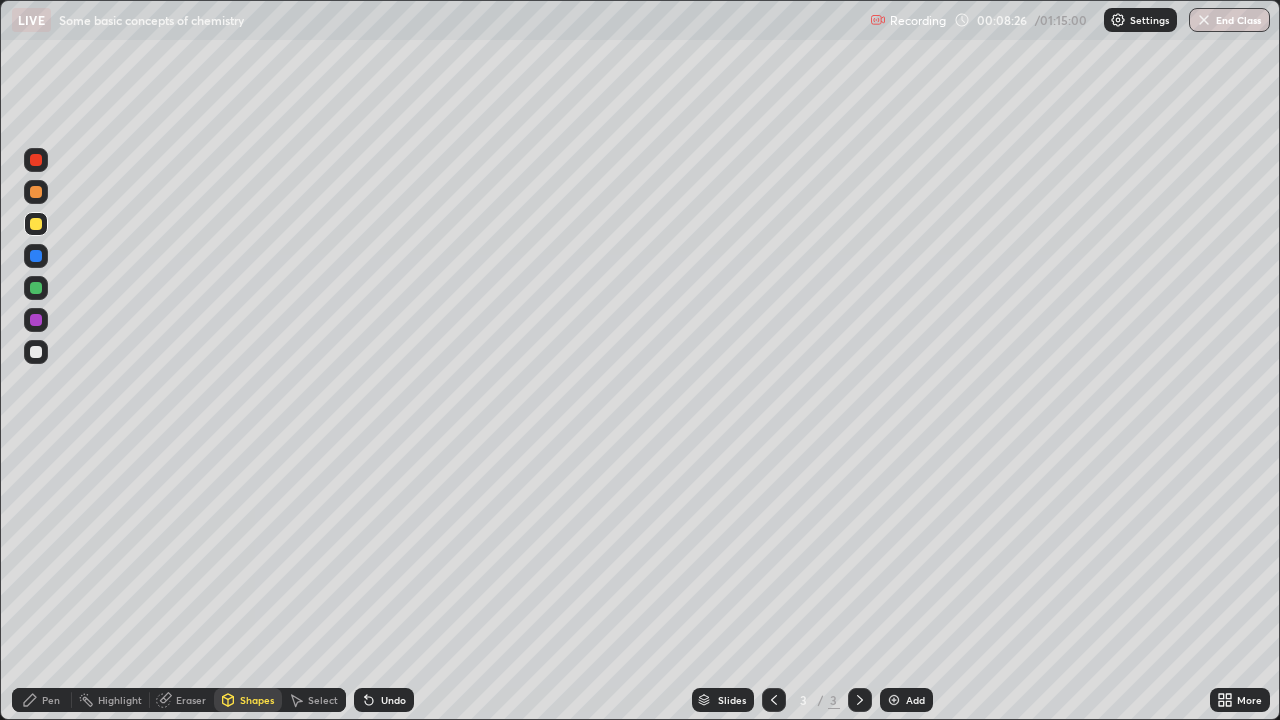 click on "Pen" at bounding box center [51, 700] 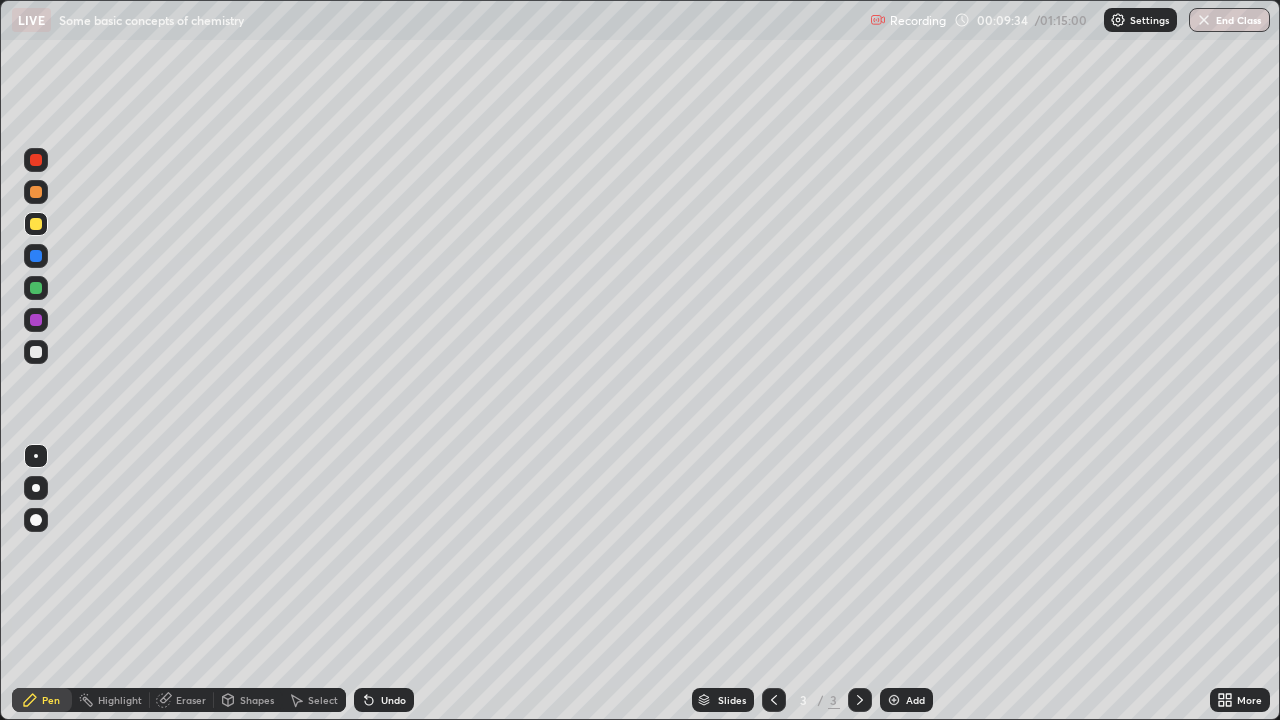 click at bounding box center [36, 352] 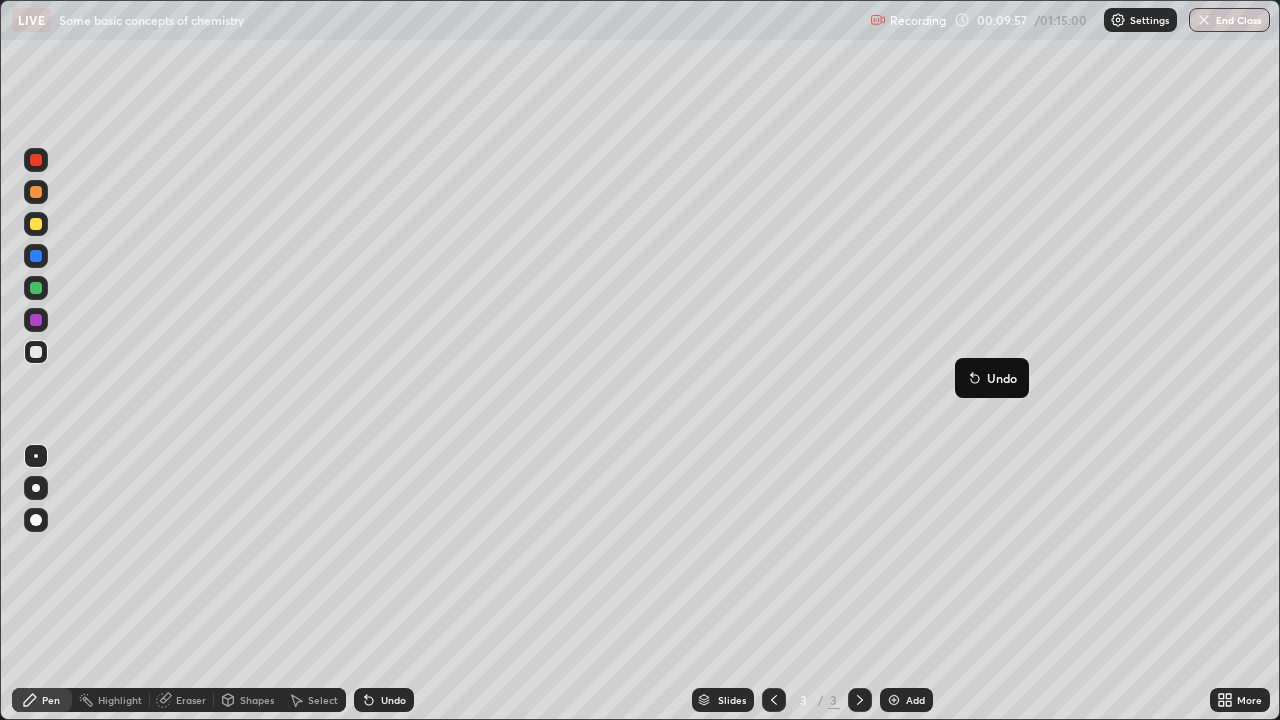 click 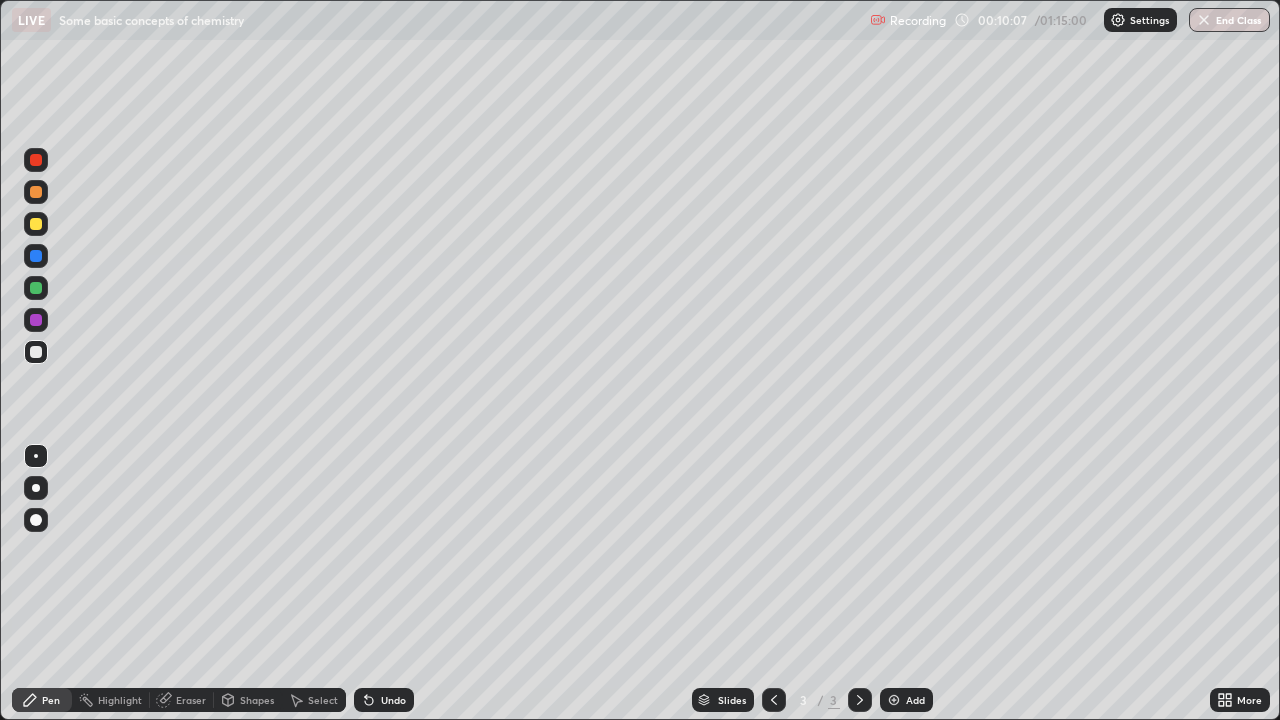 click at bounding box center [36, 288] 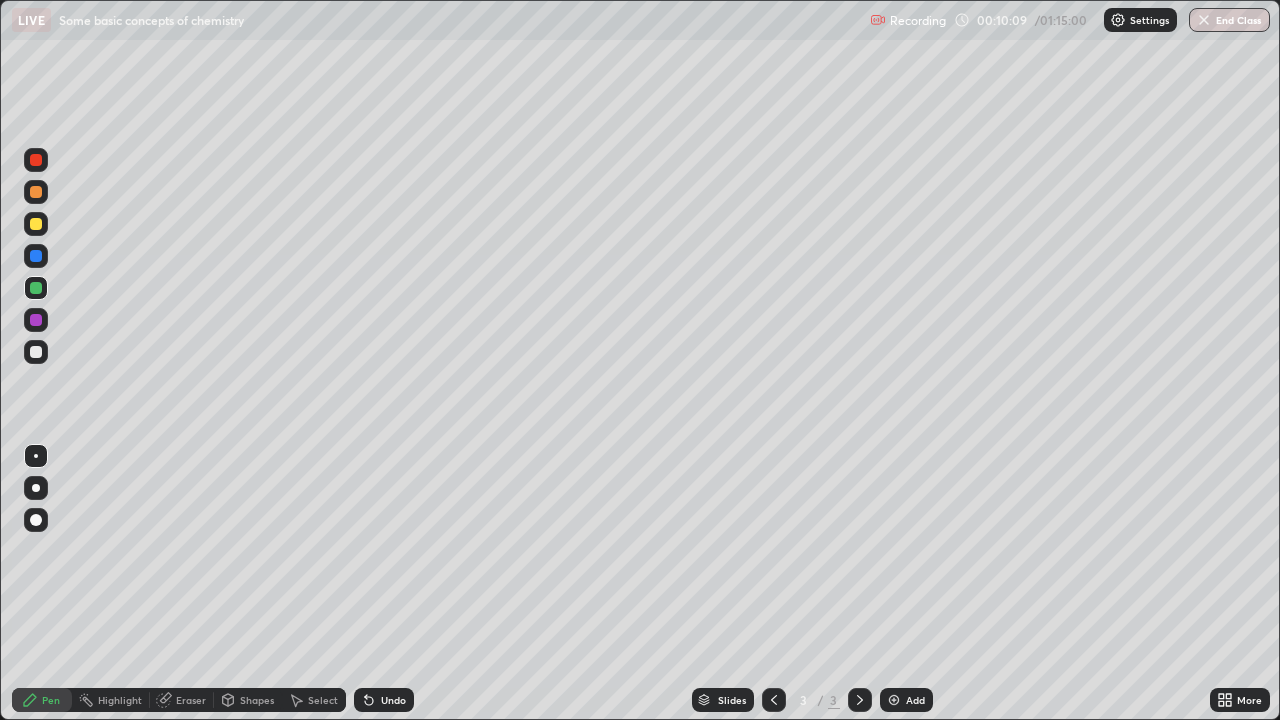 click at bounding box center [36, 352] 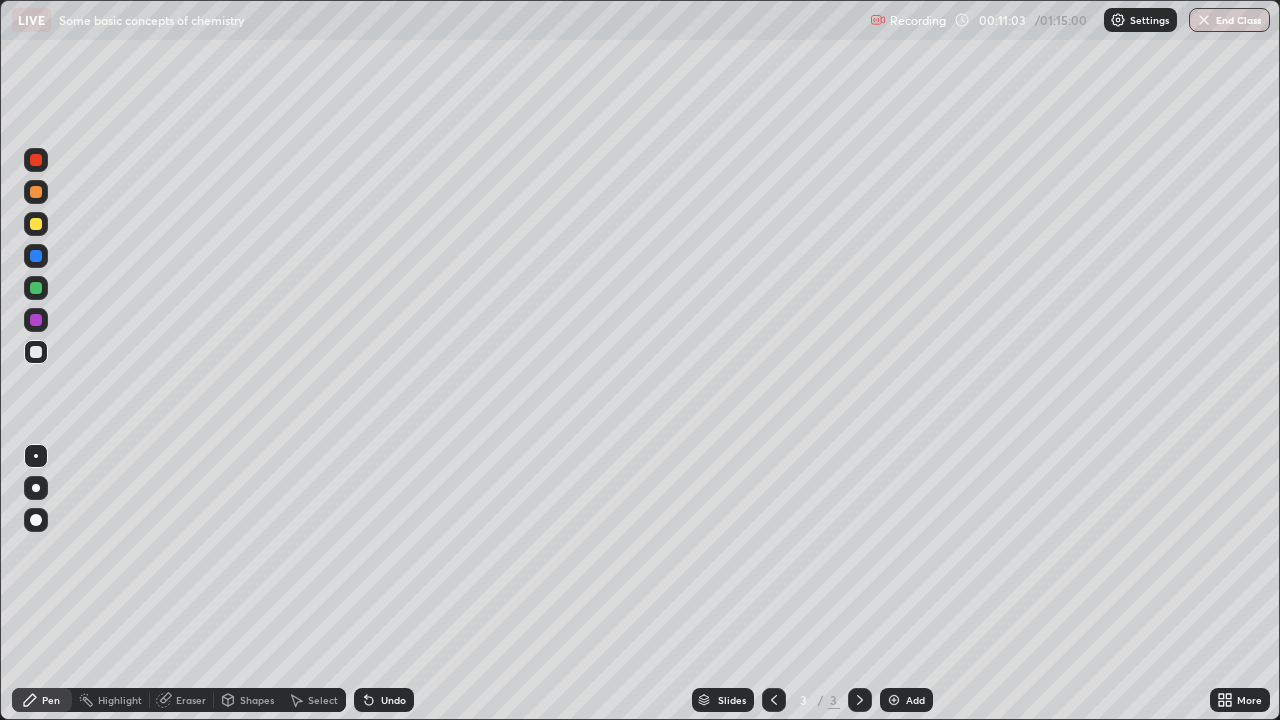 click at bounding box center (36, 160) 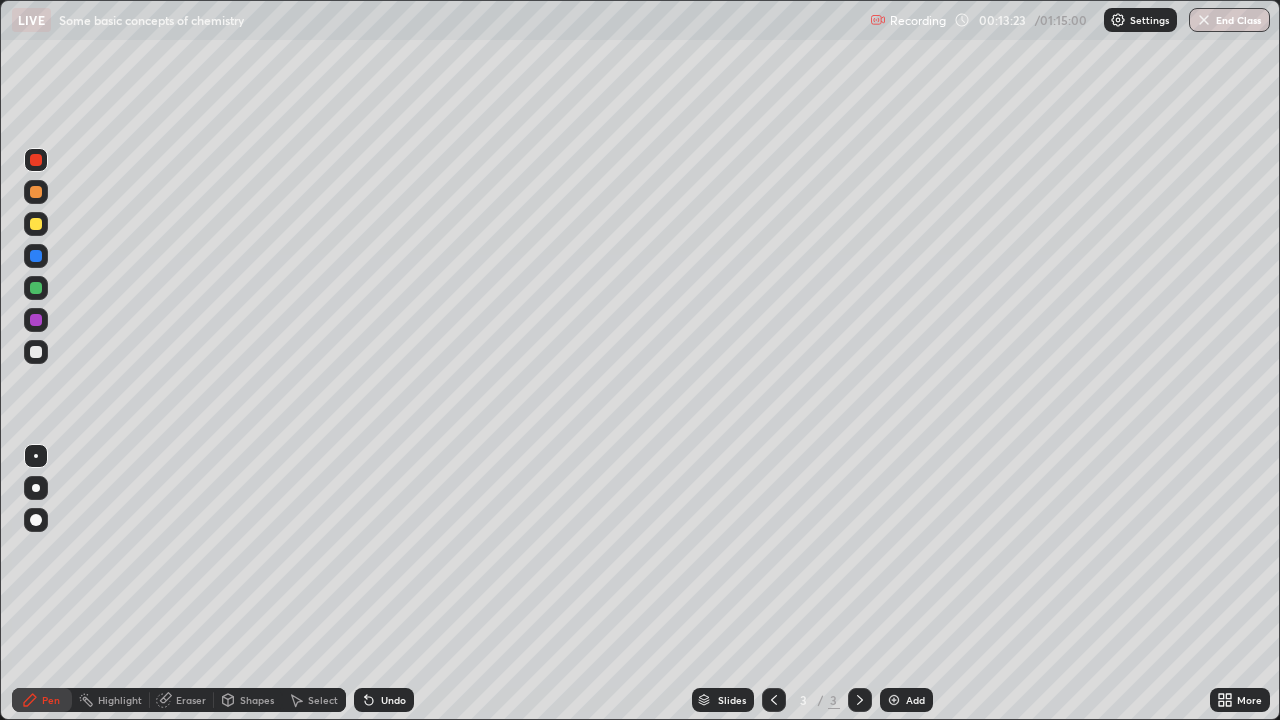 click at bounding box center [36, 352] 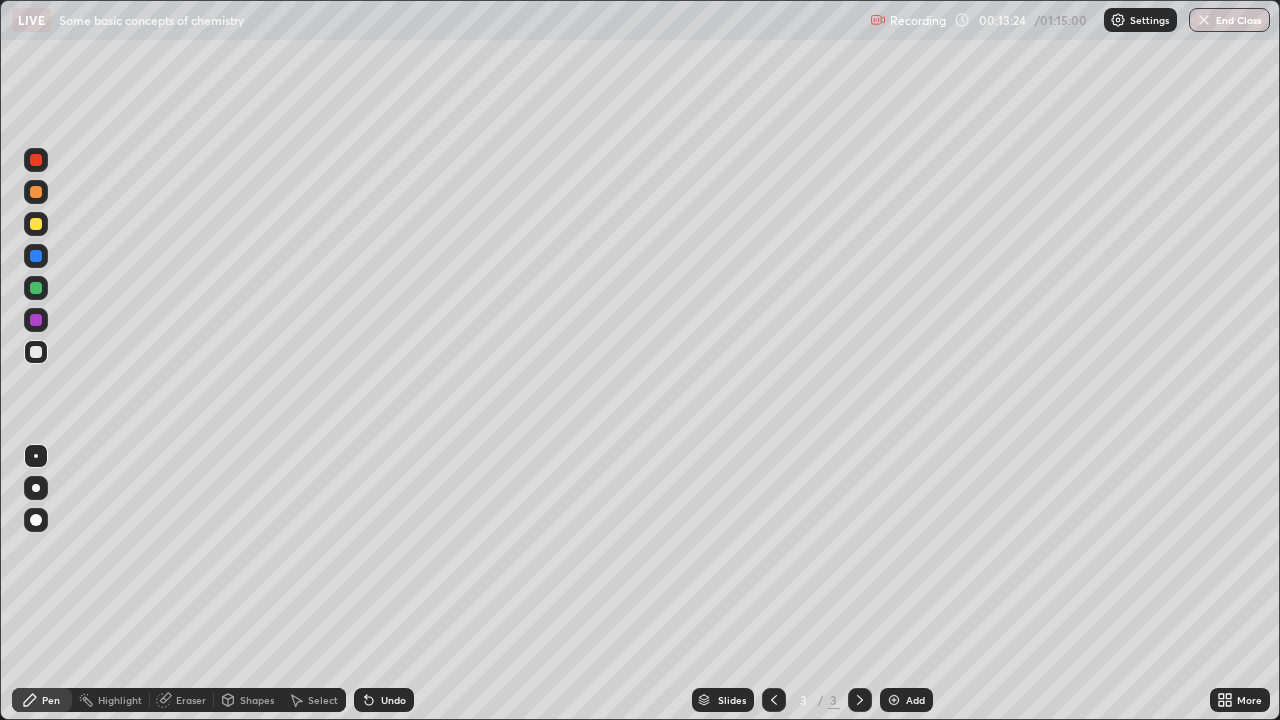 click at bounding box center (894, 700) 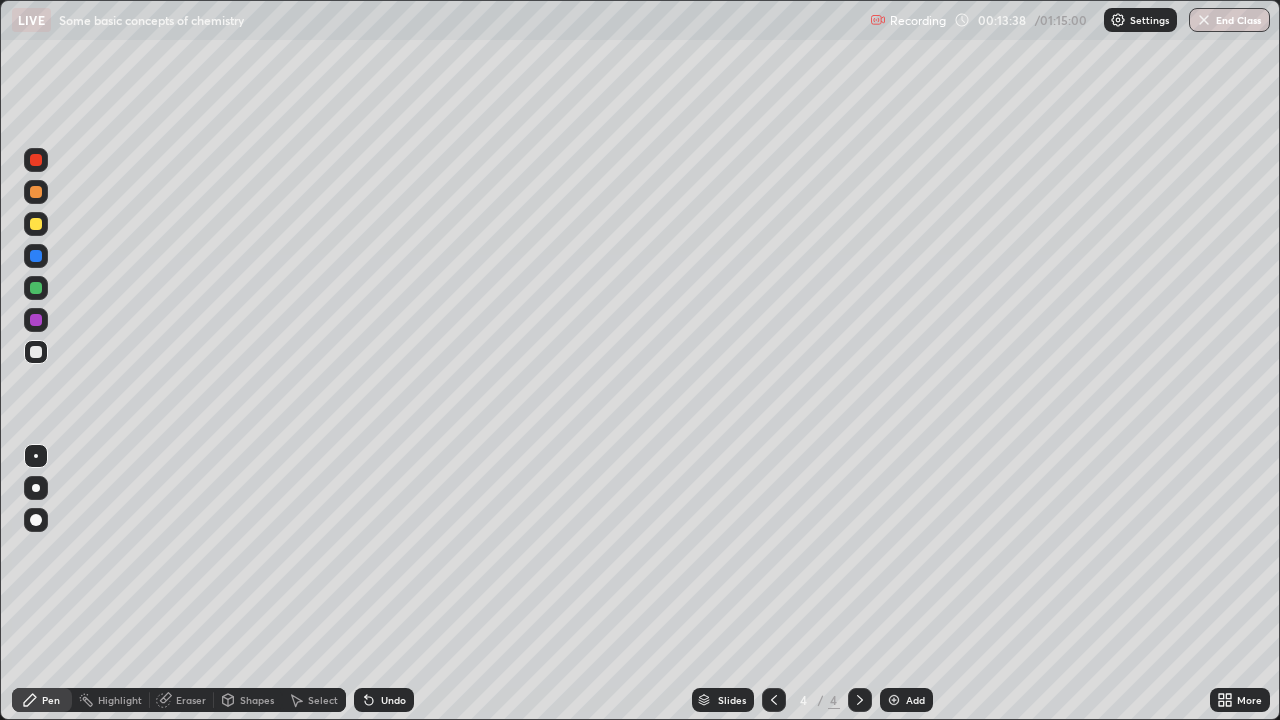 click at bounding box center [36, 224] 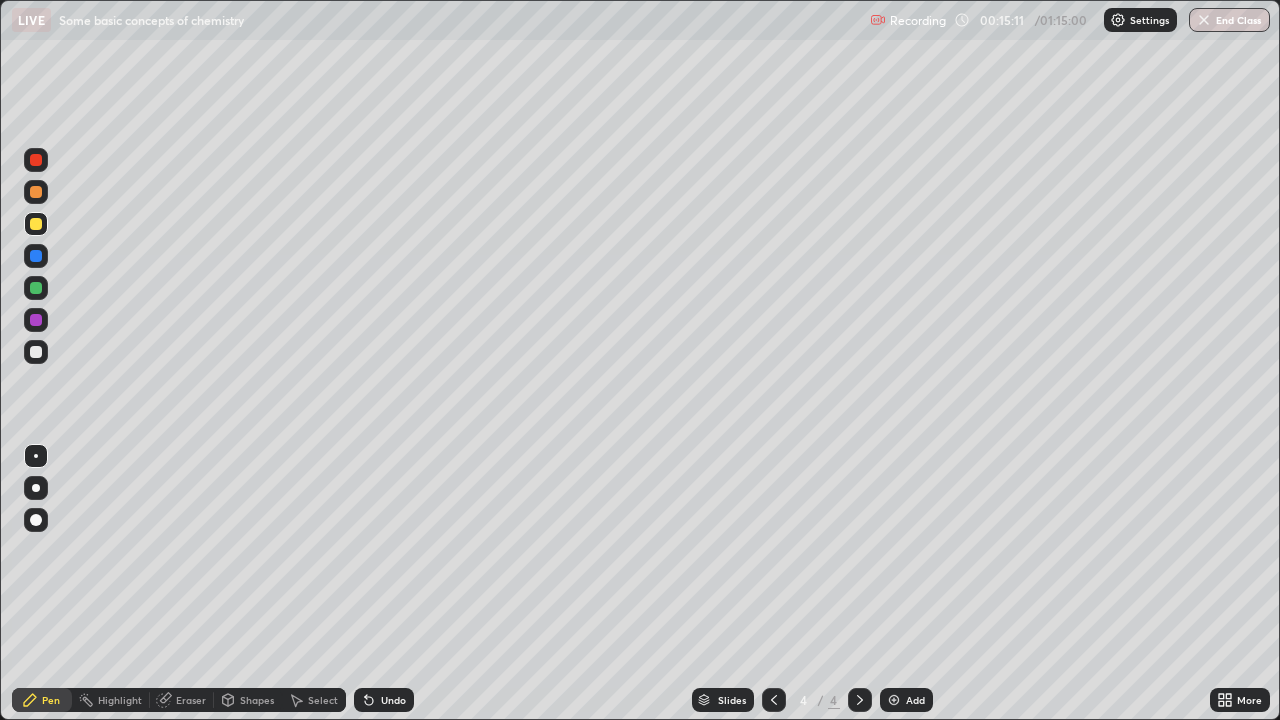 click at bounding box center (36, 352) 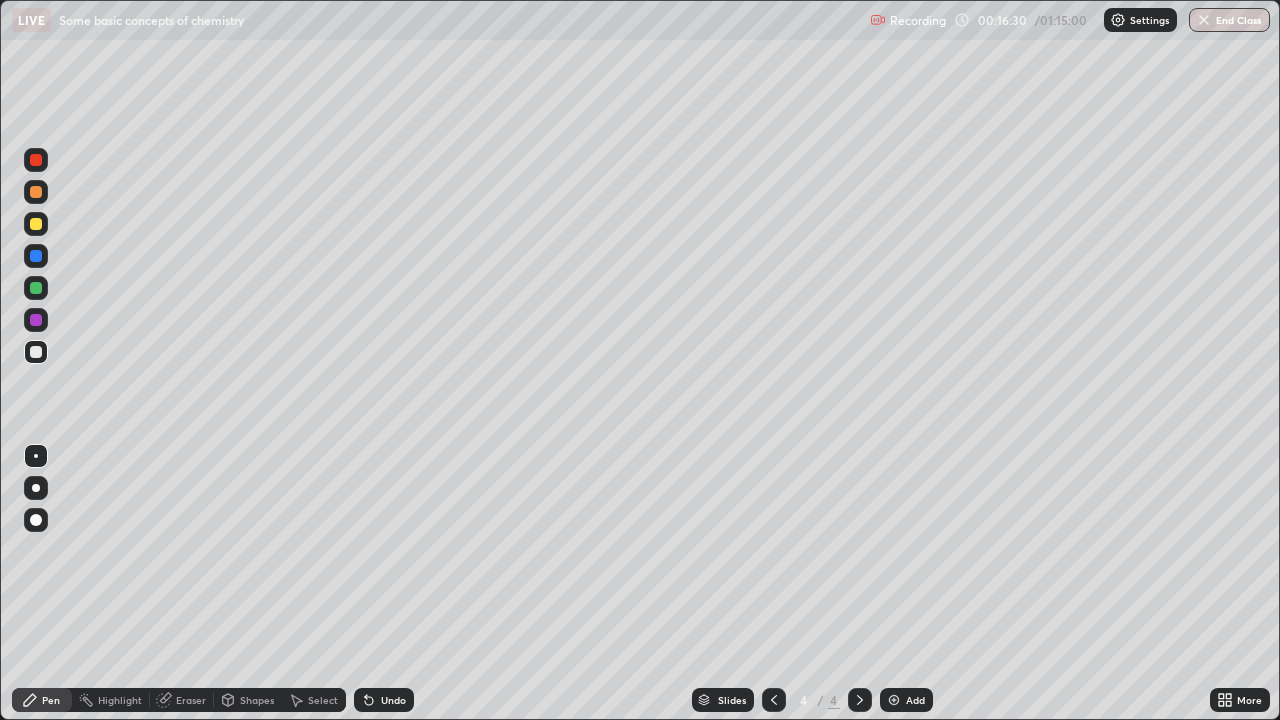 click at bounding box center (36, 288) 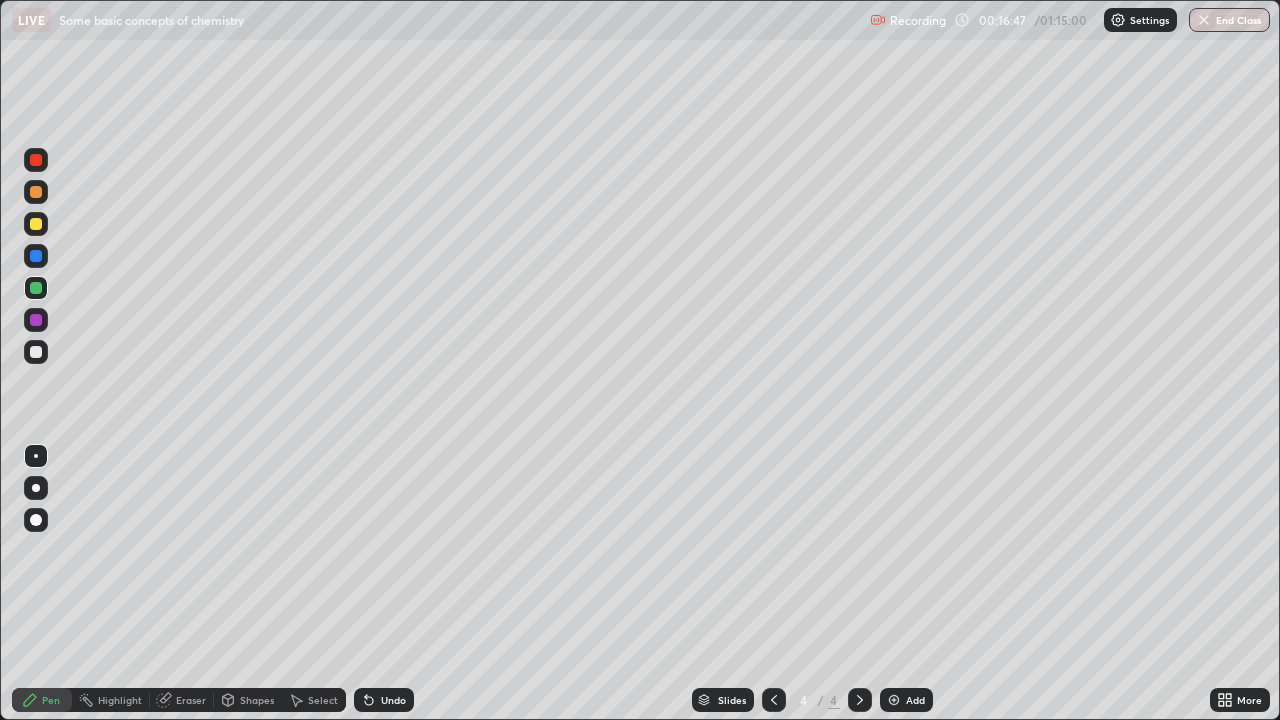 click at bounding box center (36, 320) 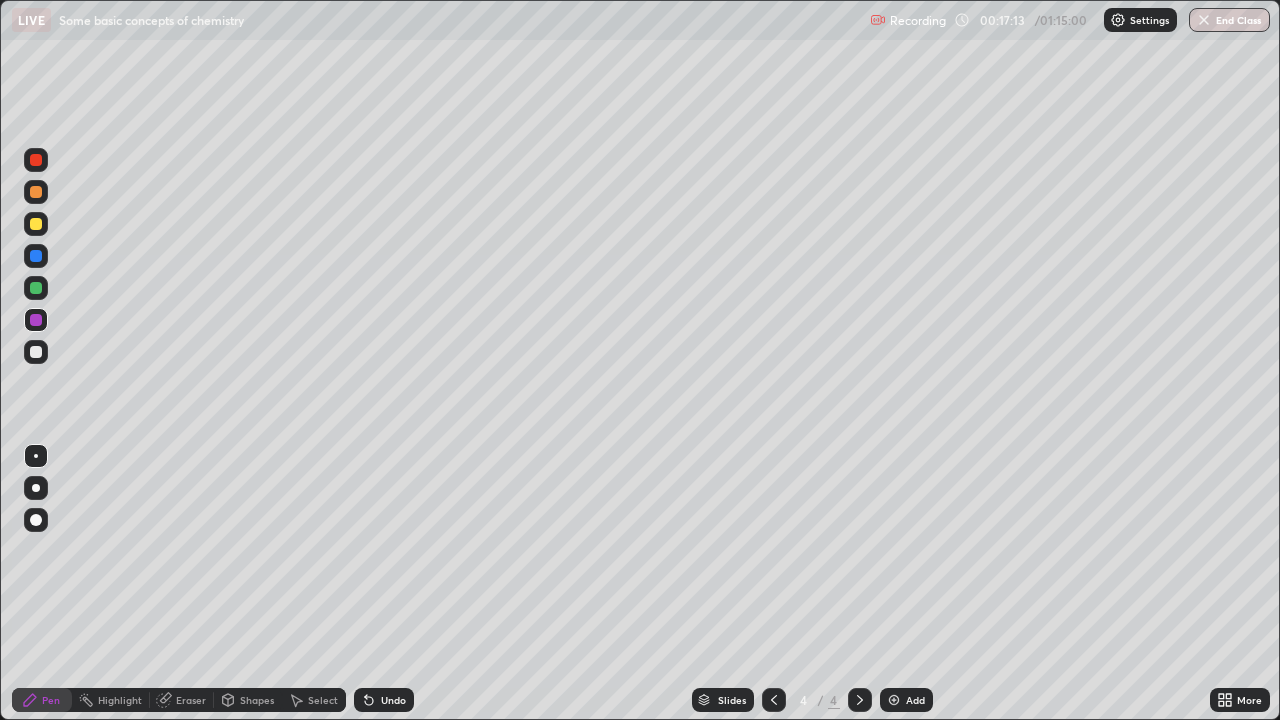 click at bounding box center (36, 288) 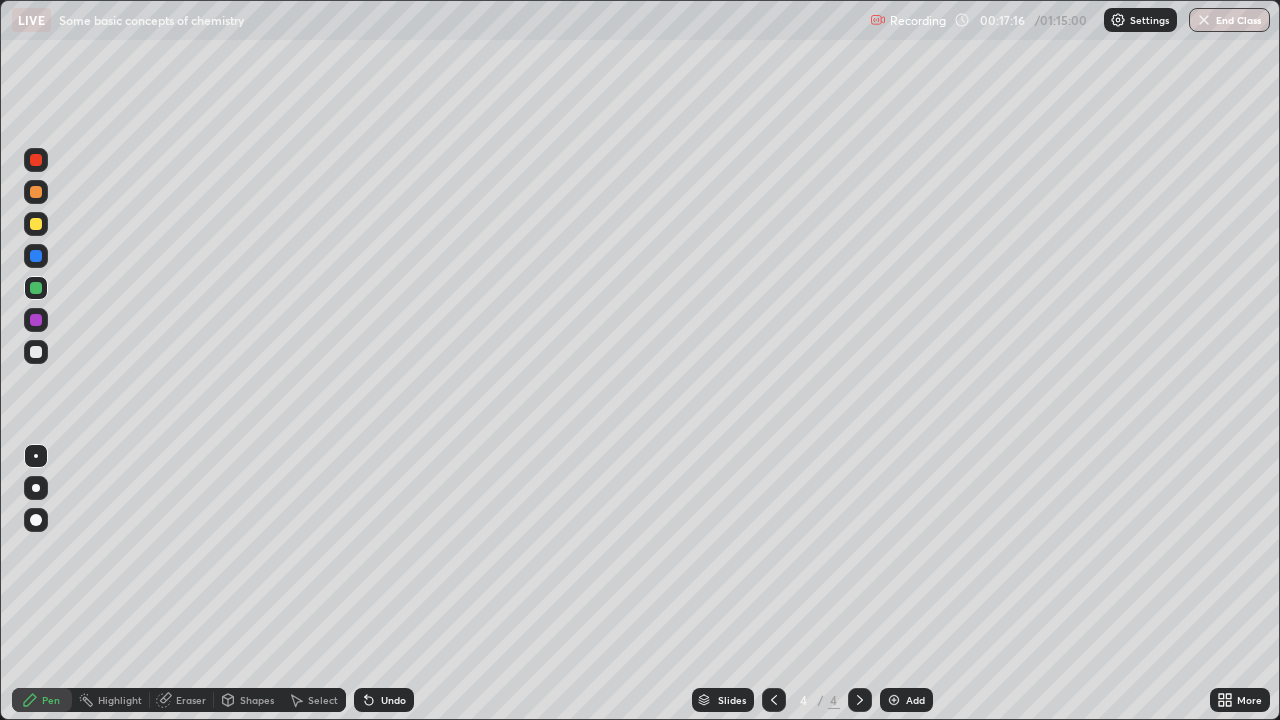 click at bounding box center [36, 160] 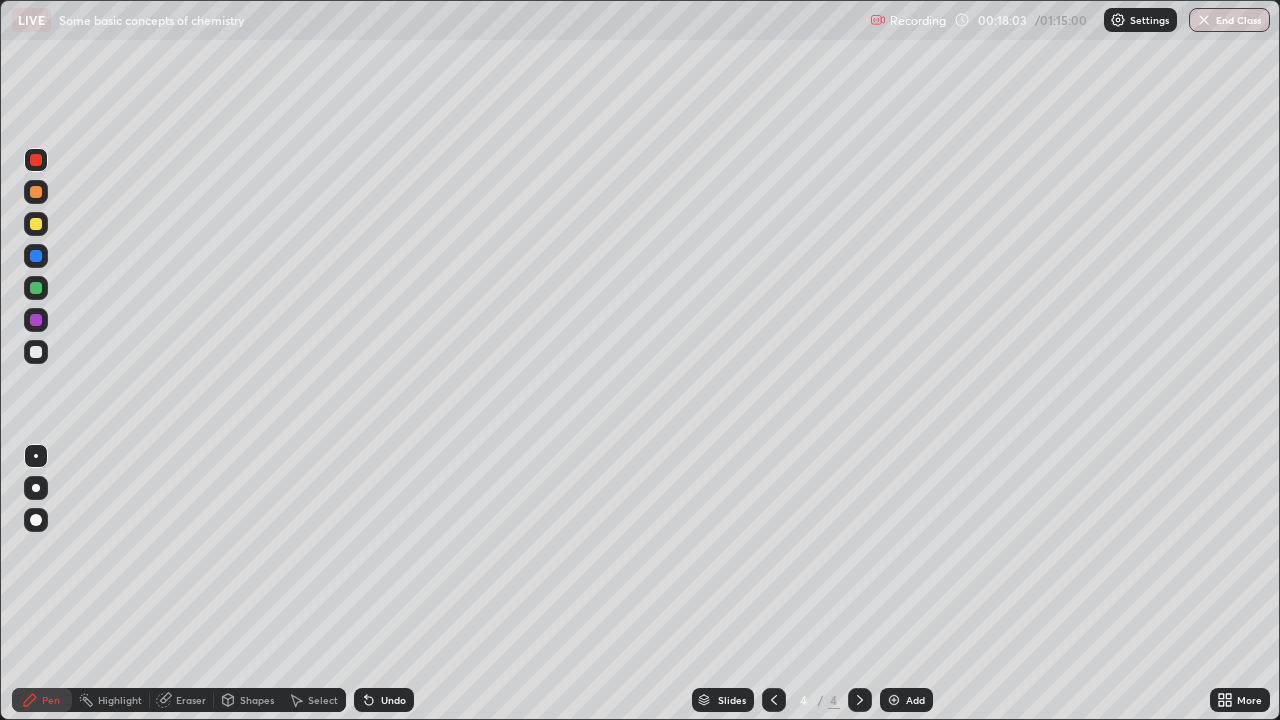click at bounding box center (36, 352) 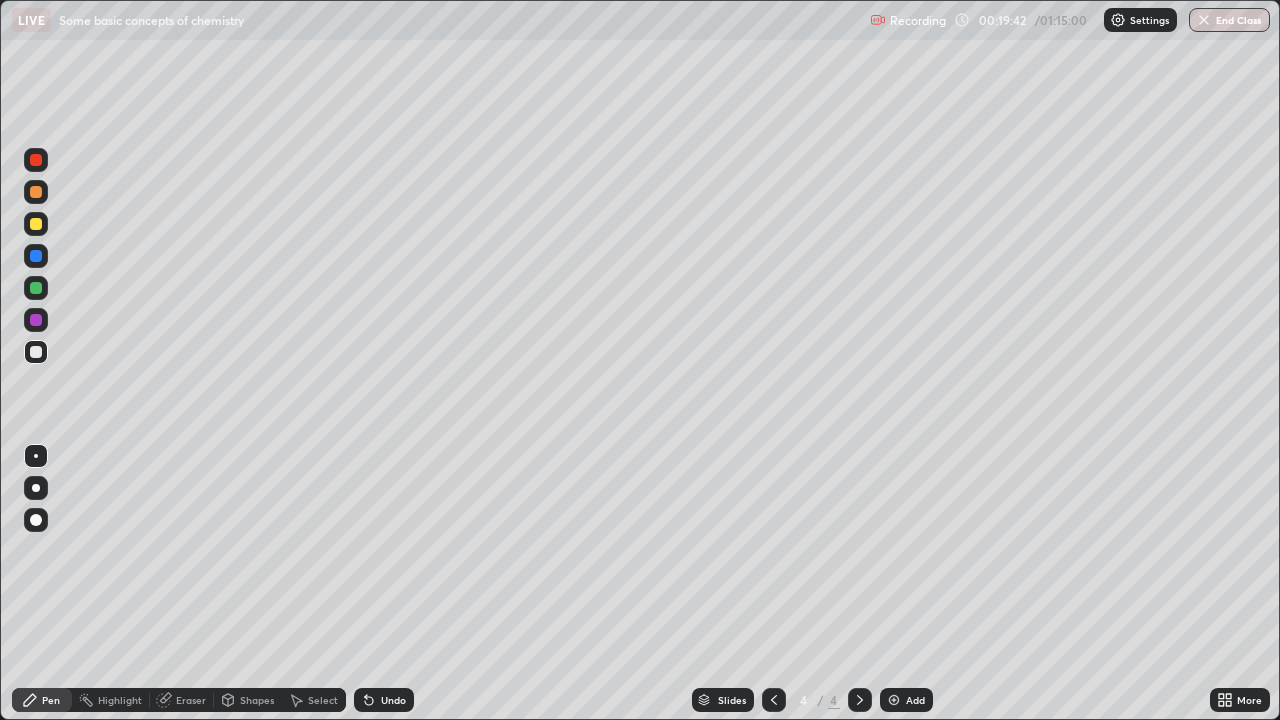 click at bounding box center (36, 288) 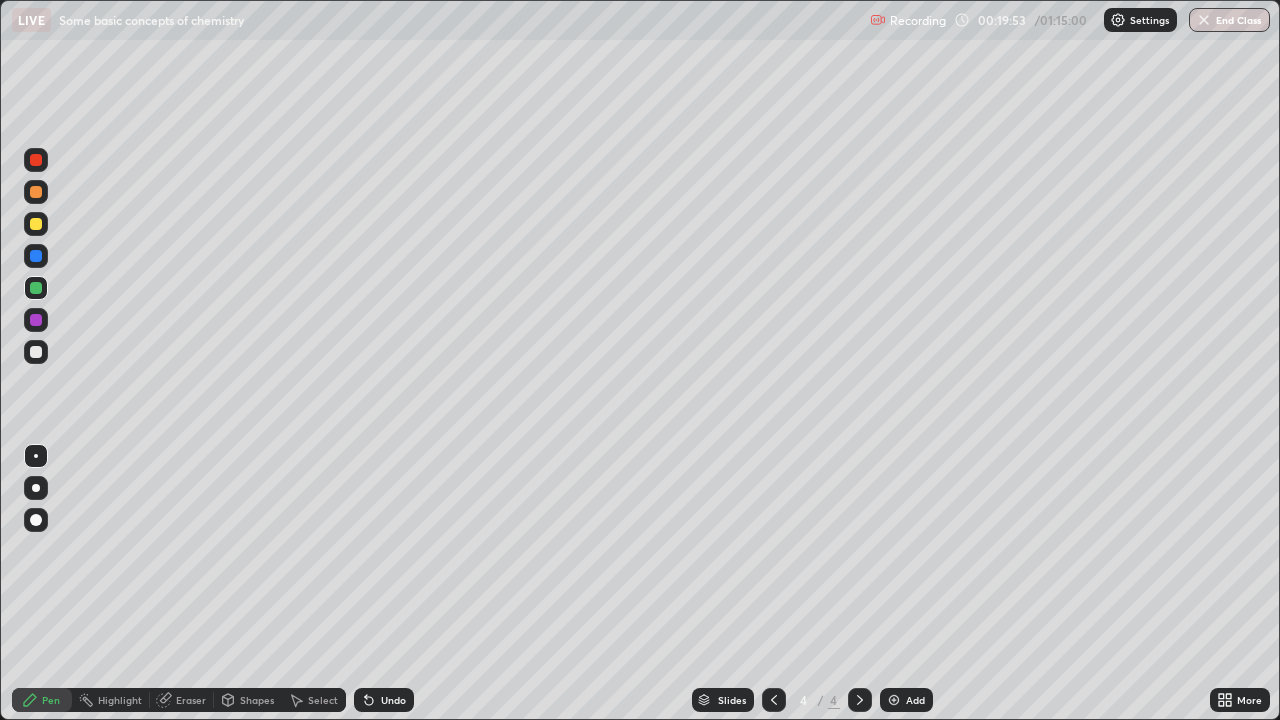 click at bounding box center [36, 320] 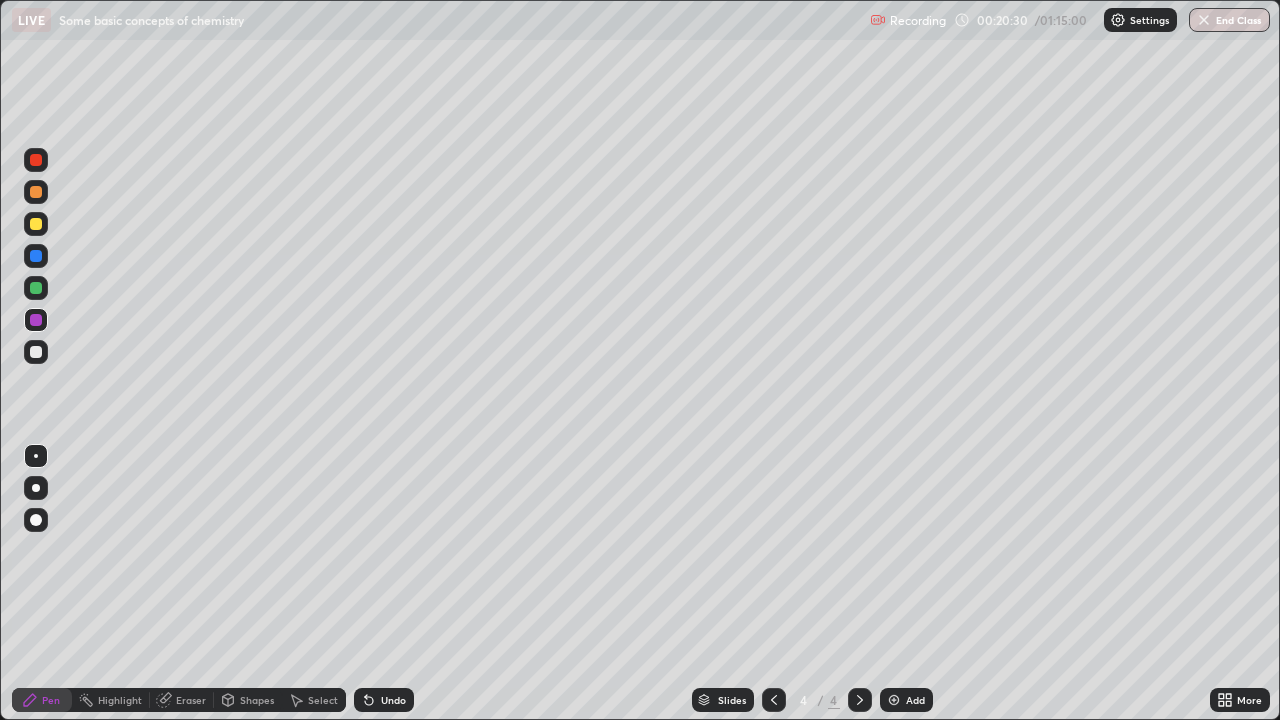 click at bounding box center [36, 352] 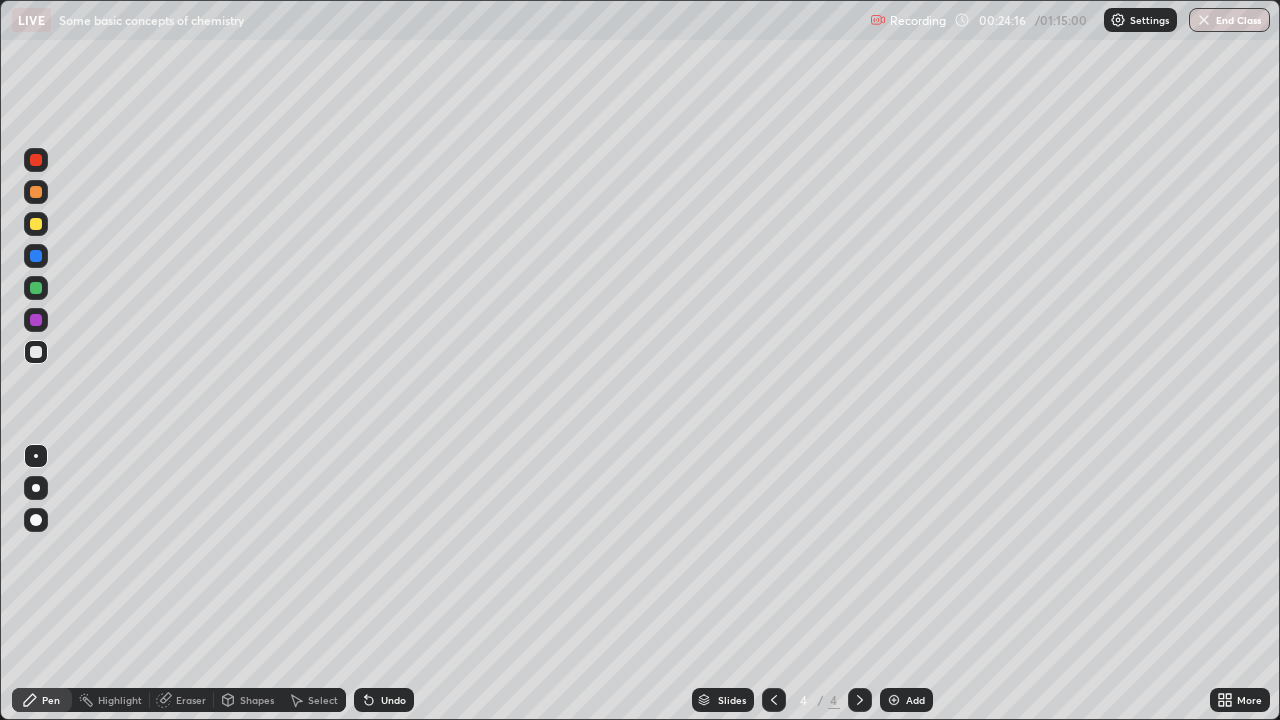click at bounding box center (36, 320) 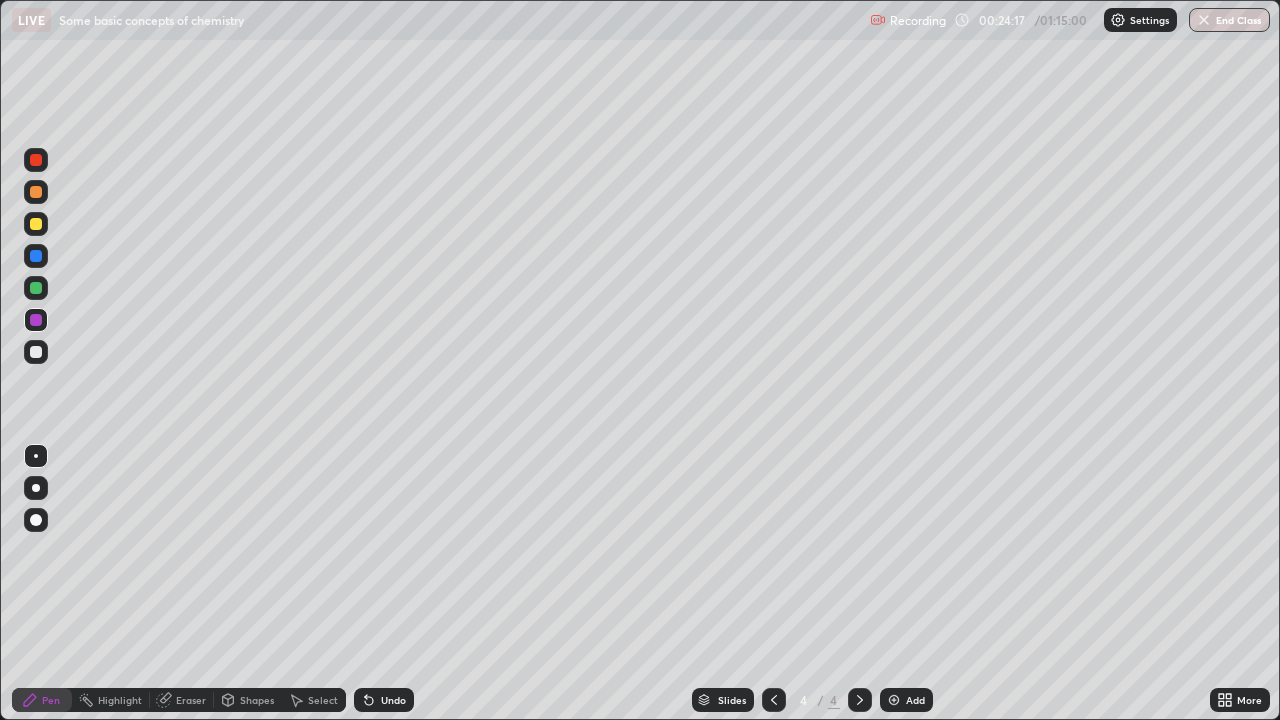 click at bounding box center [36, 160] 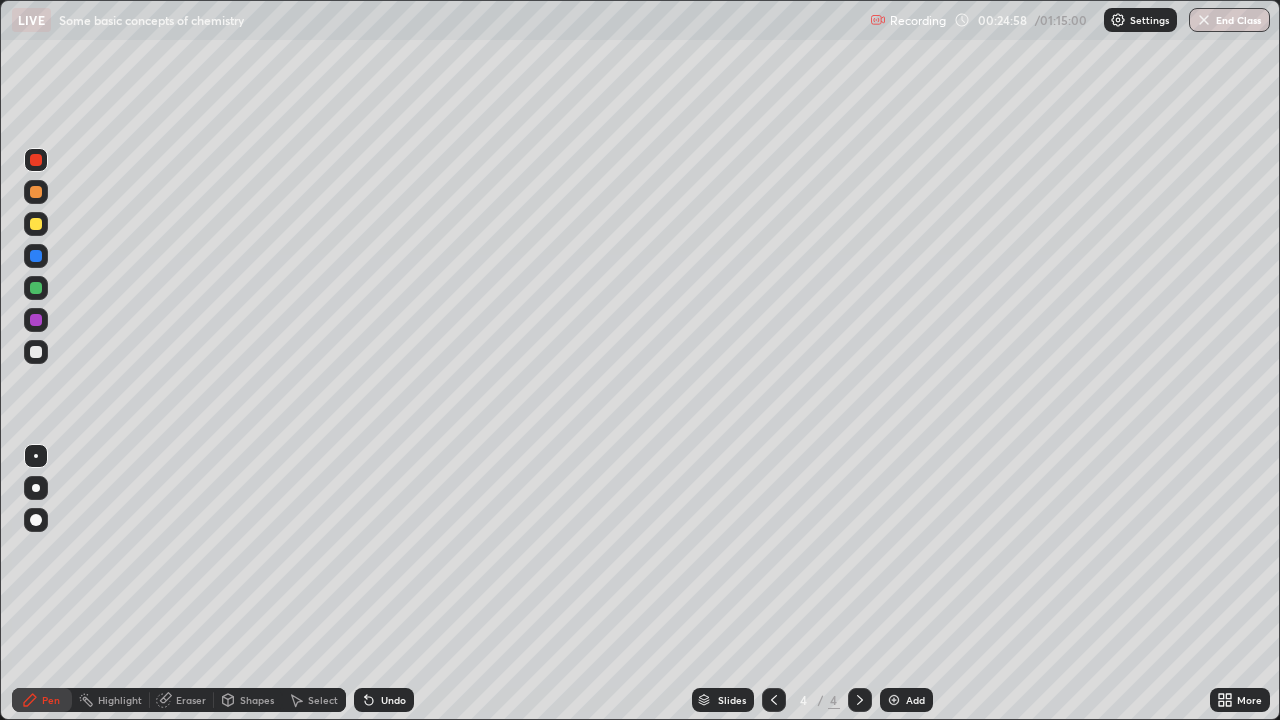 click at bounding box center (36, 320) 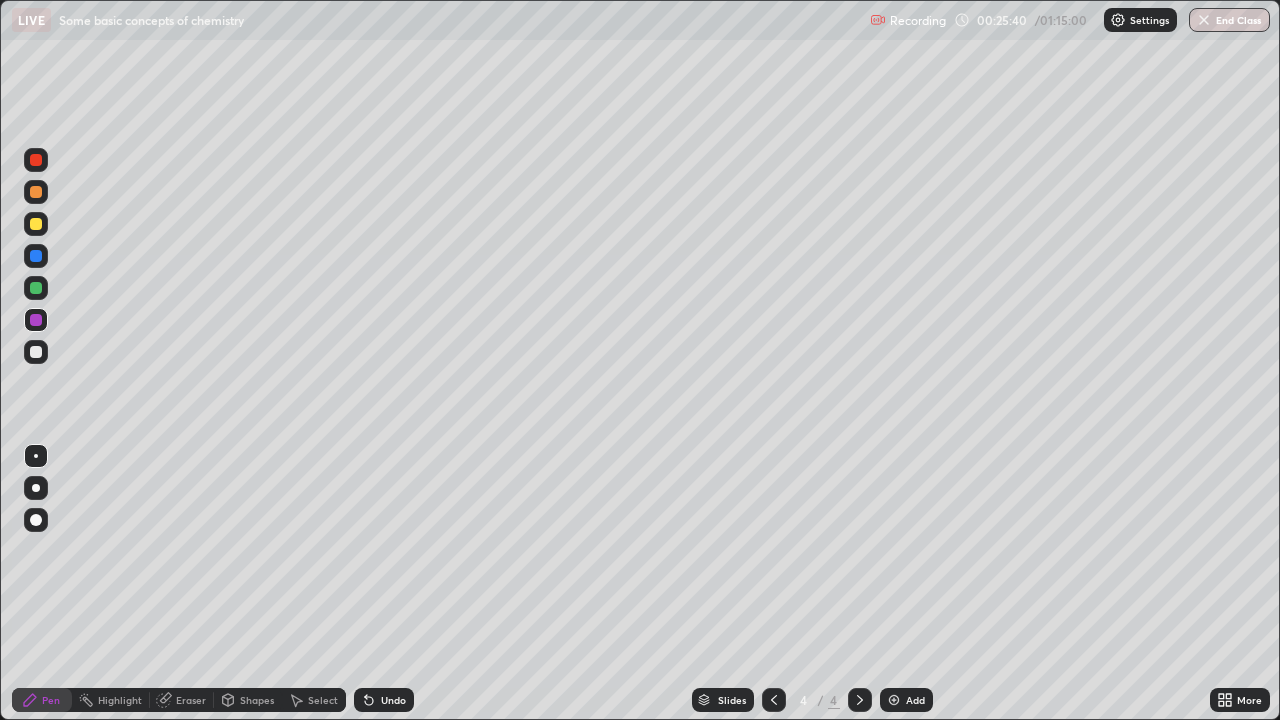 click on "Eraser" at bounding box center (191, 700) 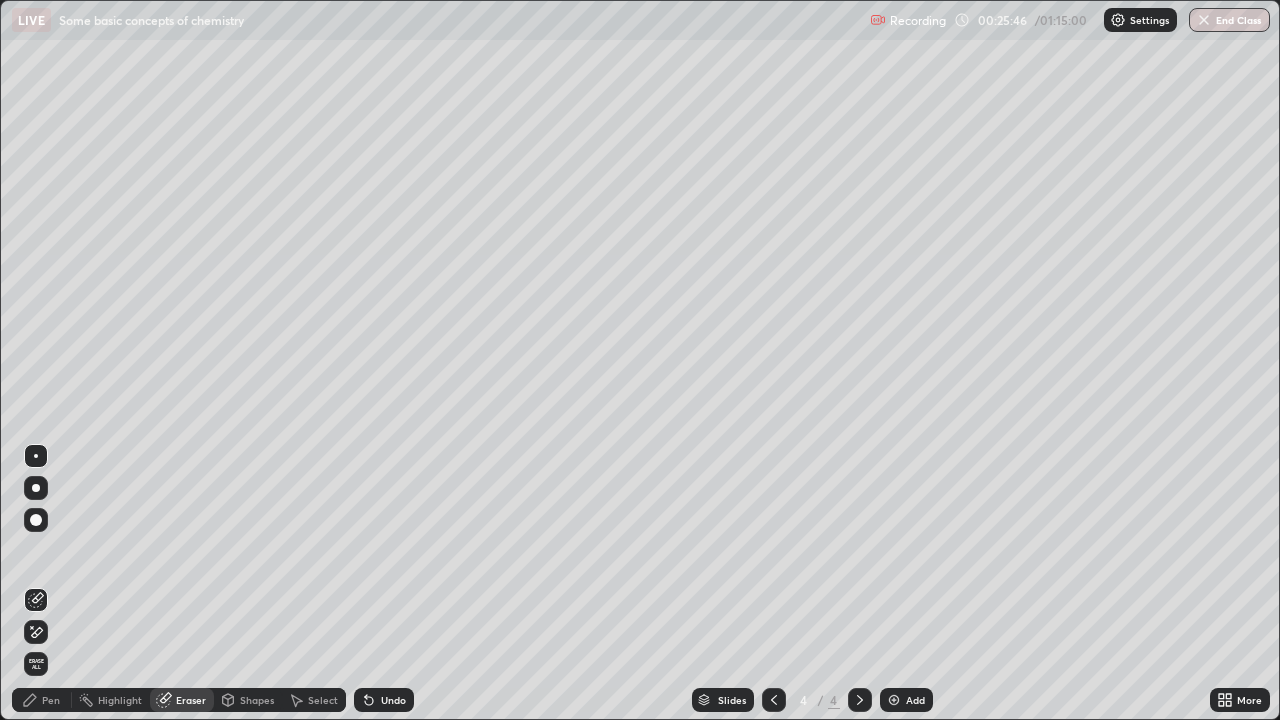 click on "Pen" at bounding box center (51, 700) 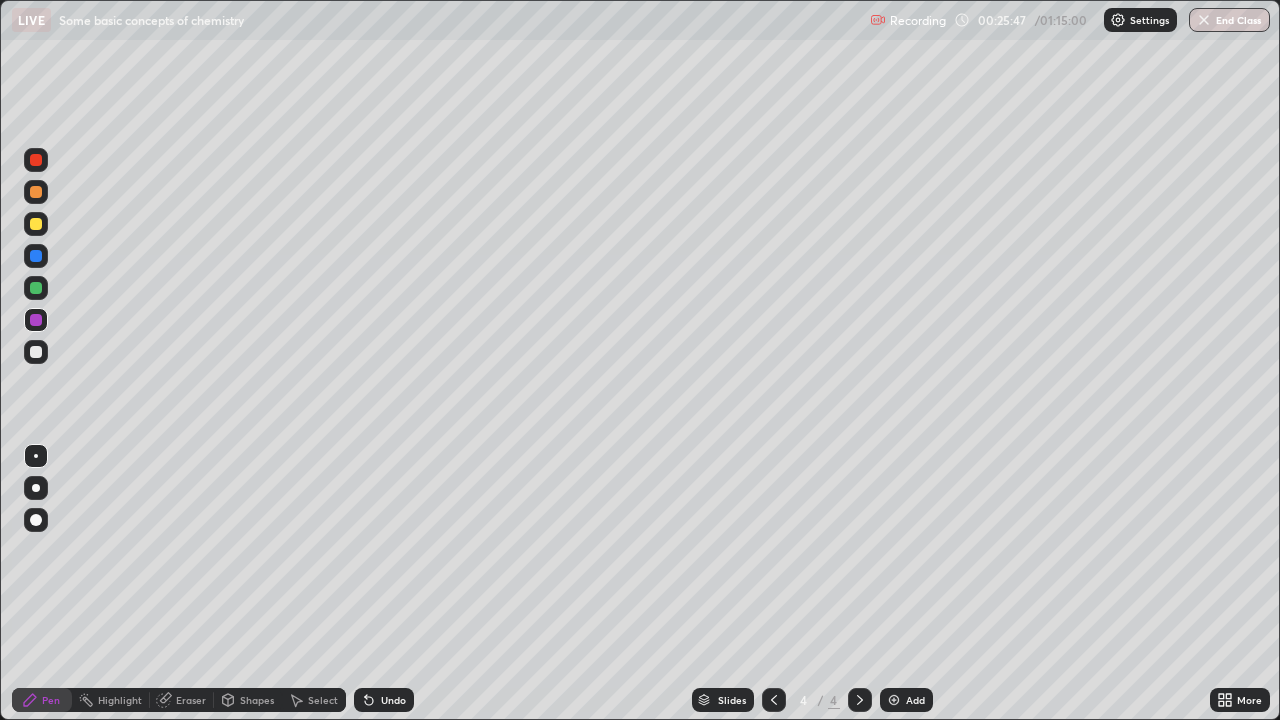 click at bounding box center [36, 192] 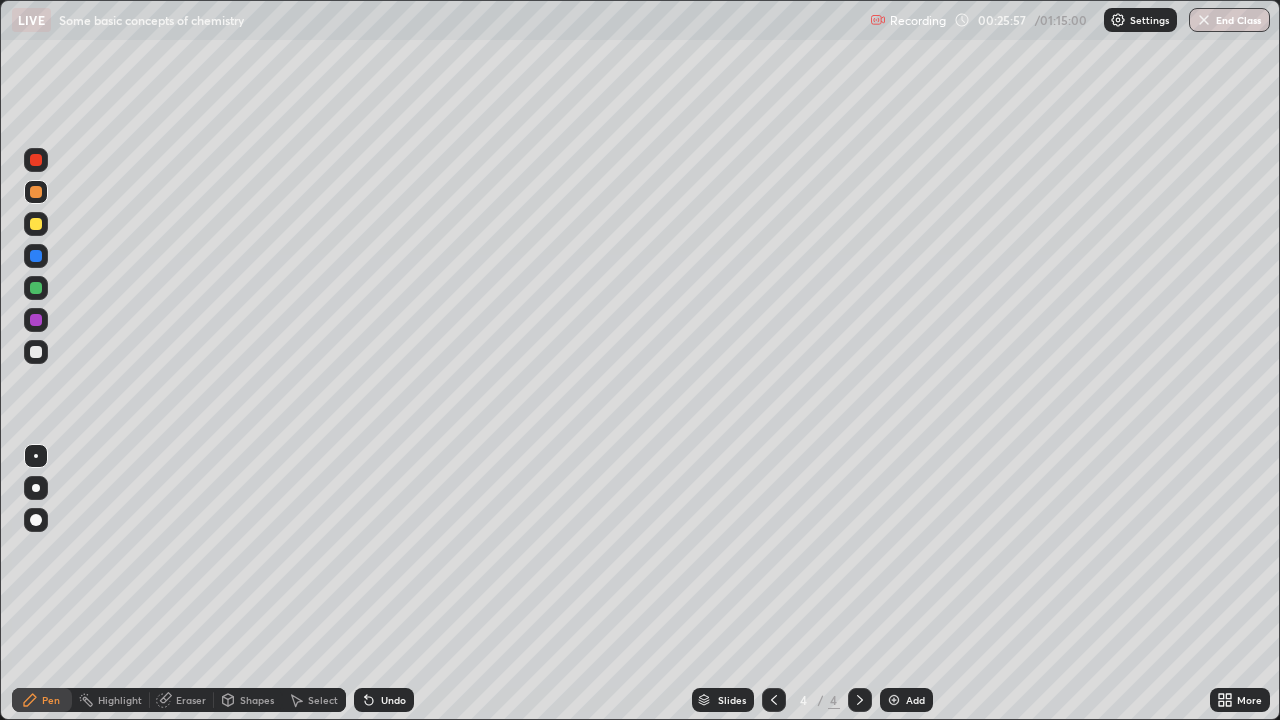 click at bounding box center (36, 352) 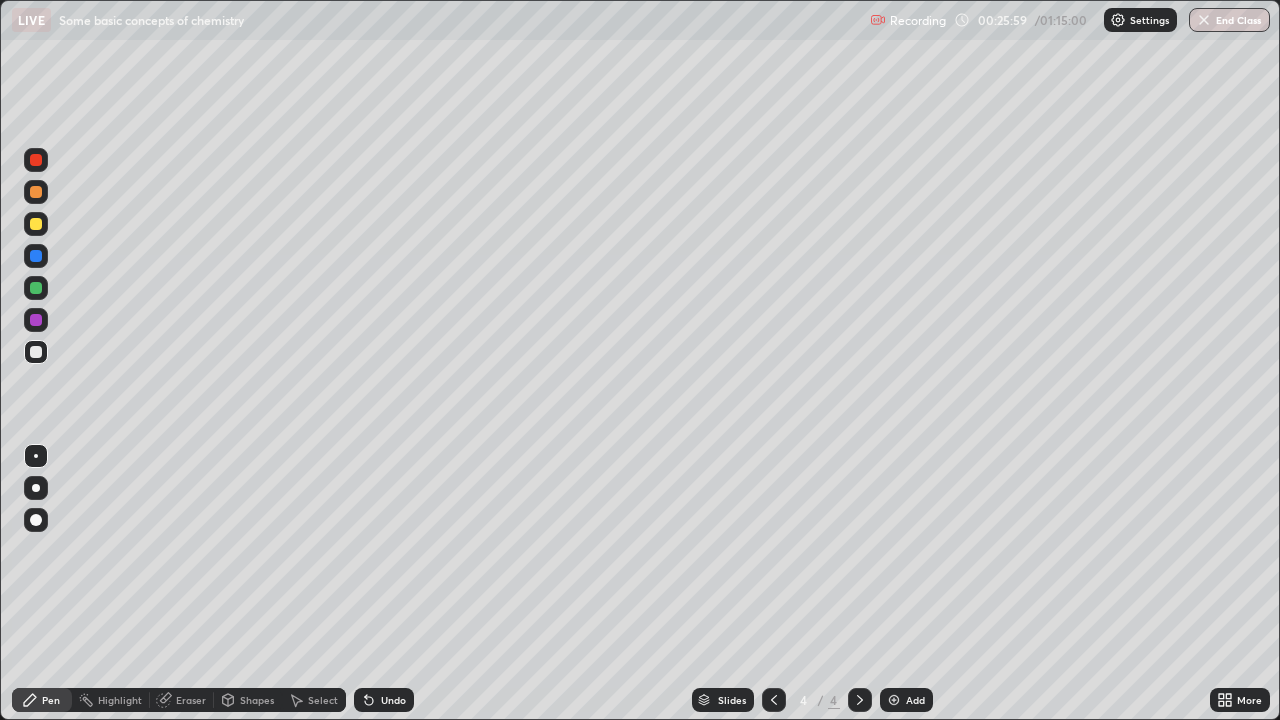 click at bounding box center [36, 192] 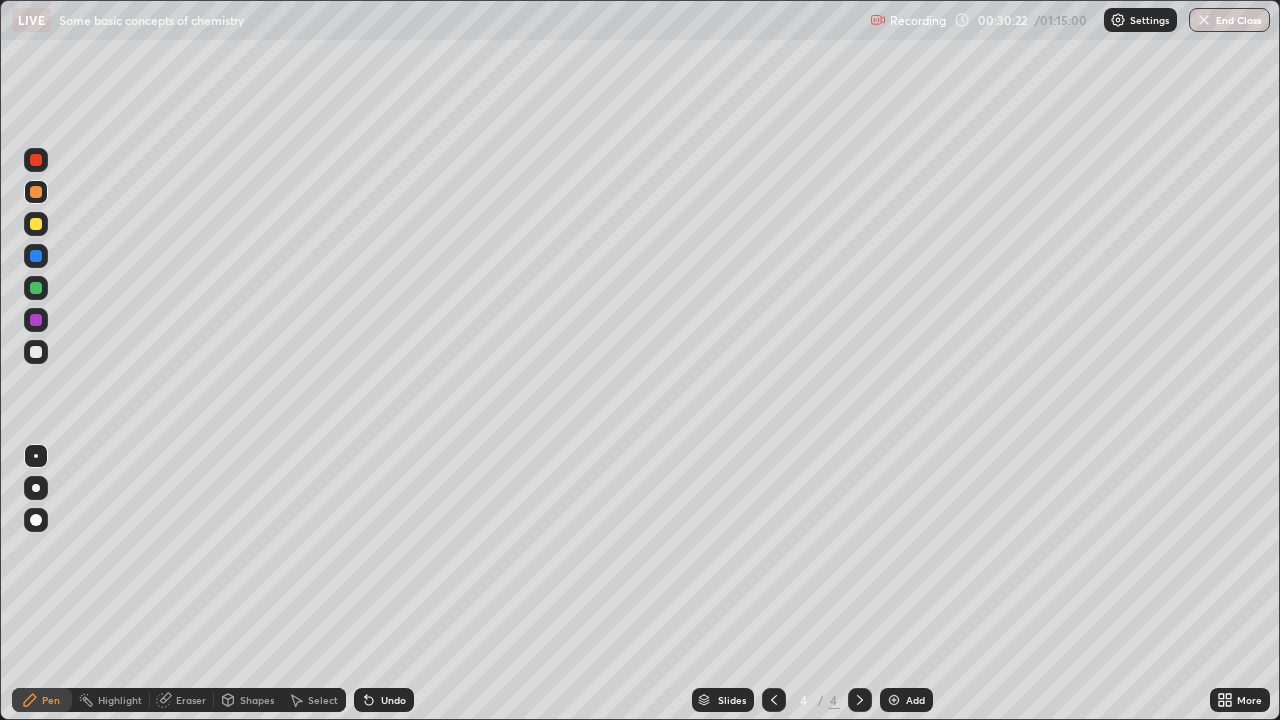 click at bounding box center (894, 700) 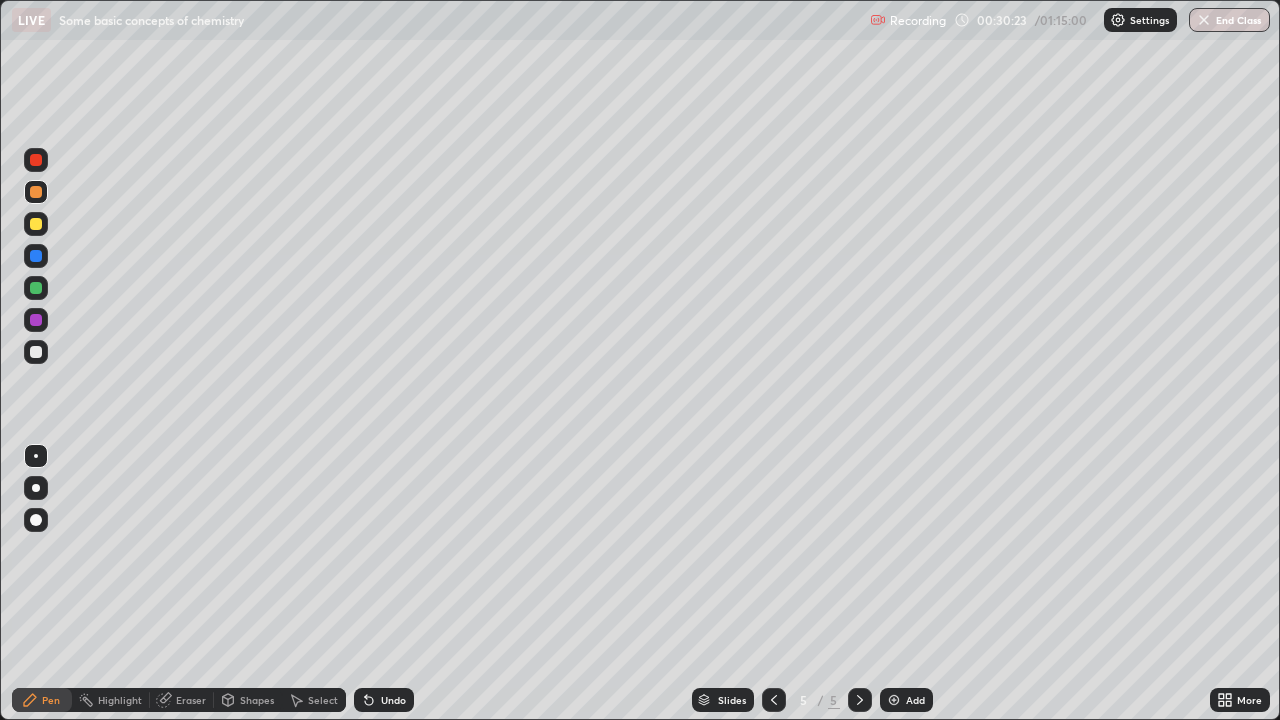 click at bounding box center [36, 352] 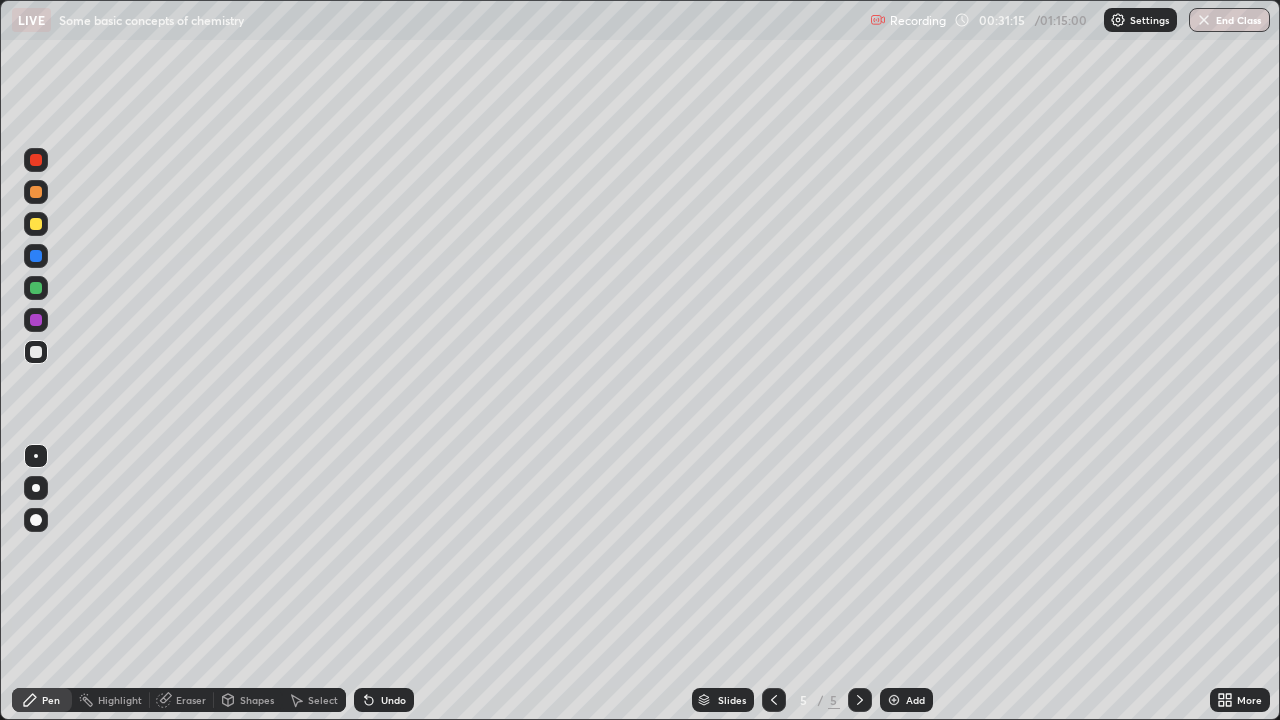 click at bounding box center [36, 224] 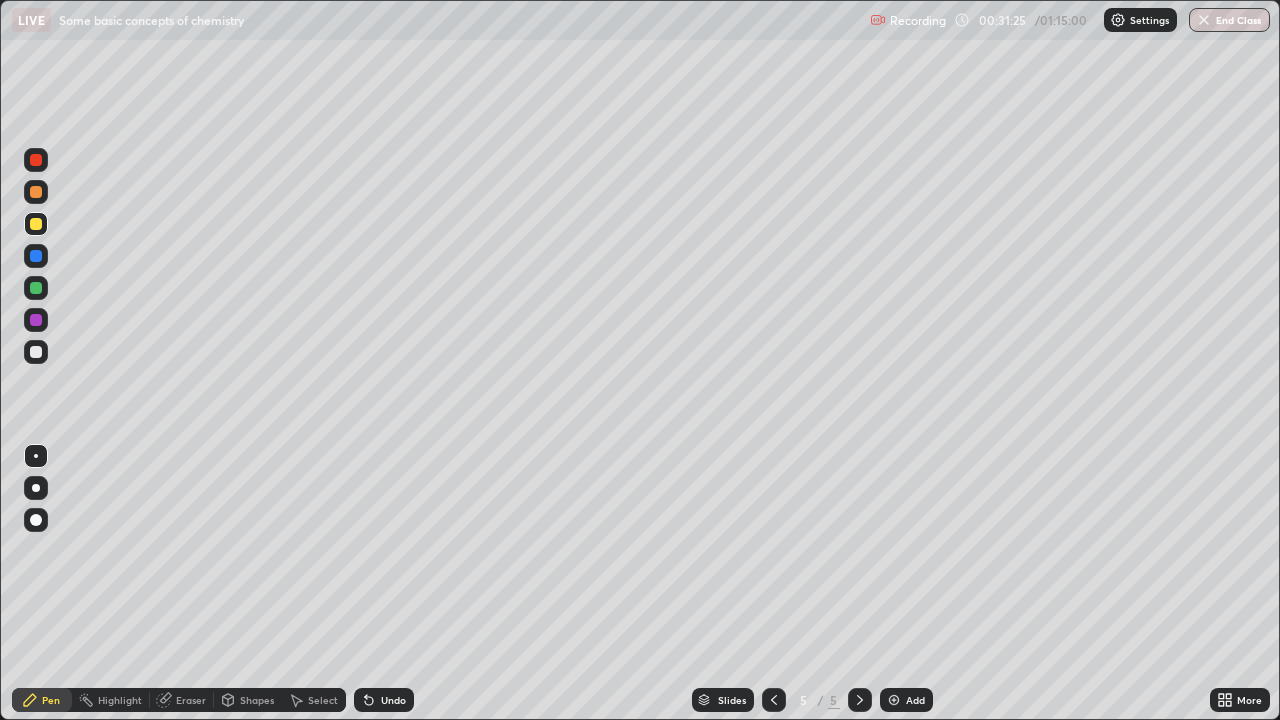 click at bounding box center [36, 320] 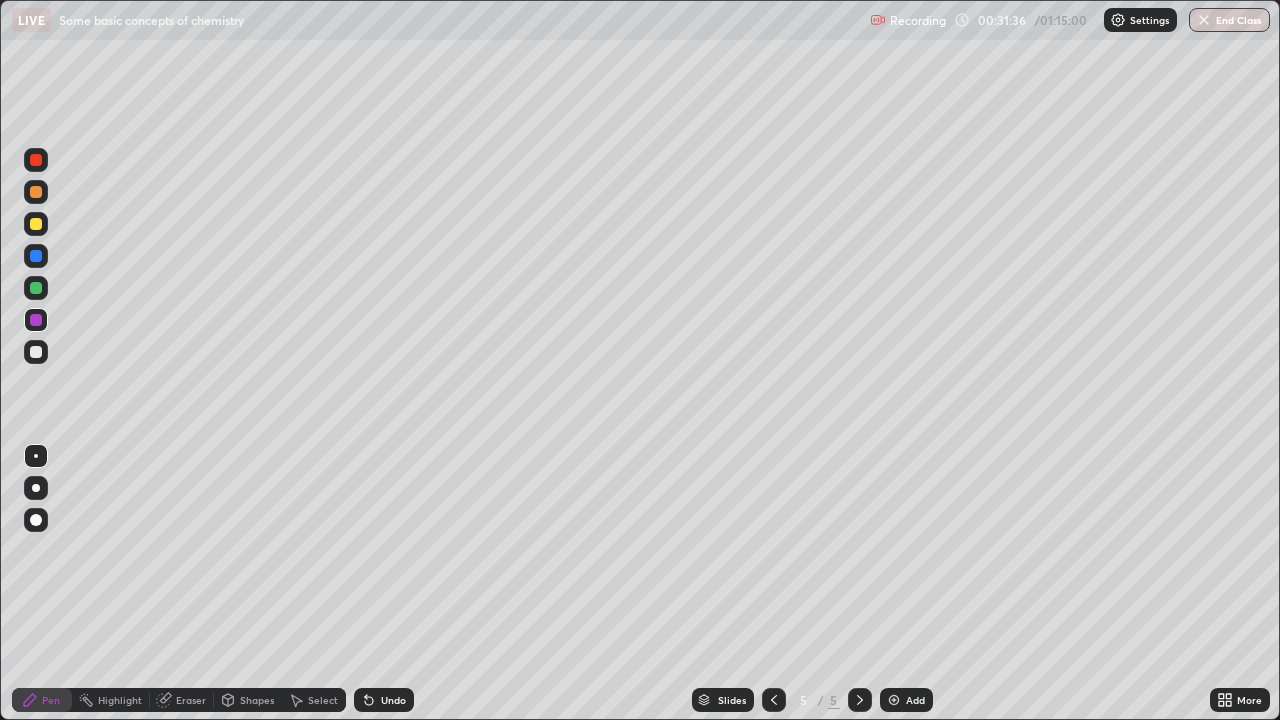click at bounding box center [36, 352] 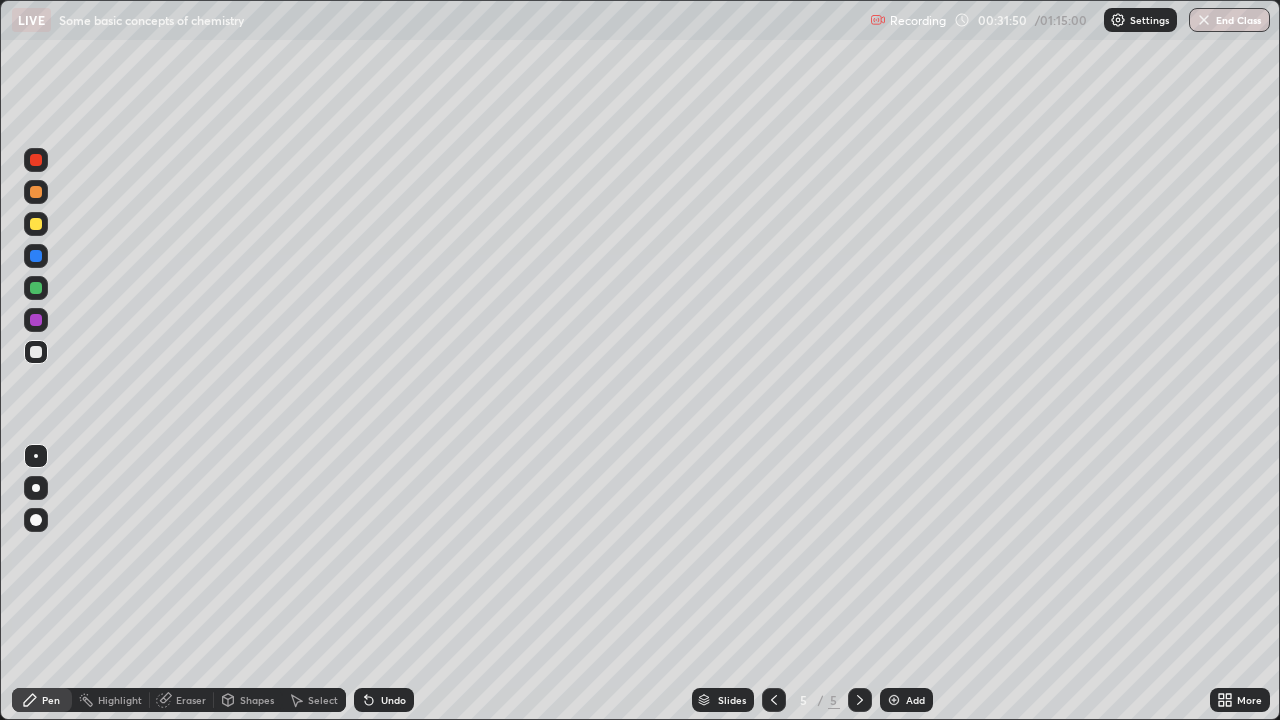 click 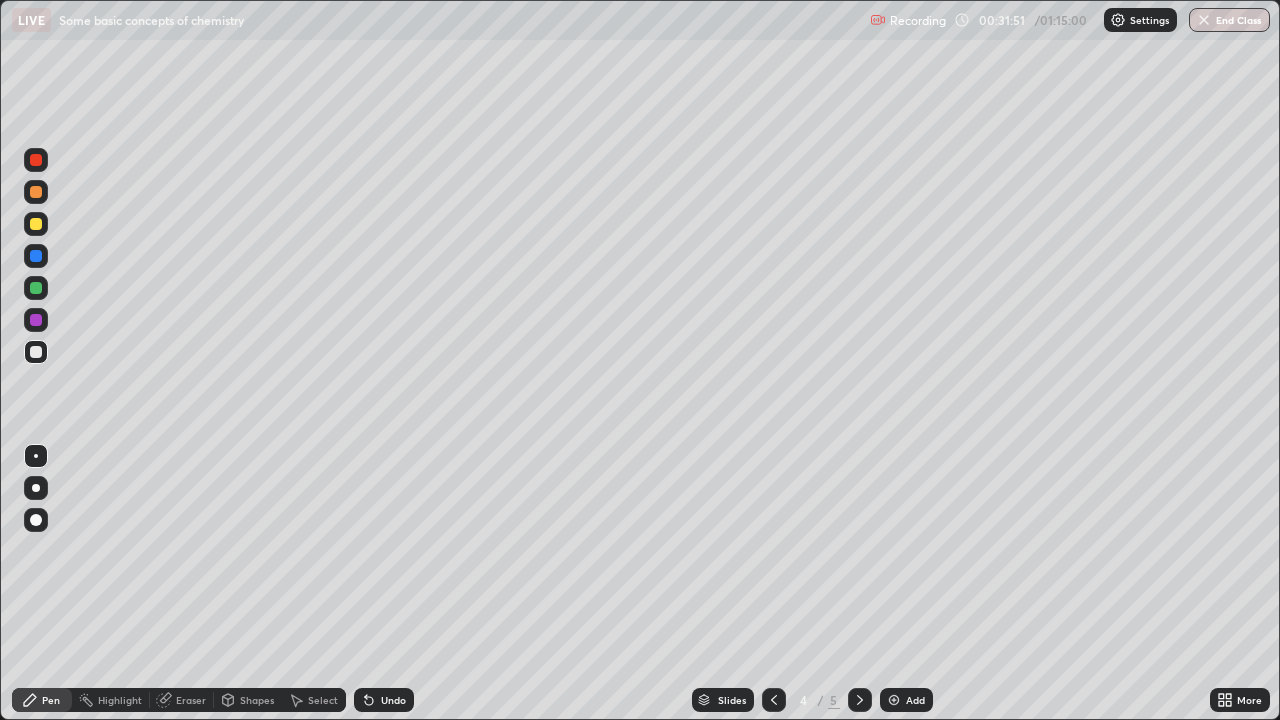 click 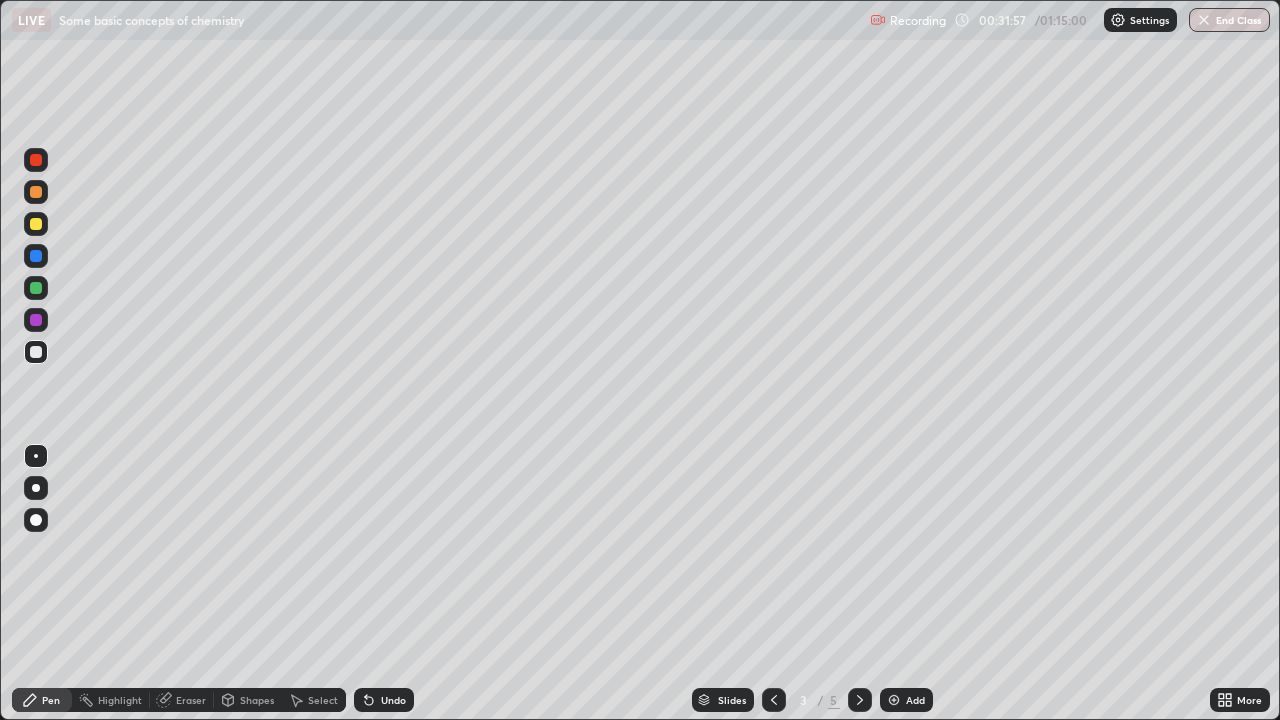 click at bounding box center (860, 700) 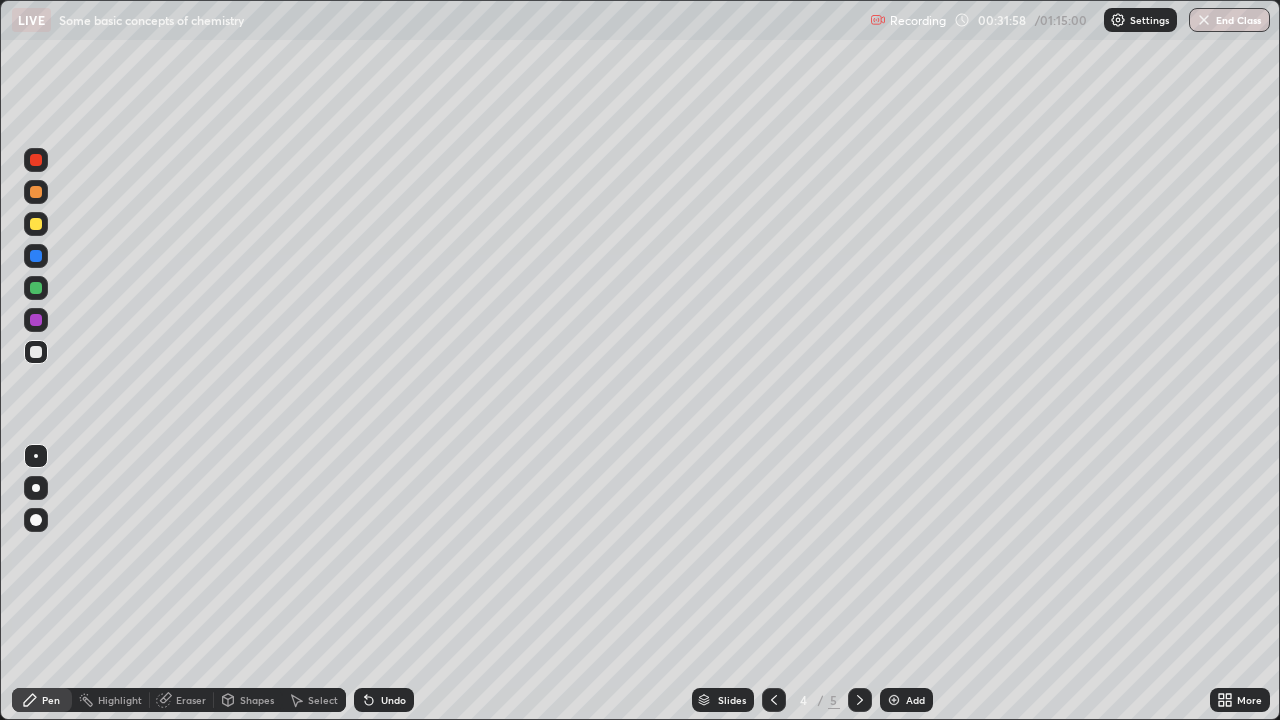 click 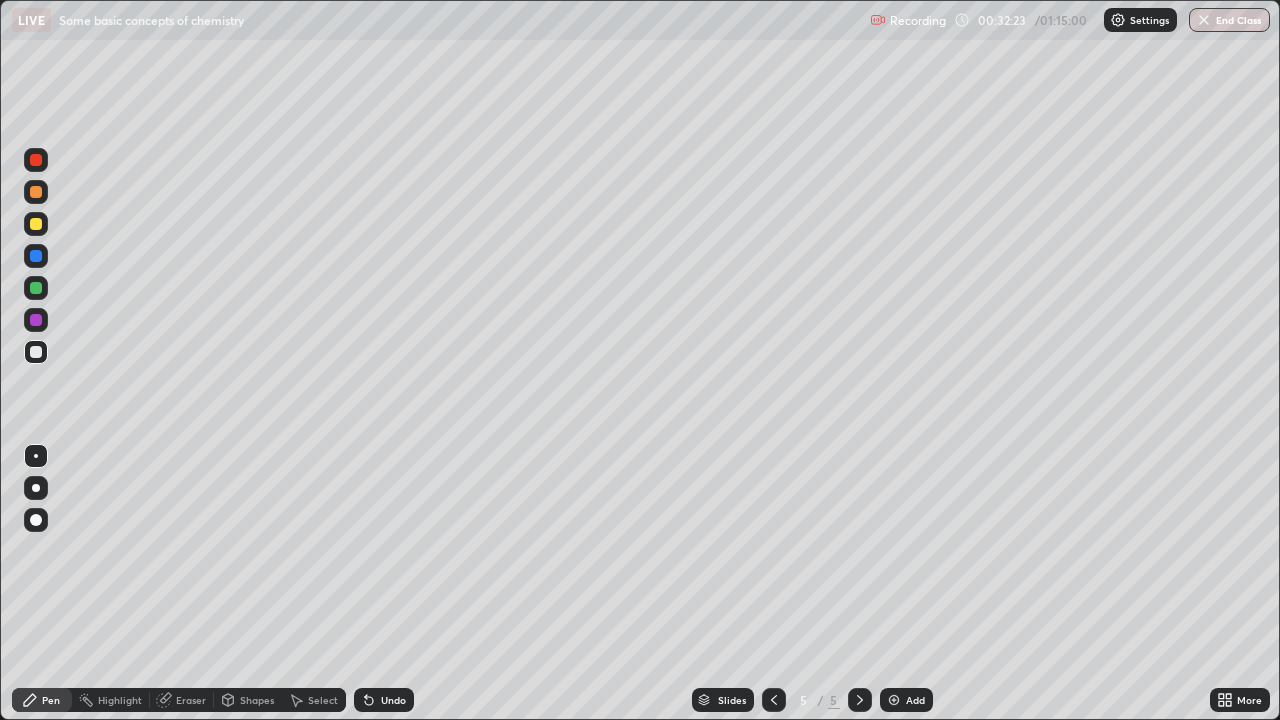 click at bounding box center (36, 352) 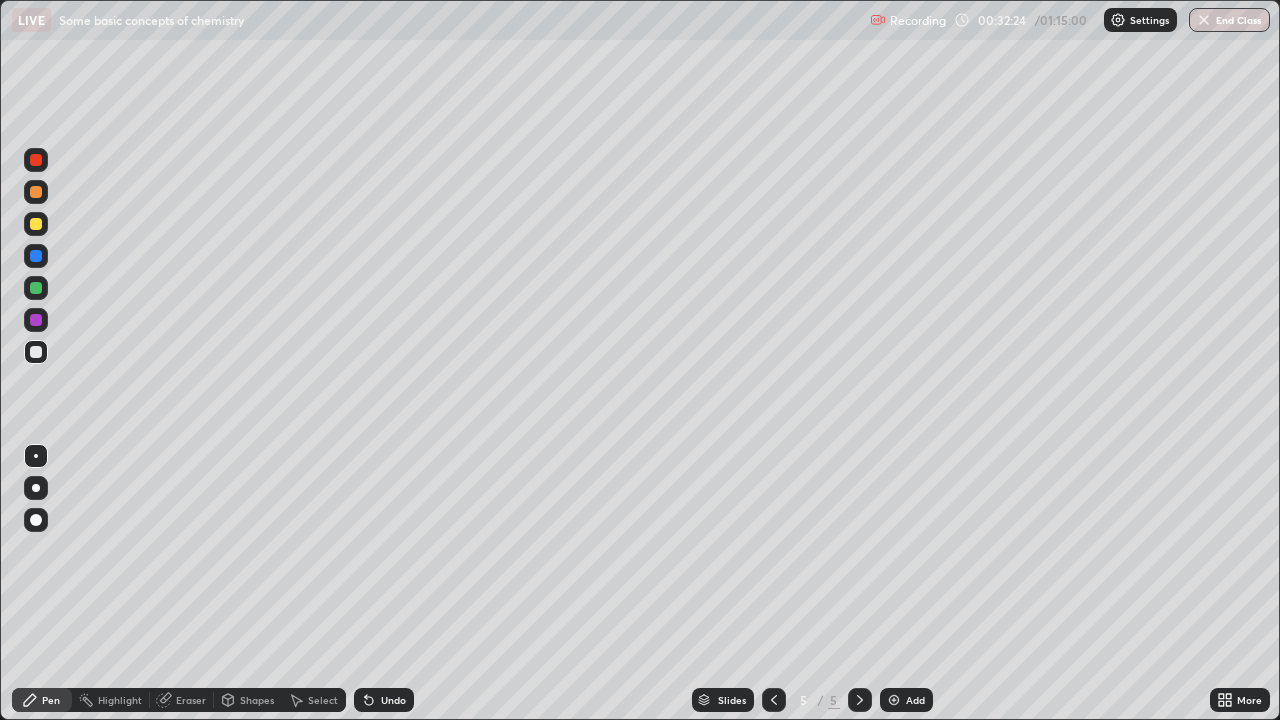 click at bounding box center [36, 224] 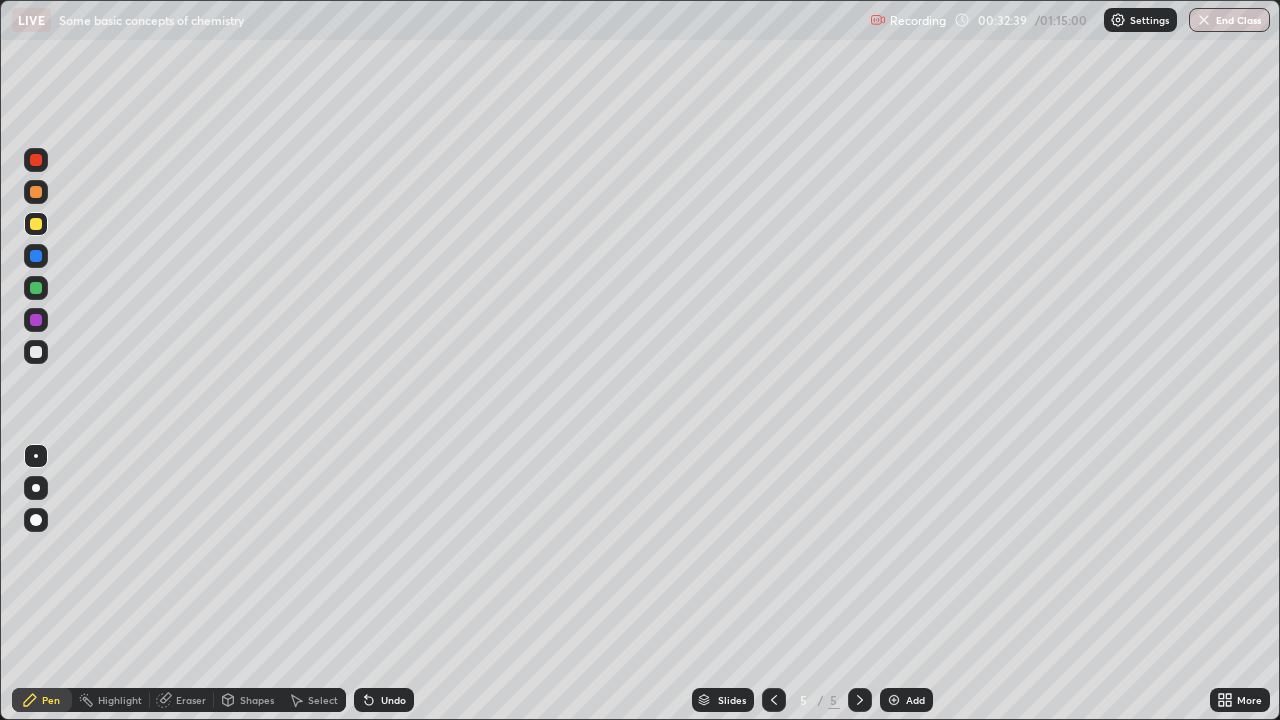 click at bounding box center (36, 320) 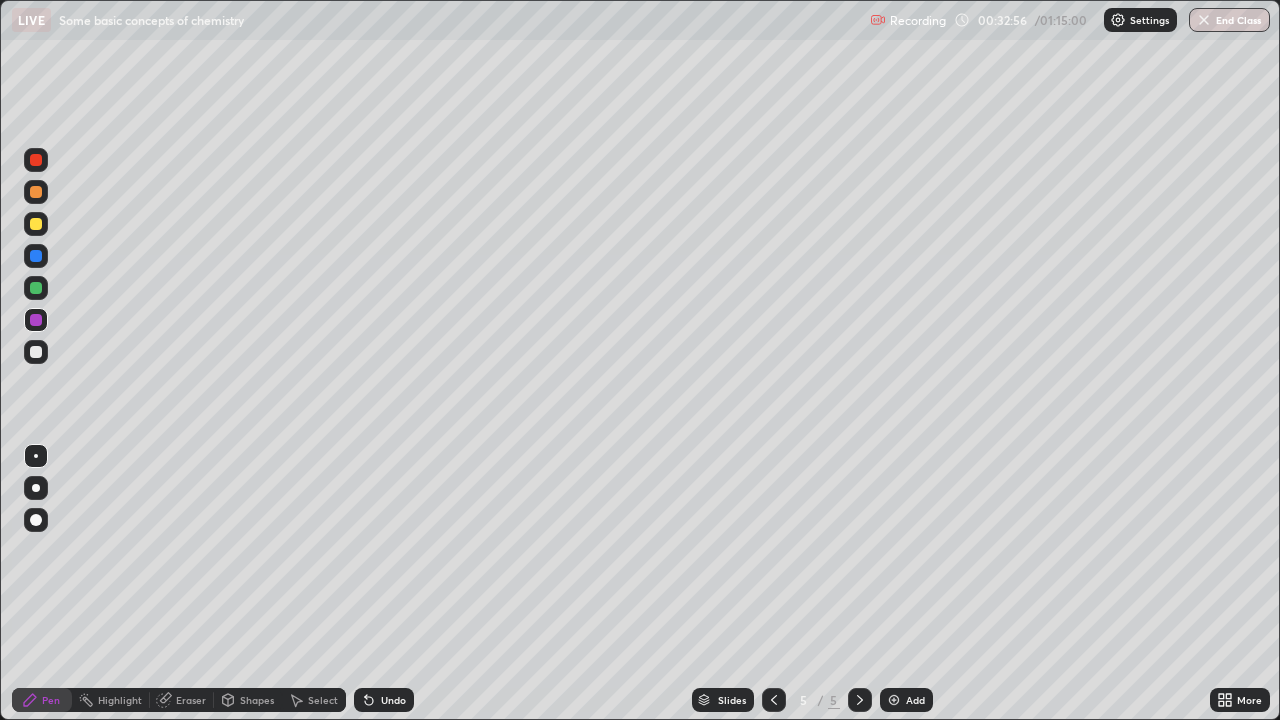 click at bounding box center (36, 352) 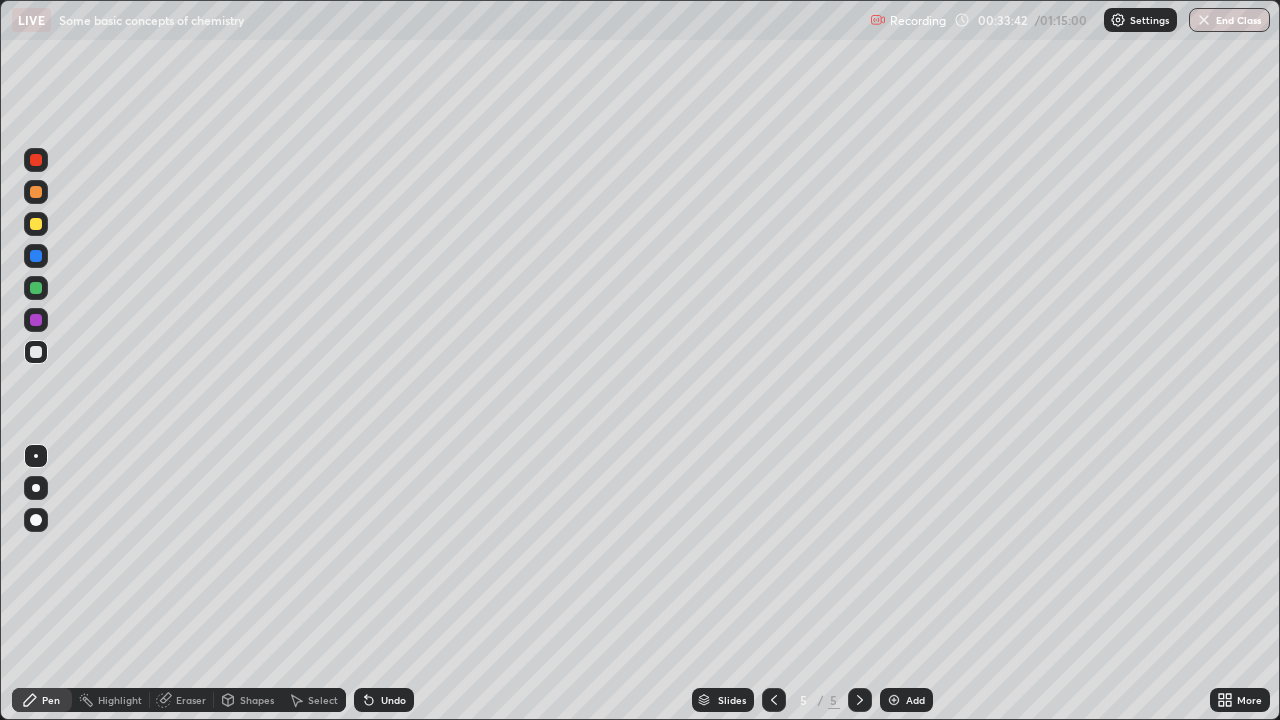 click at bounding box center (36, 224) 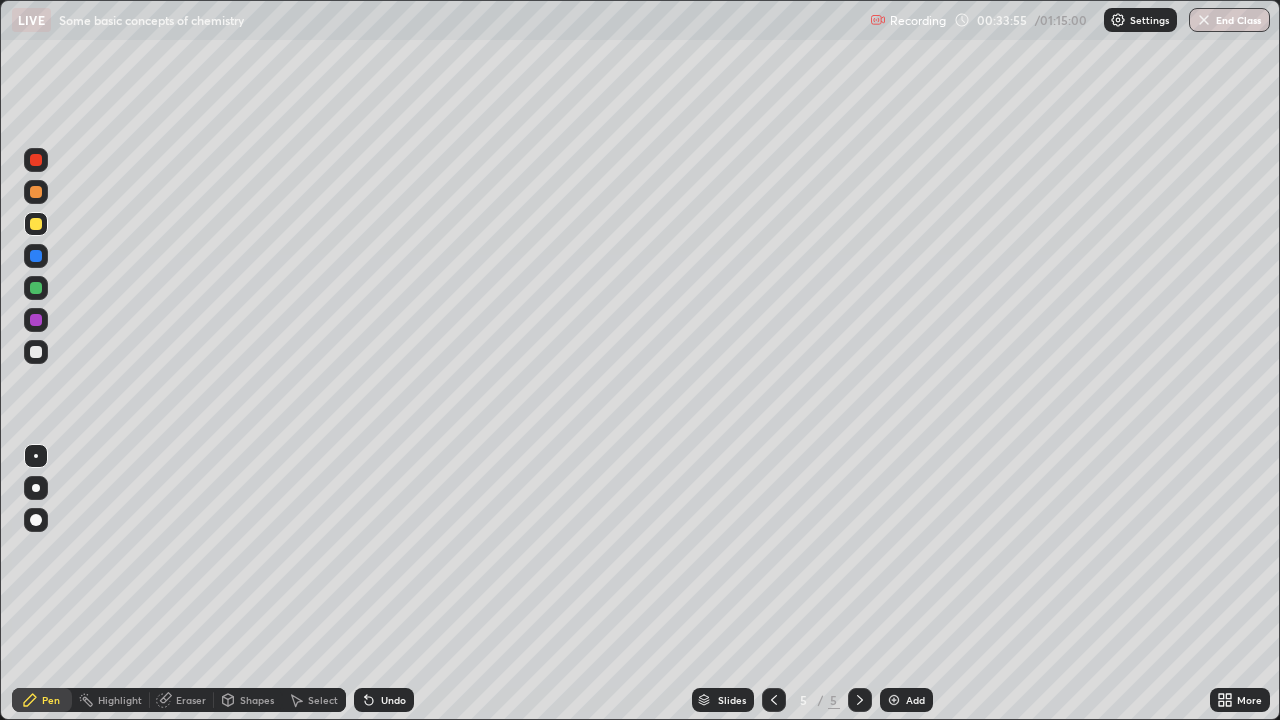 click at bounding box center (36, 320) 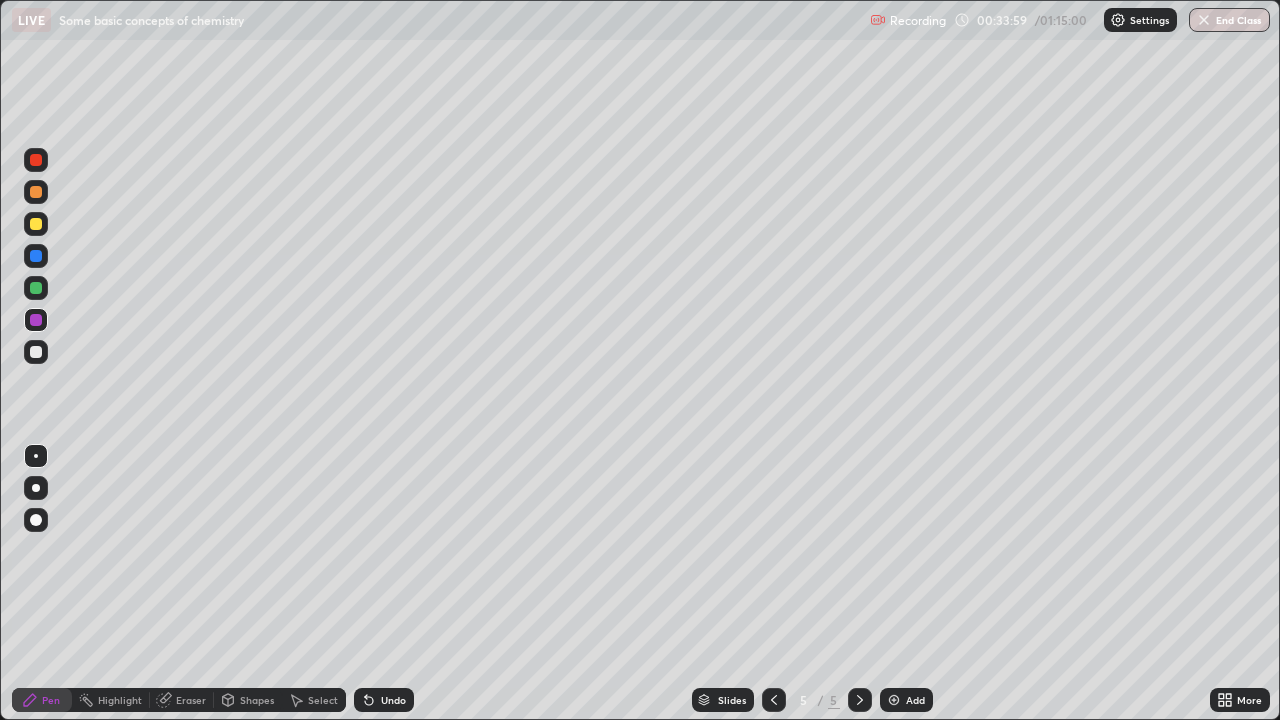 click at bounding box center (36, 352) 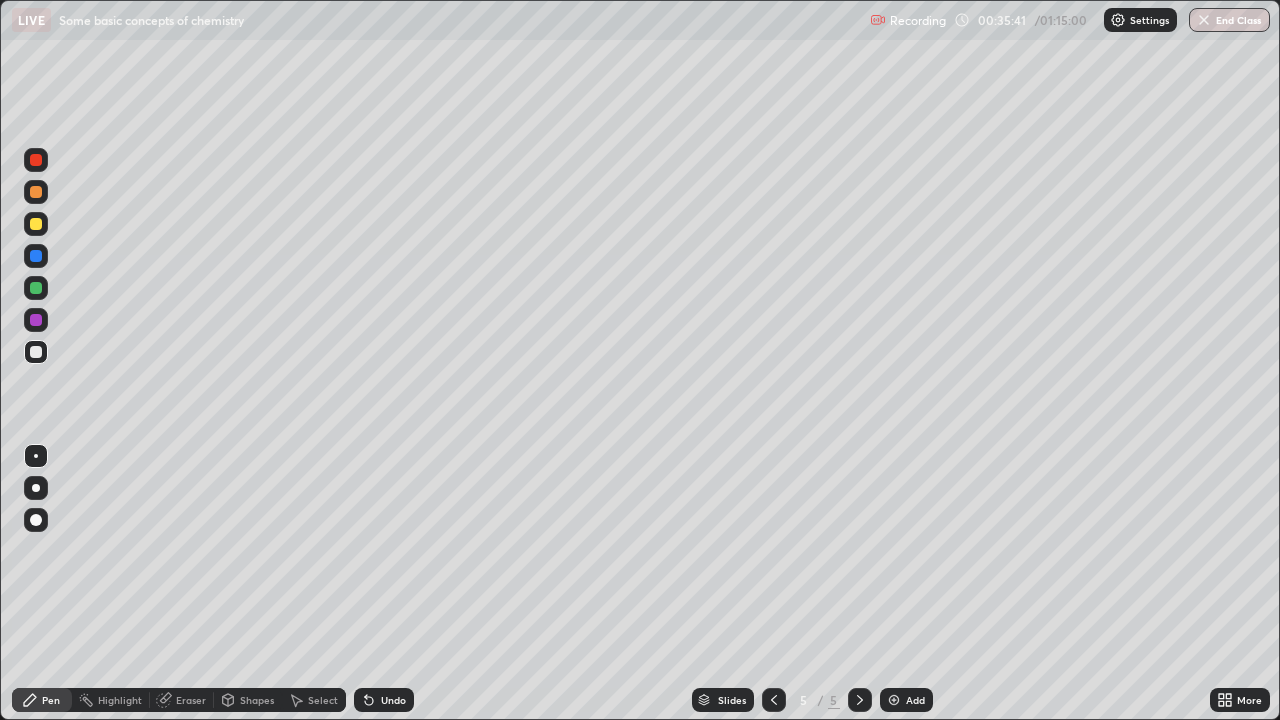 click 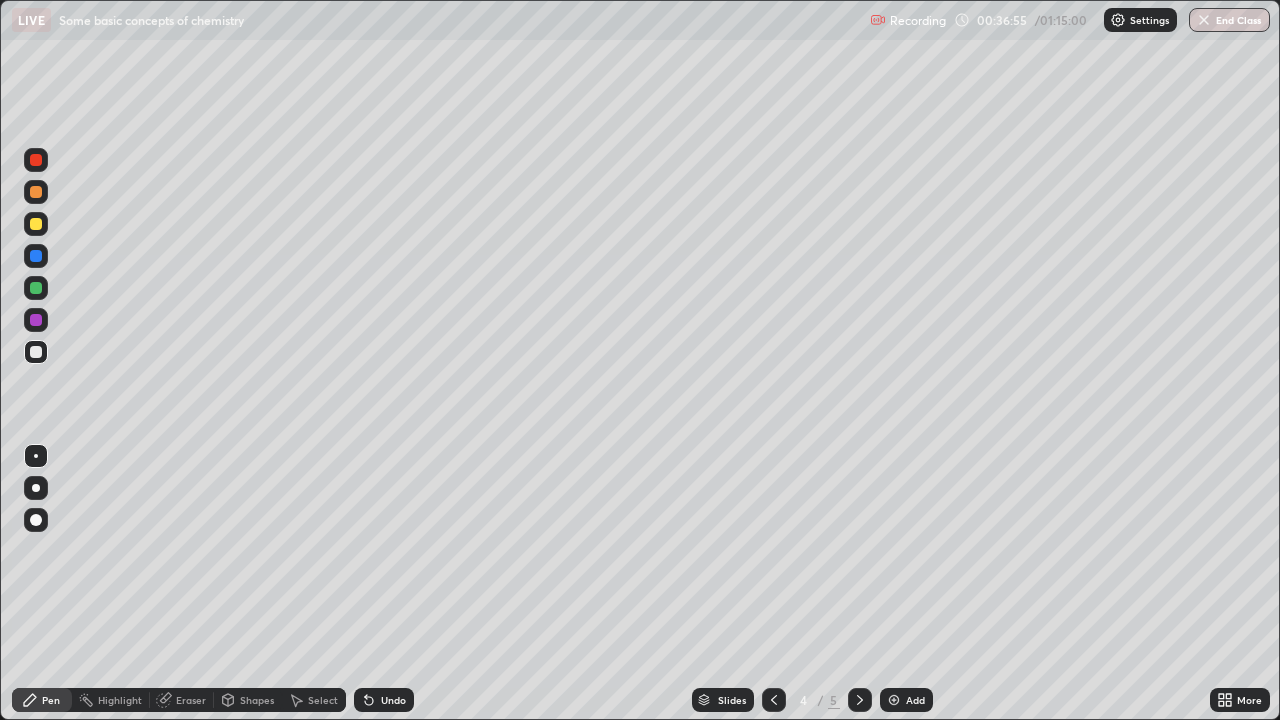 click 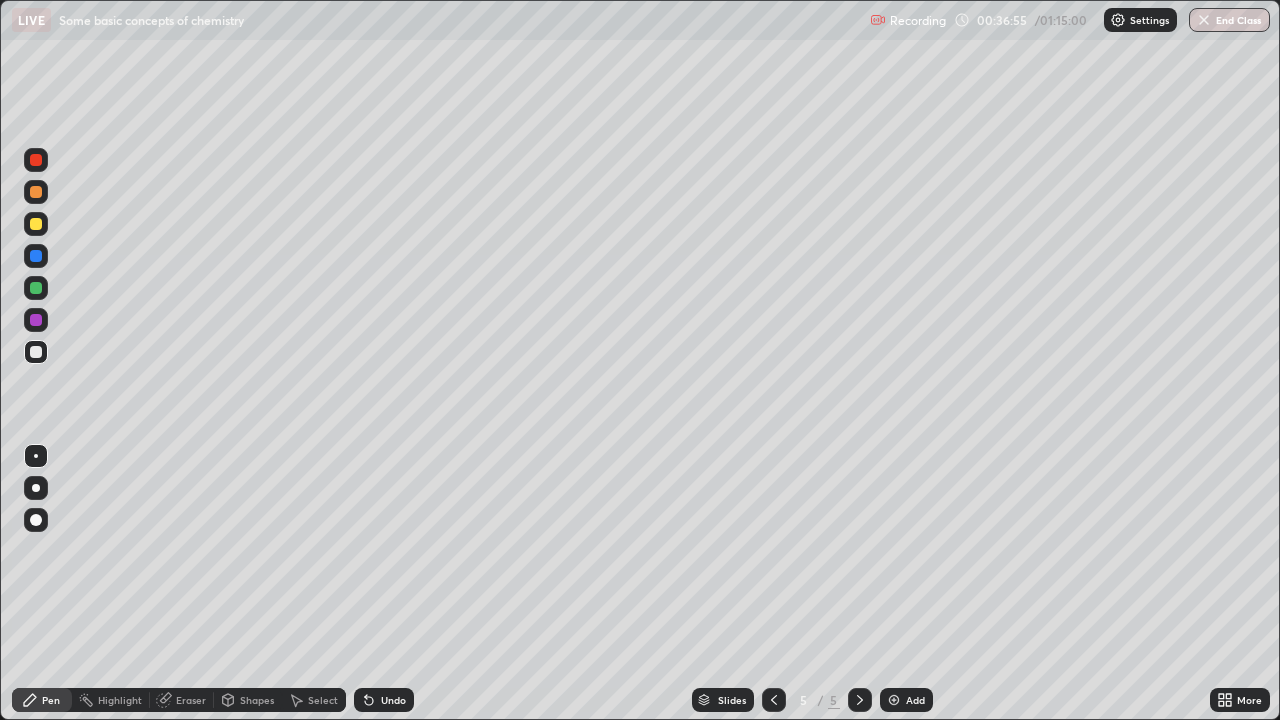 click at bounding box center (860, 700) 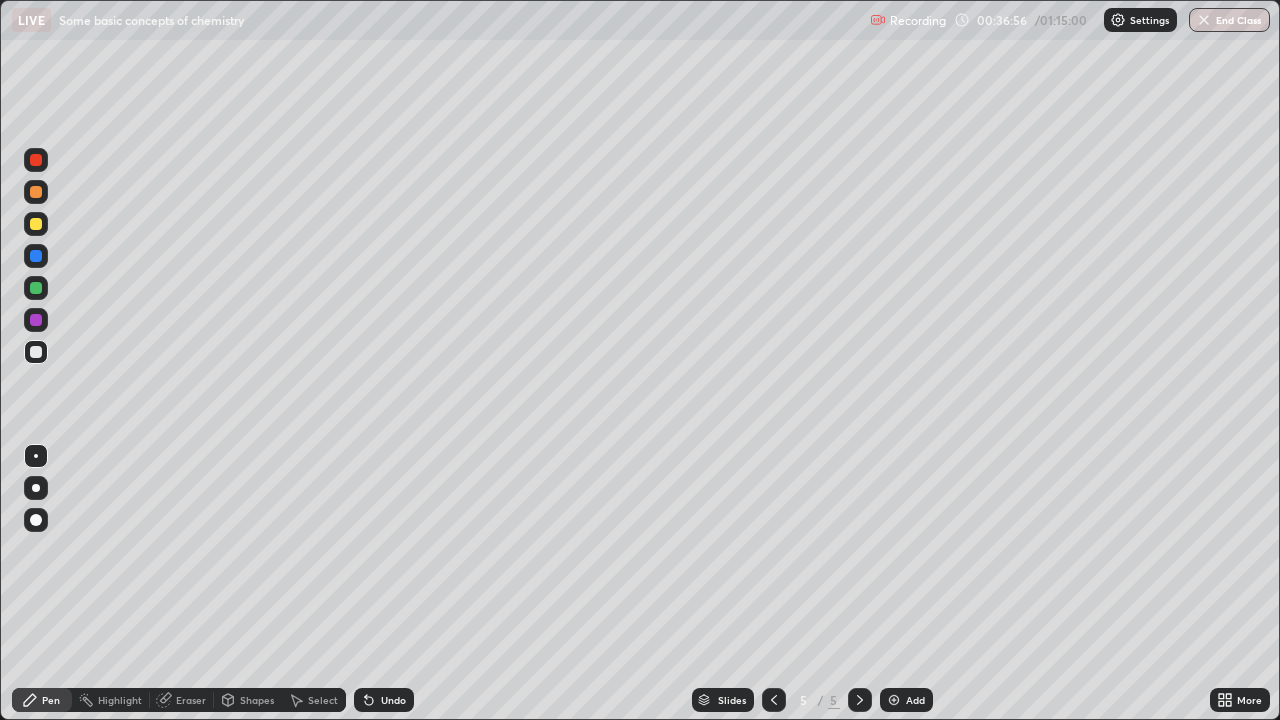 click at bounding box center (894, 700) 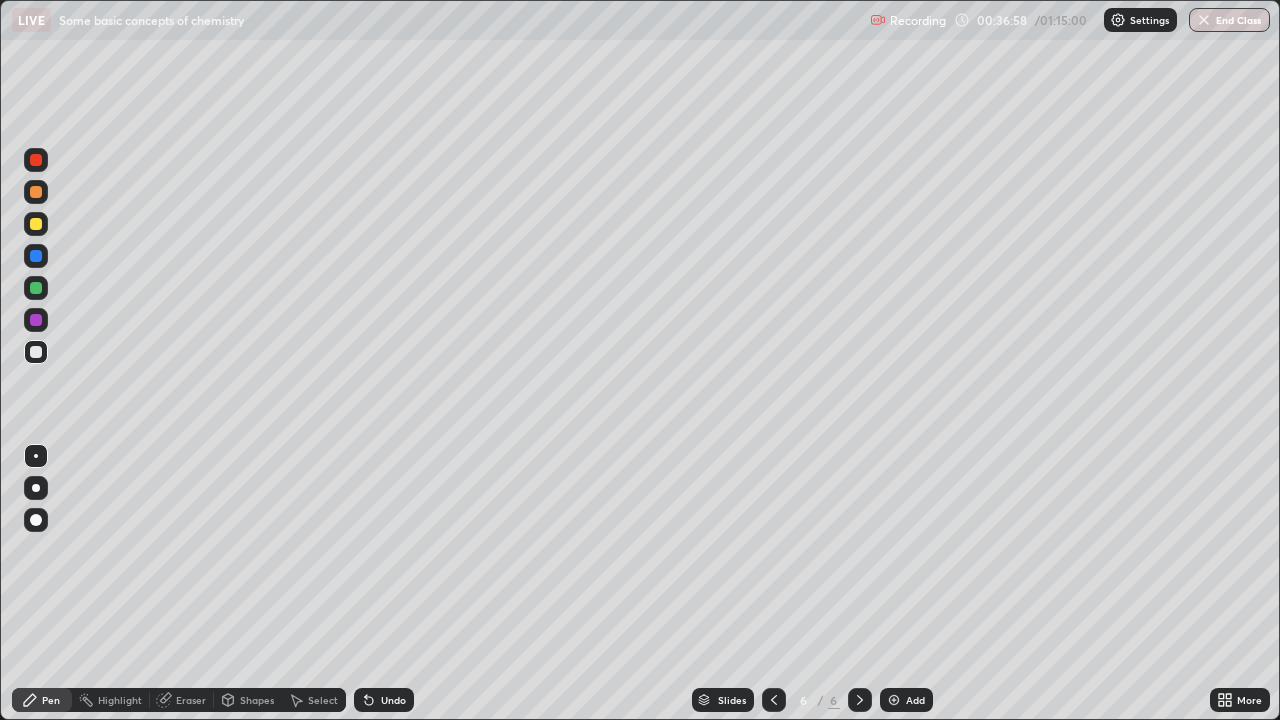 click at bounding box center (36, 224) 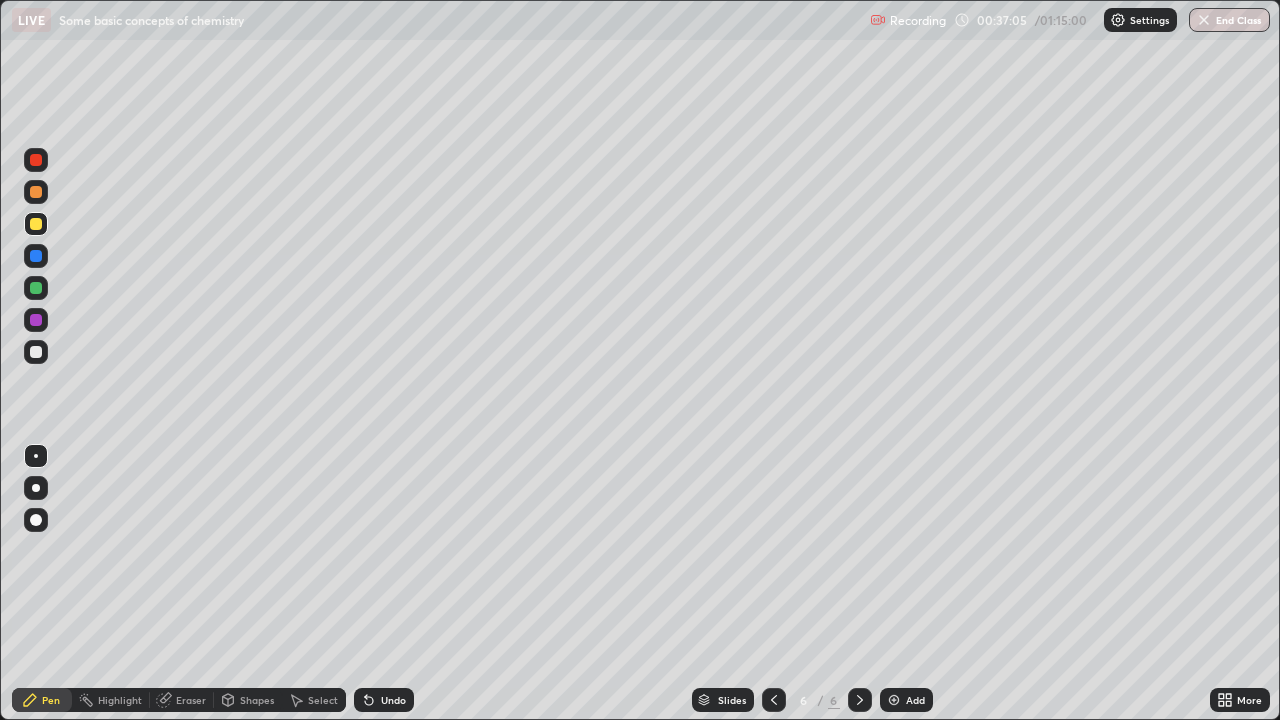 click at bounding box center [36, 256] 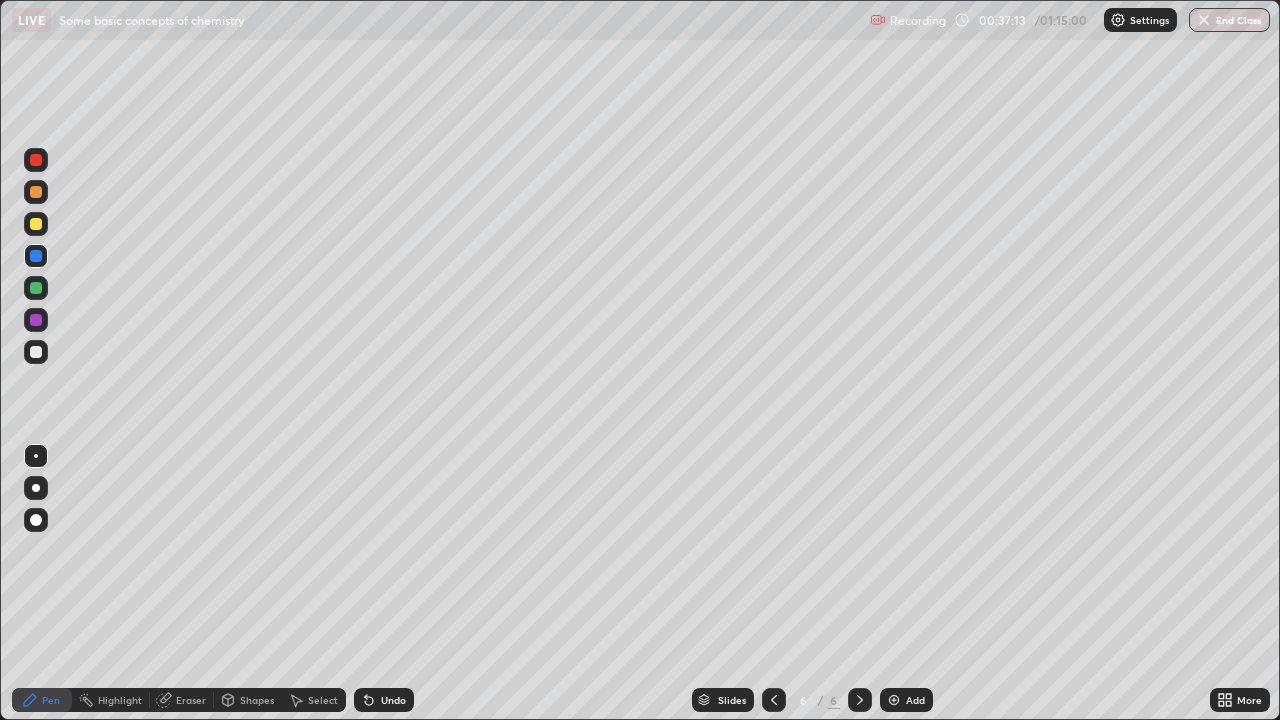 click at bounding box center (36, 352) 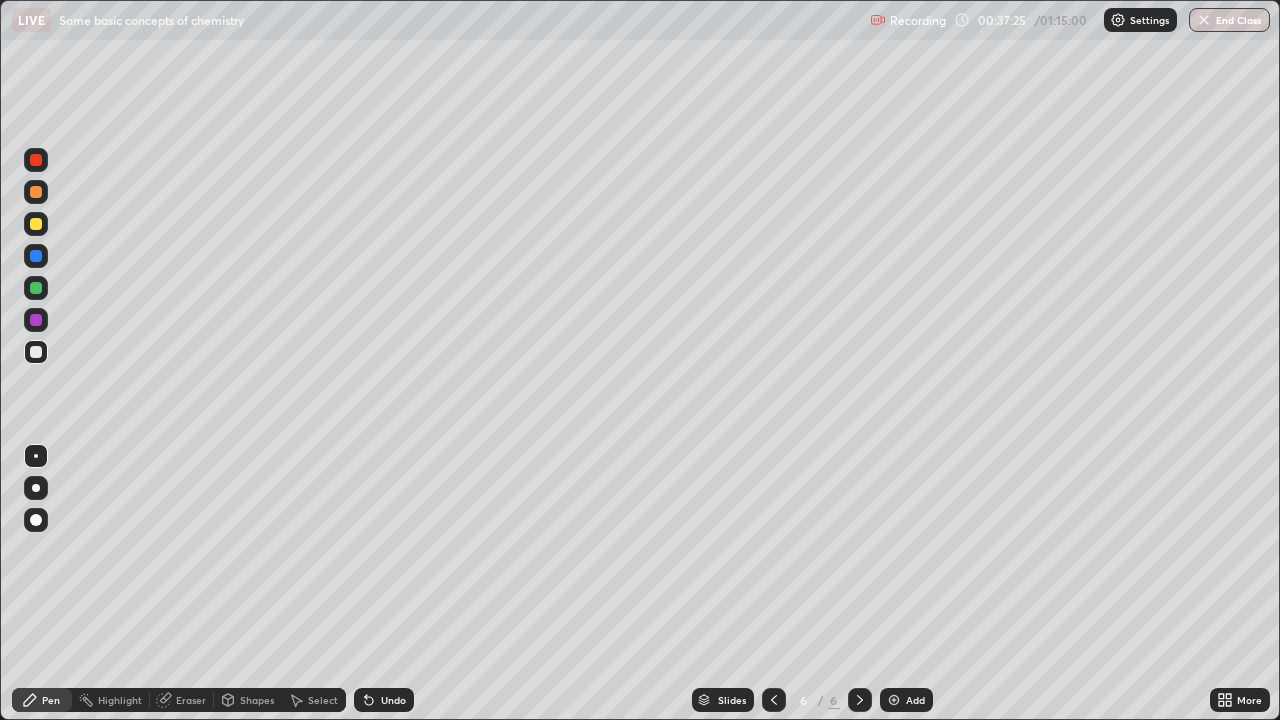 click at bounding box center (36, 160) 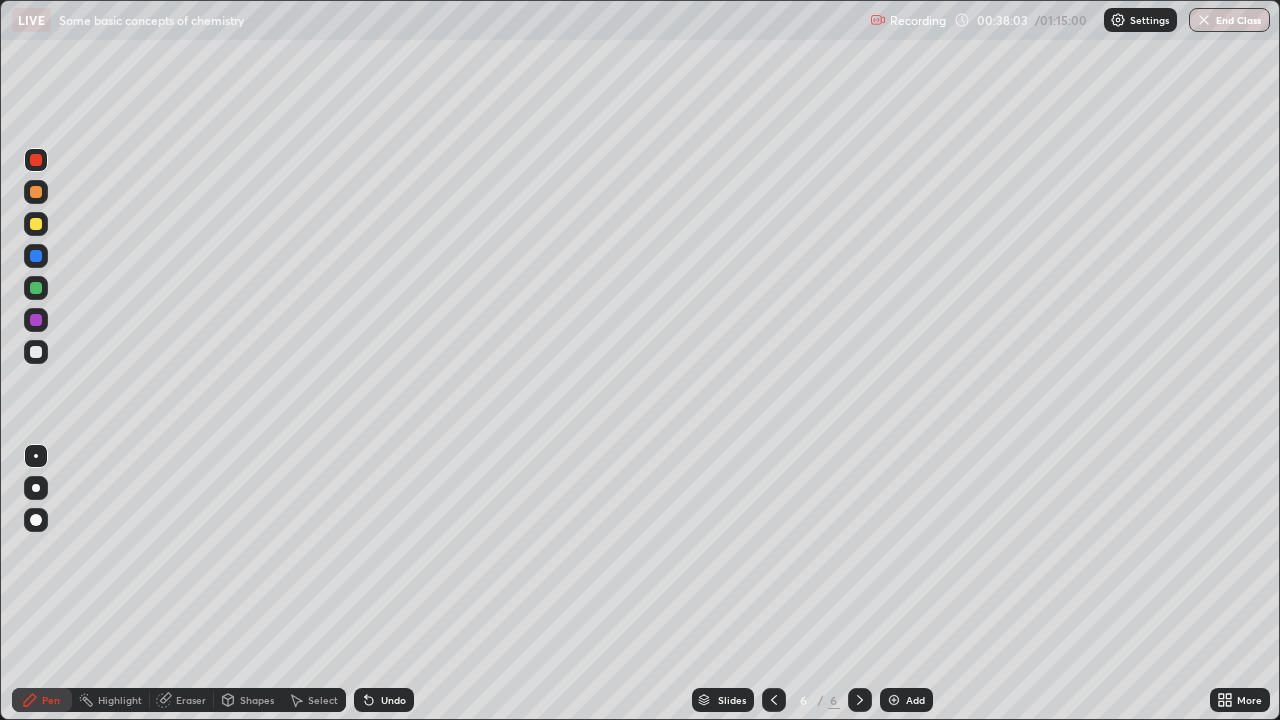 click at bounding box center [36, 352] 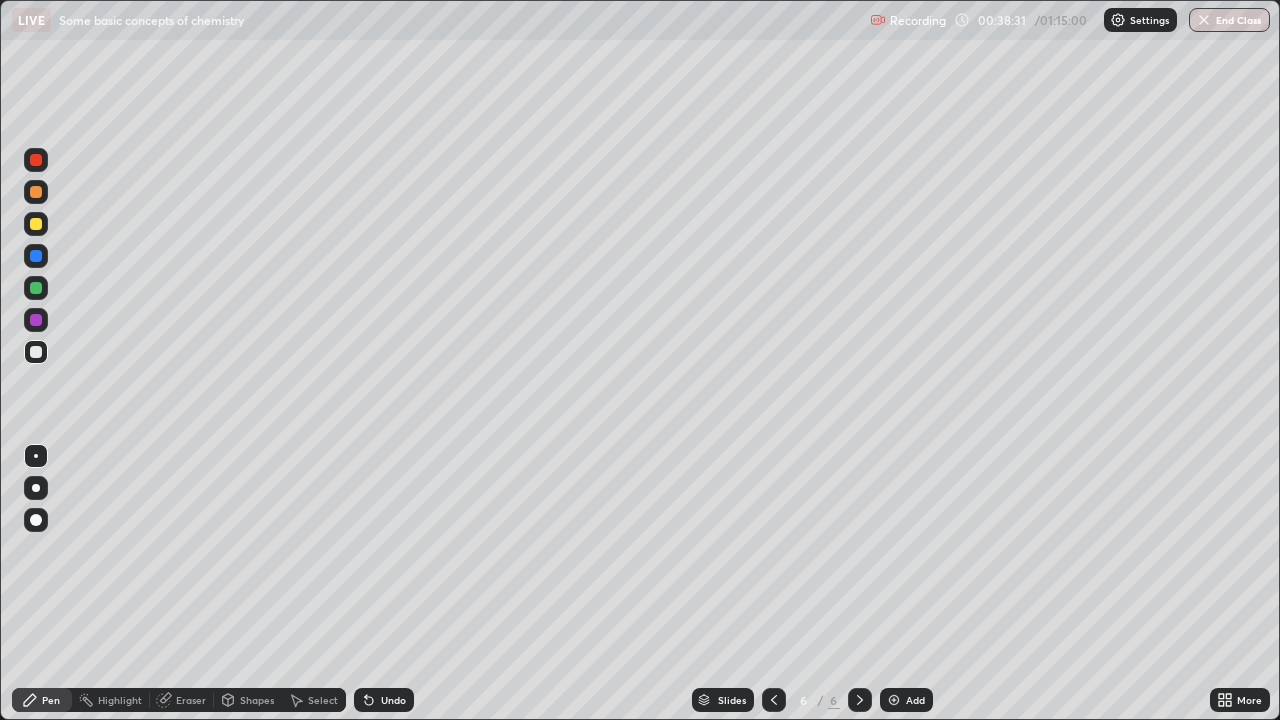 click at bounding box center [36, 288] 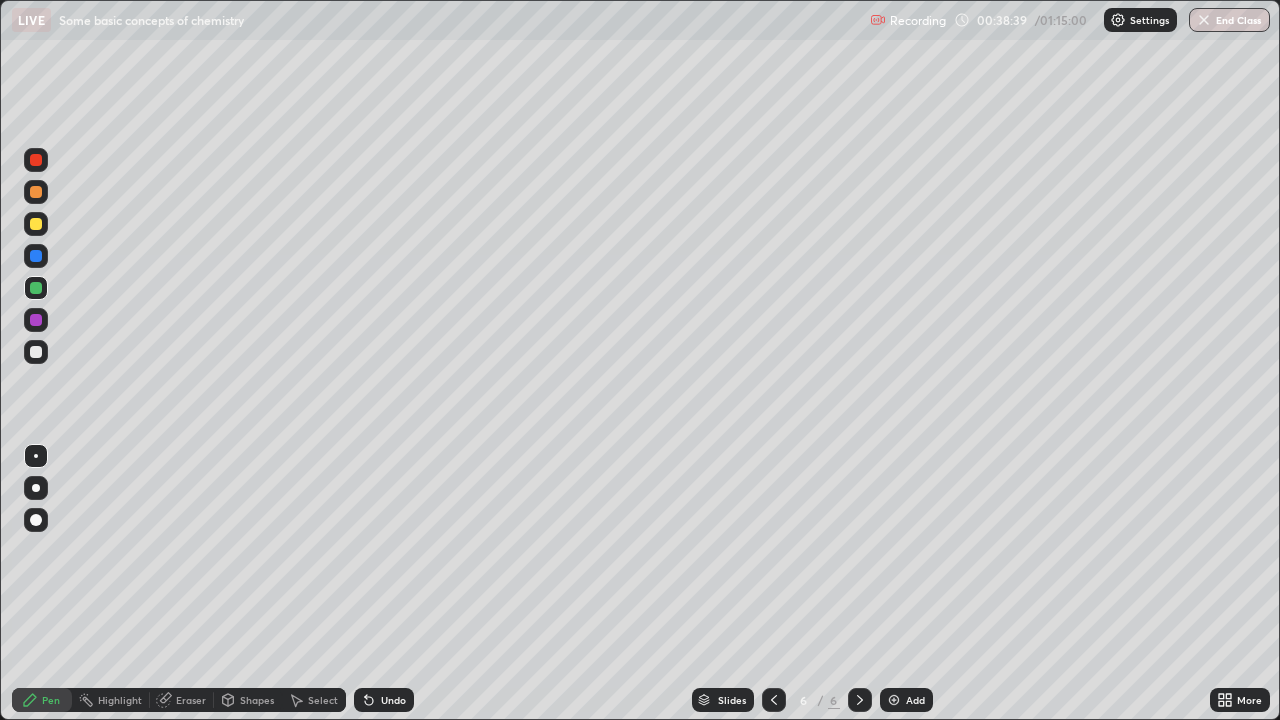 click at bounding box center [36, 352] 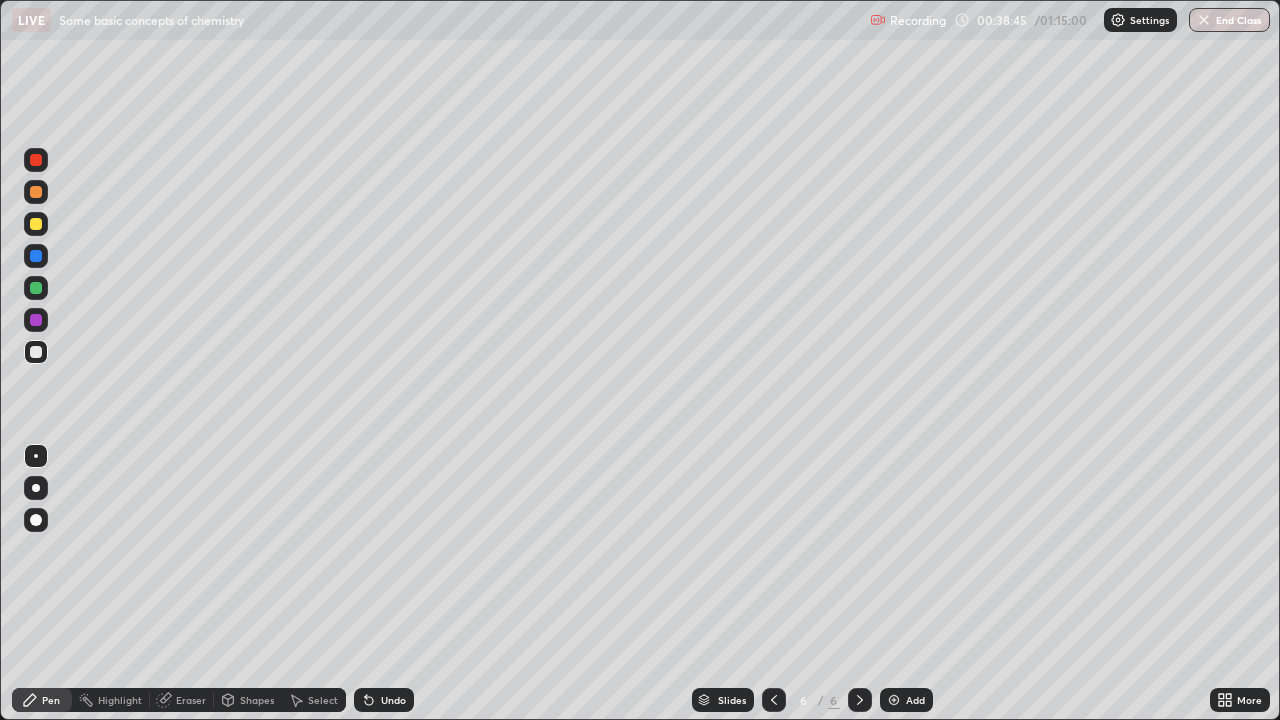 click at bounding box center [36, 288] 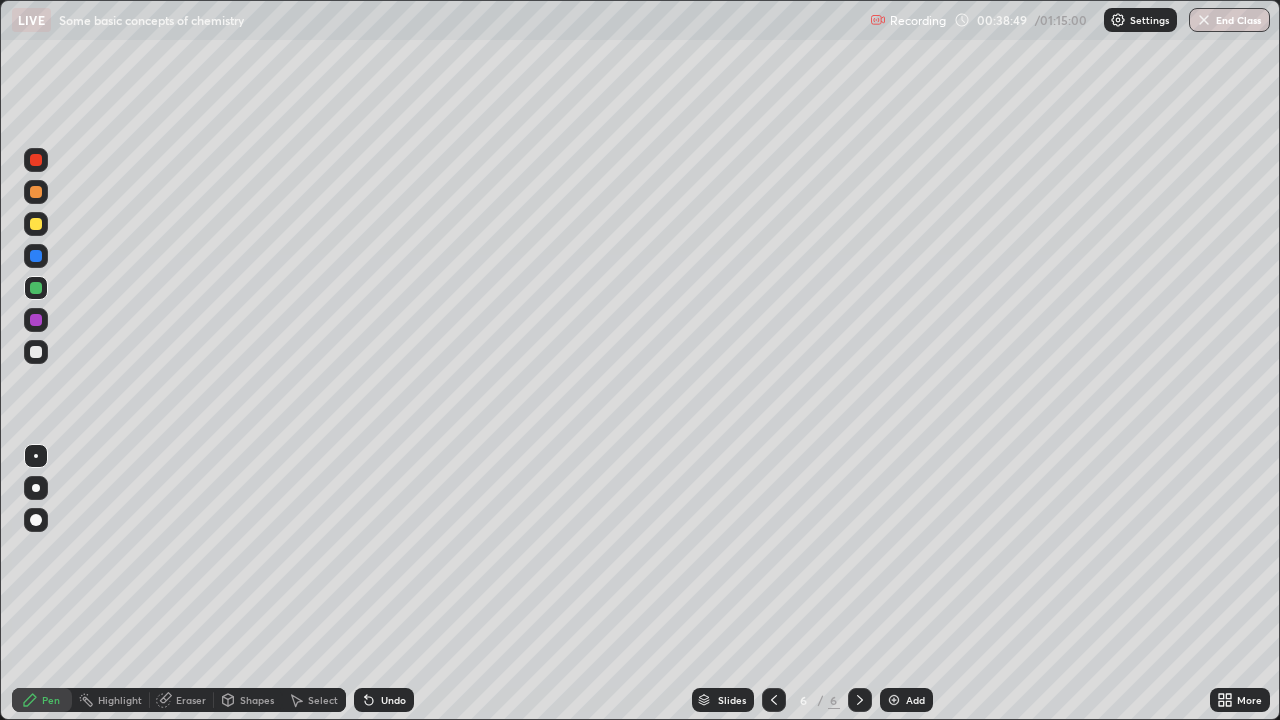 click at bounding box center [36, 352] 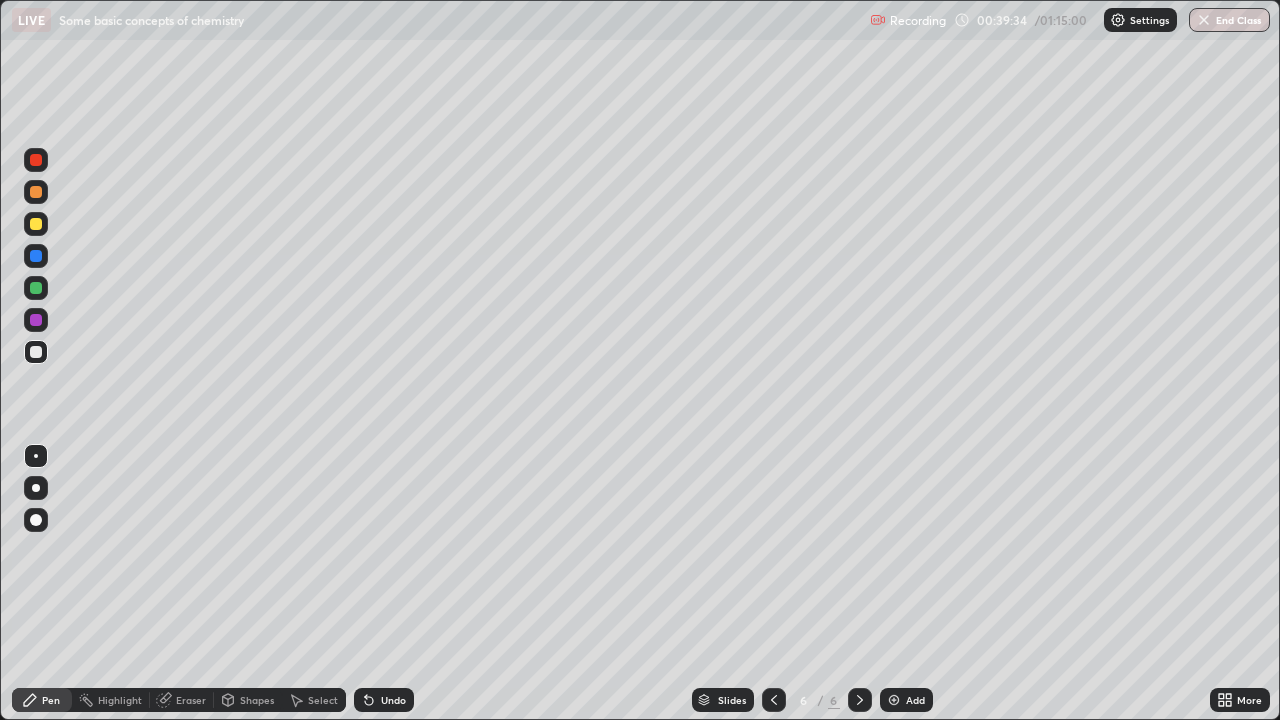 click at bounding box center (36, 224) 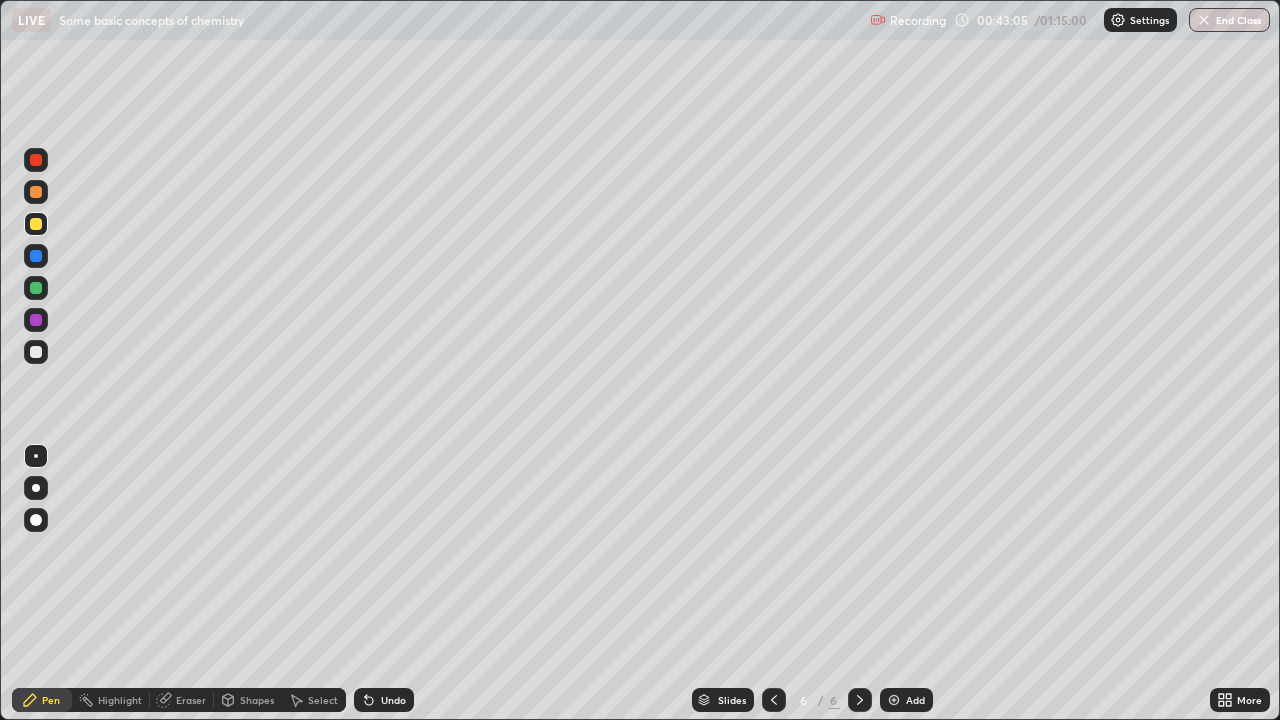 click at bounding box center (894, 700) 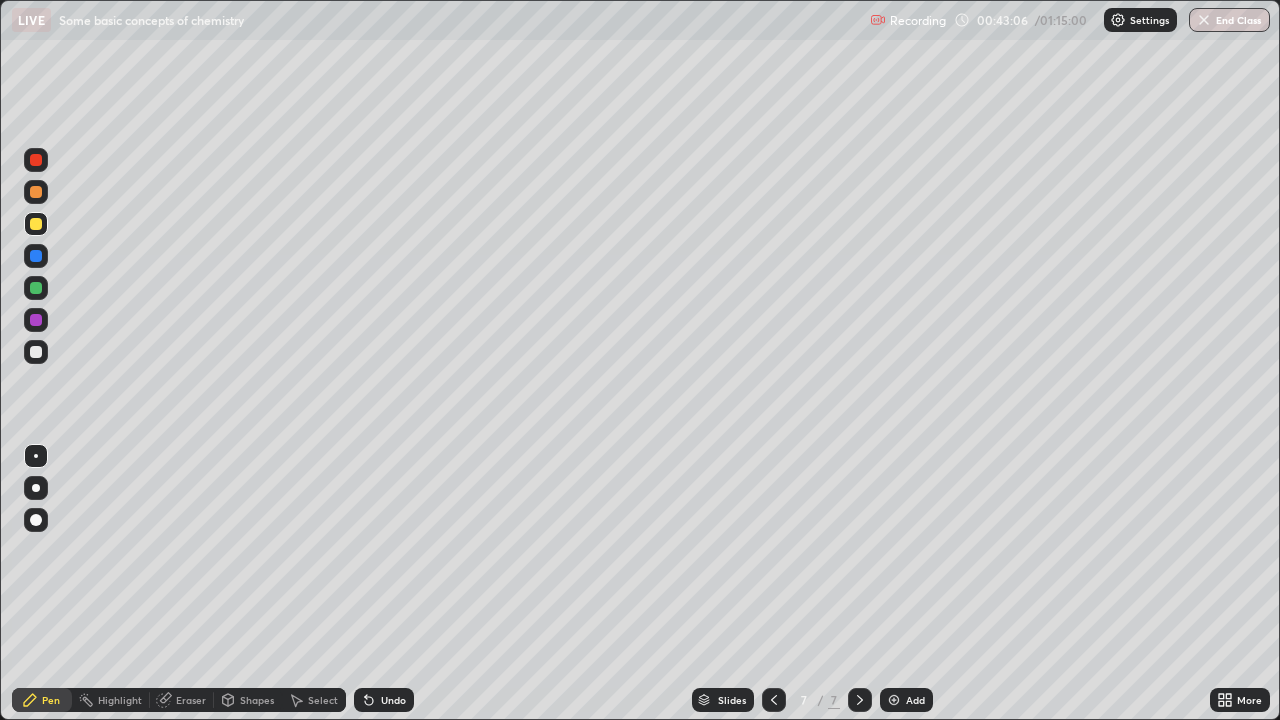 click at bounding box center [36, 352] 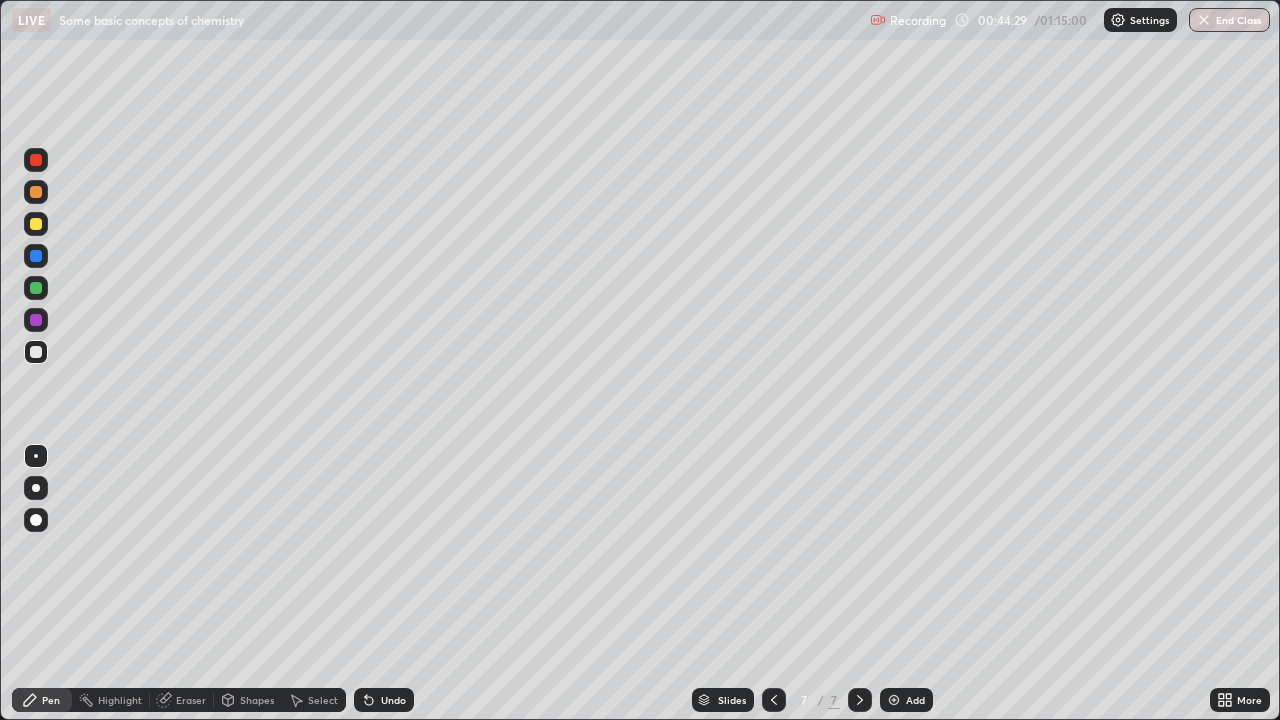 click at bounding box center [36, 224] 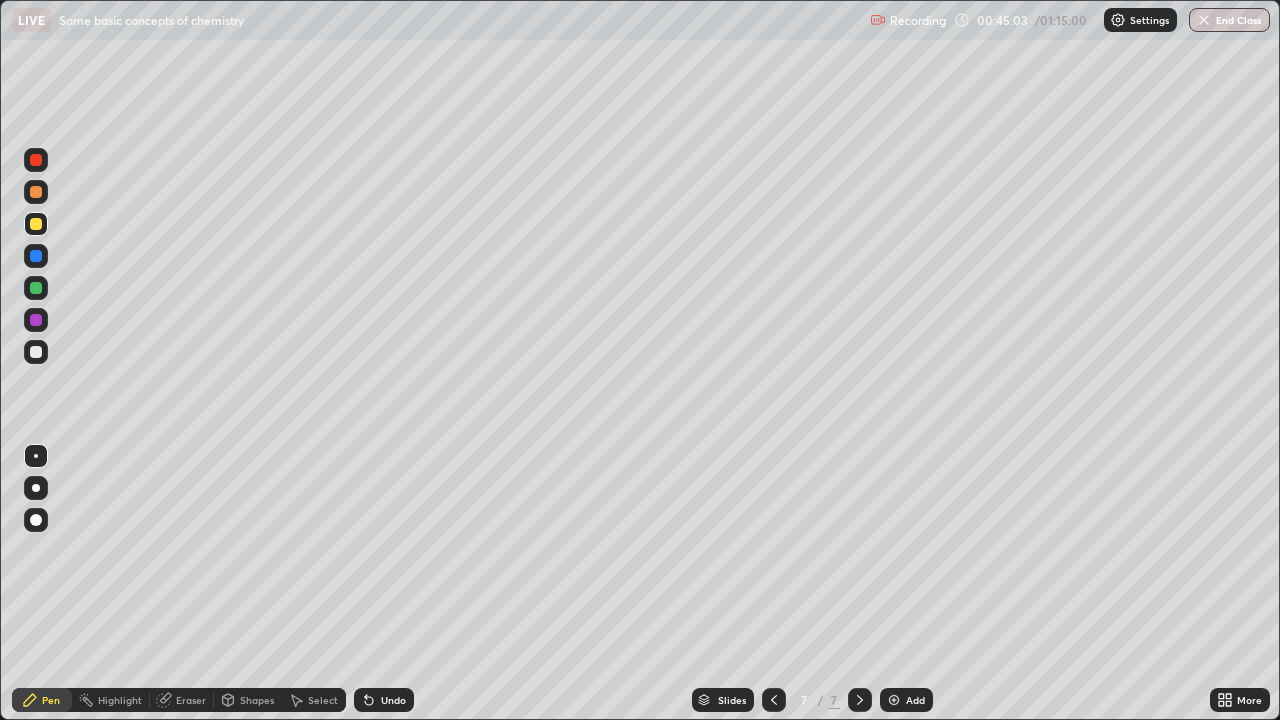 click at bounding box center (36, 352) 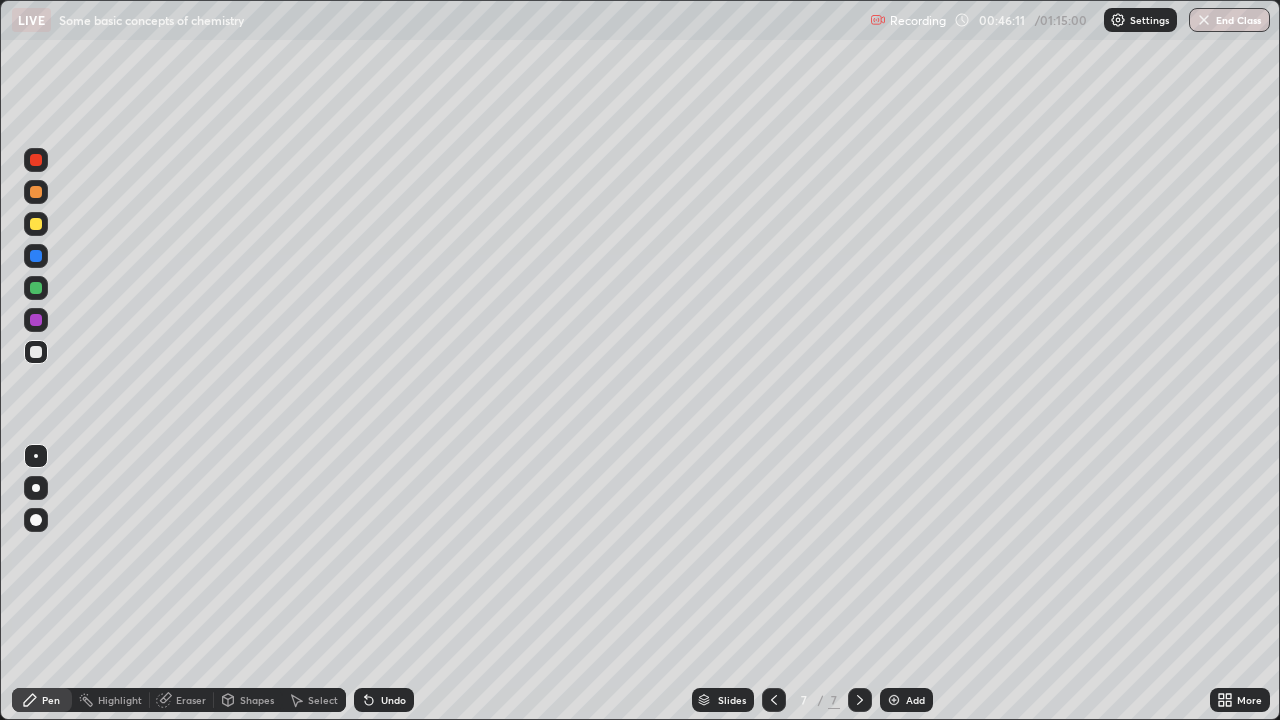click at bounding box center [36, 224] 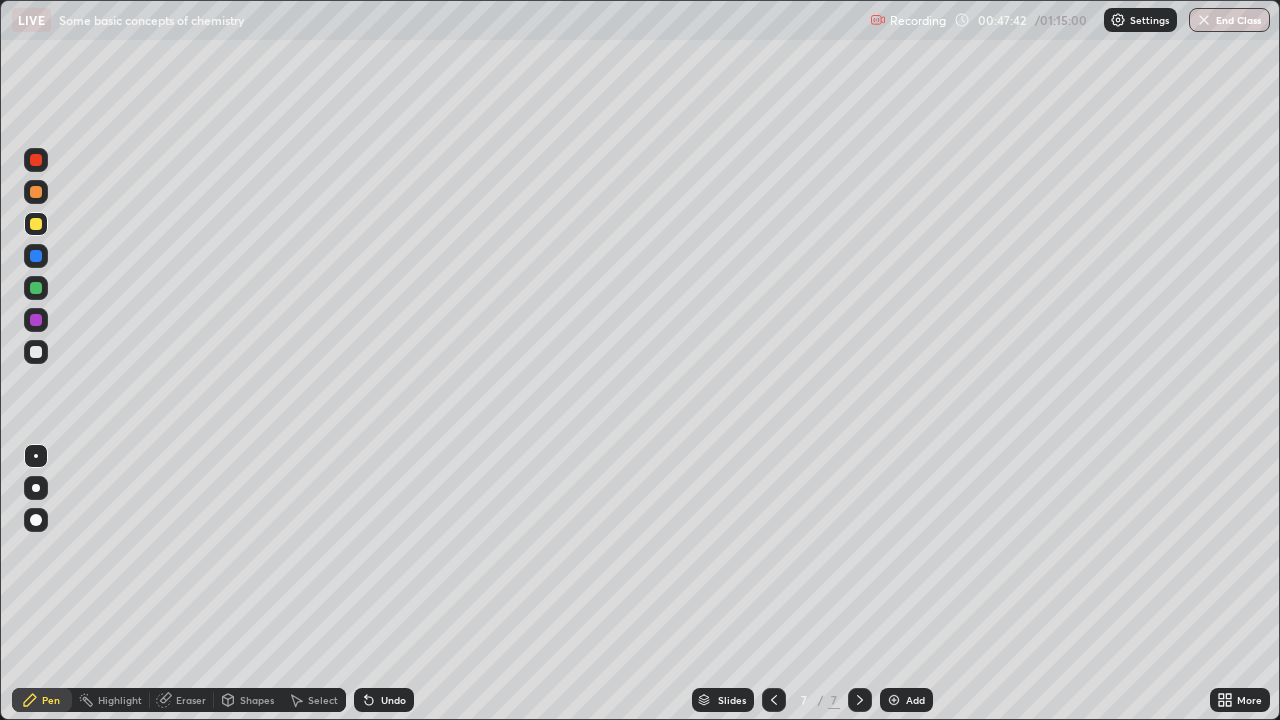 click at bounding box center [36, 288] 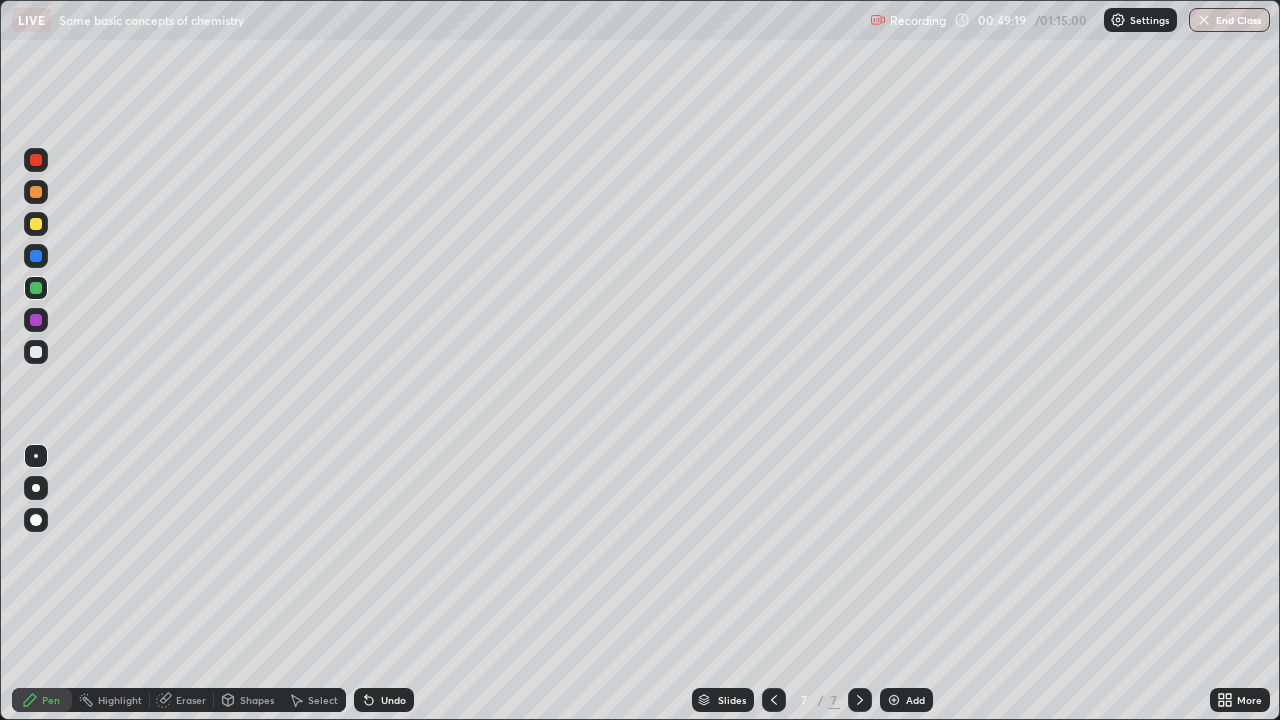 click on "Eraser" at bounding box center [191, 700] 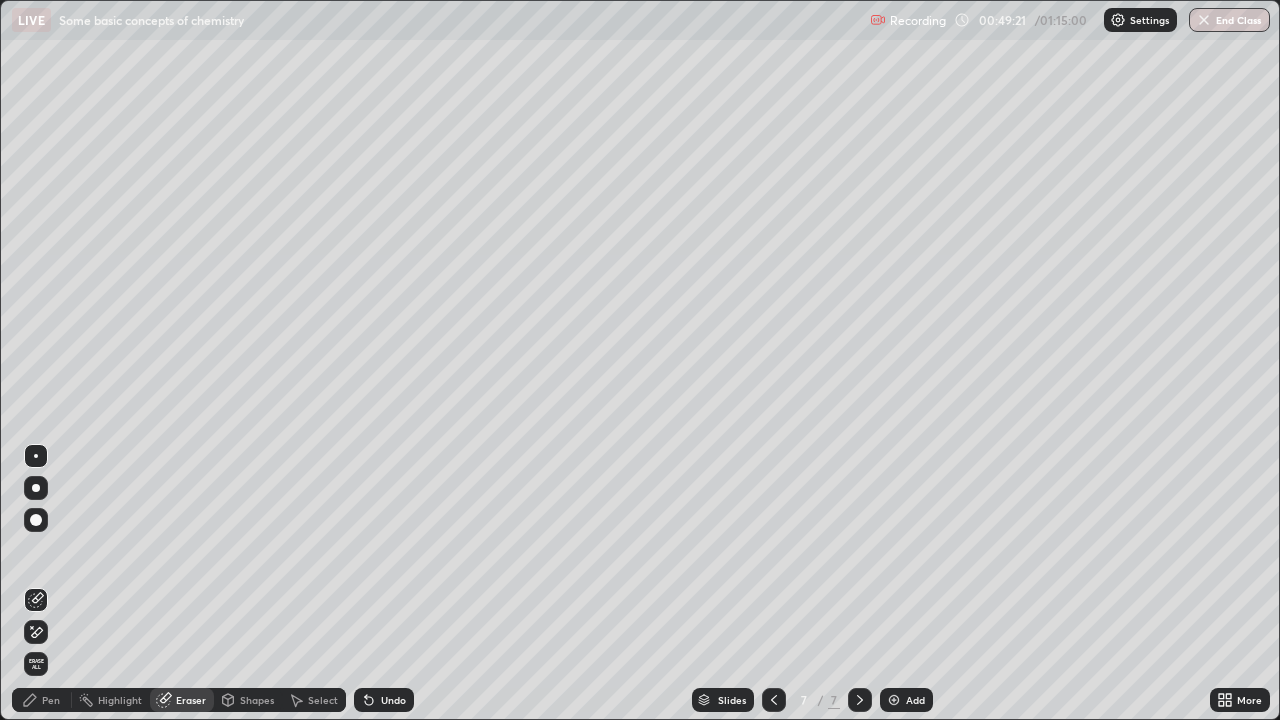 click on "Pen" at bounding box center [51, 700] 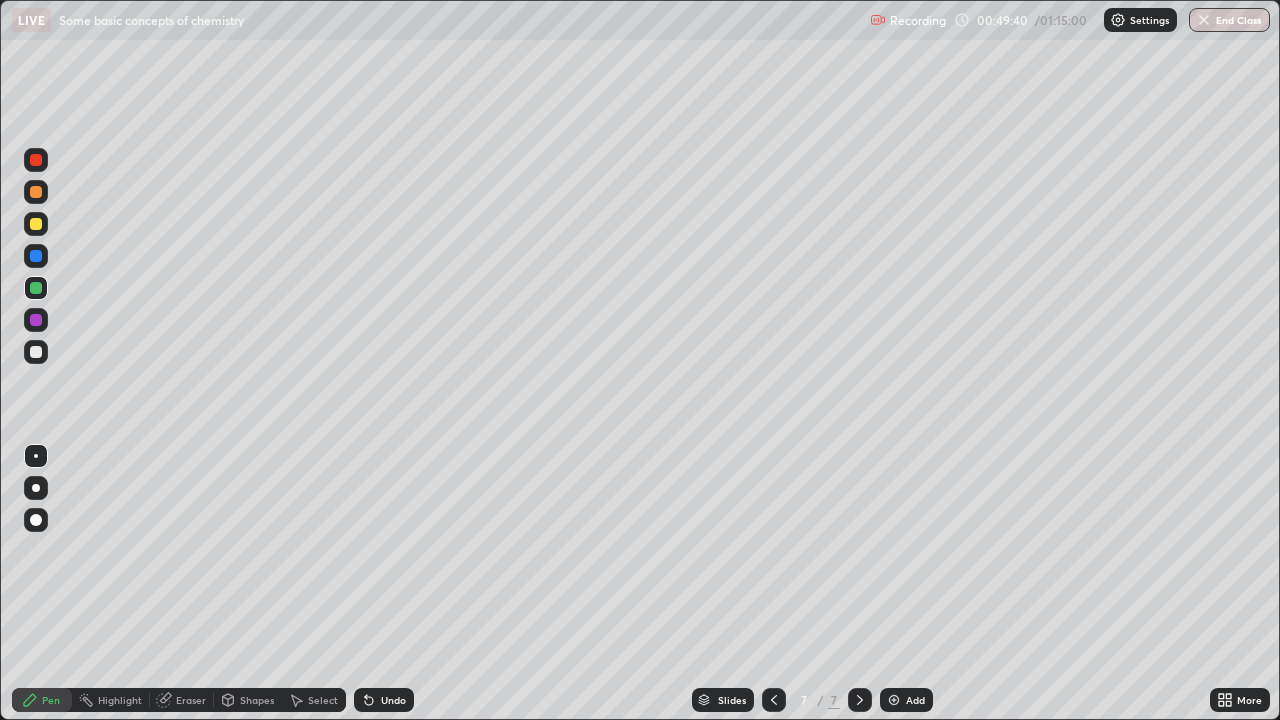 click at bounding box center (36, 352) 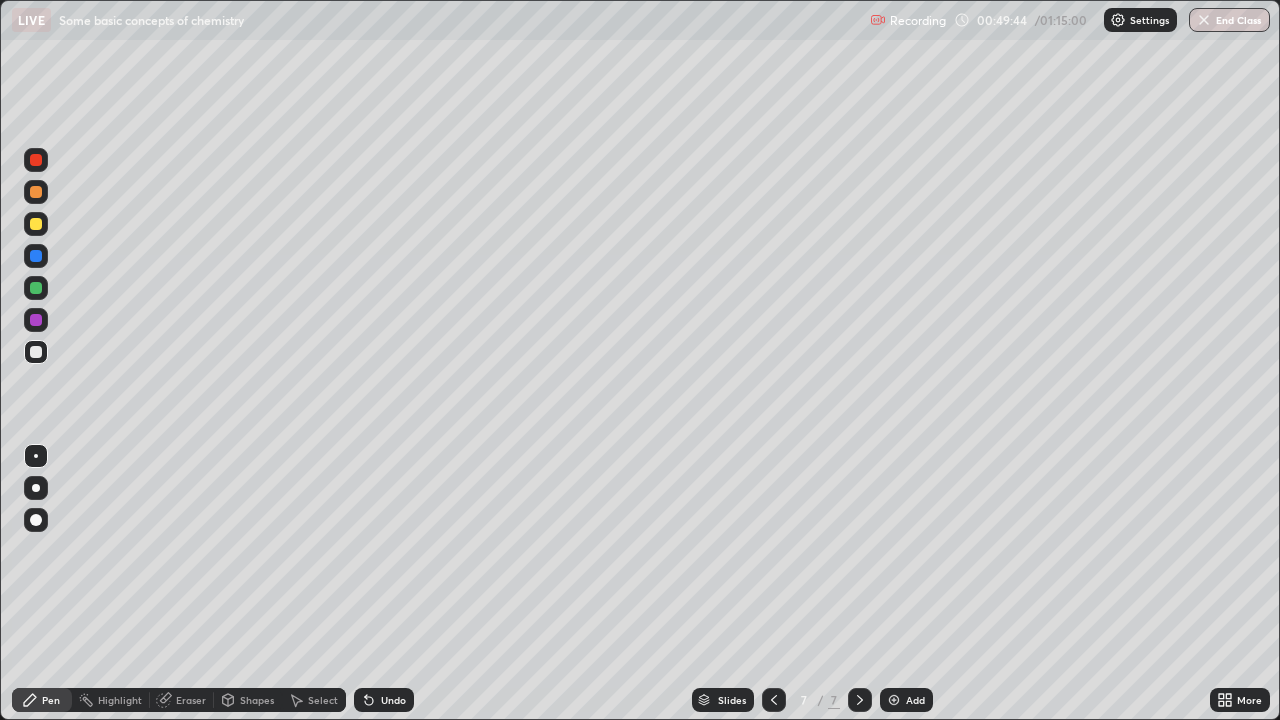 click at bounding box center [36, 160] 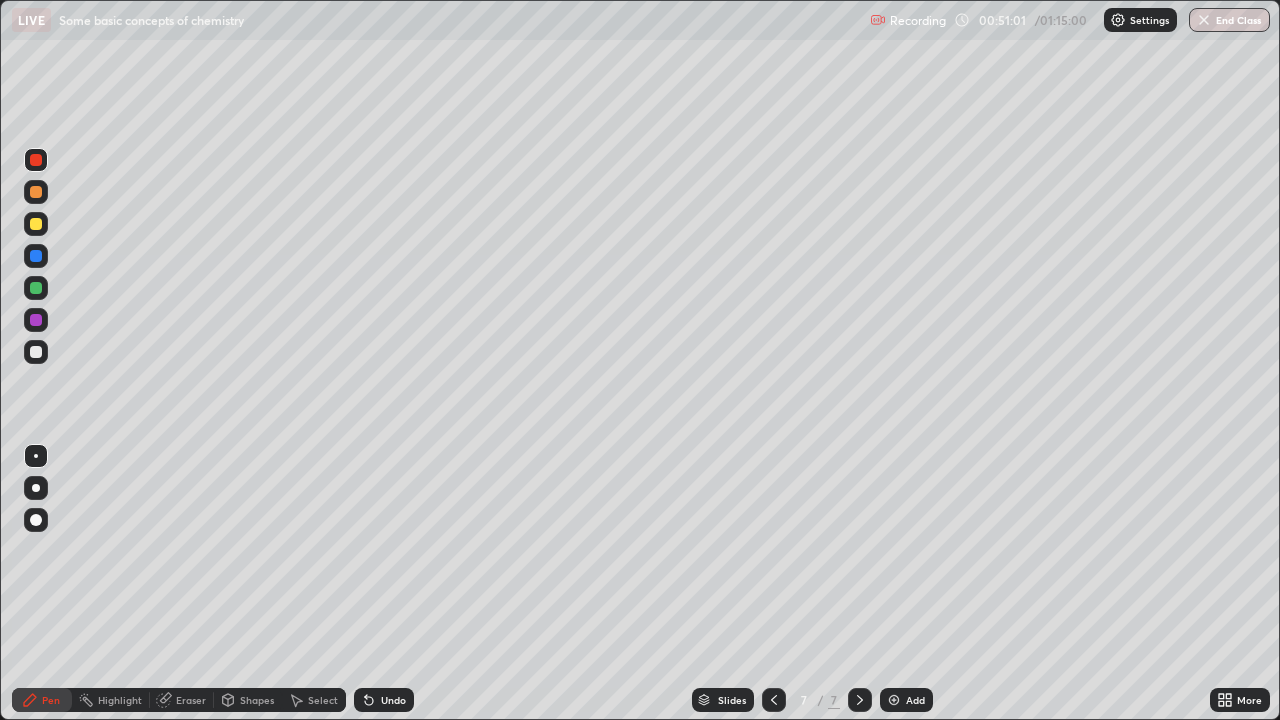 click at bounding box center [36, 352] 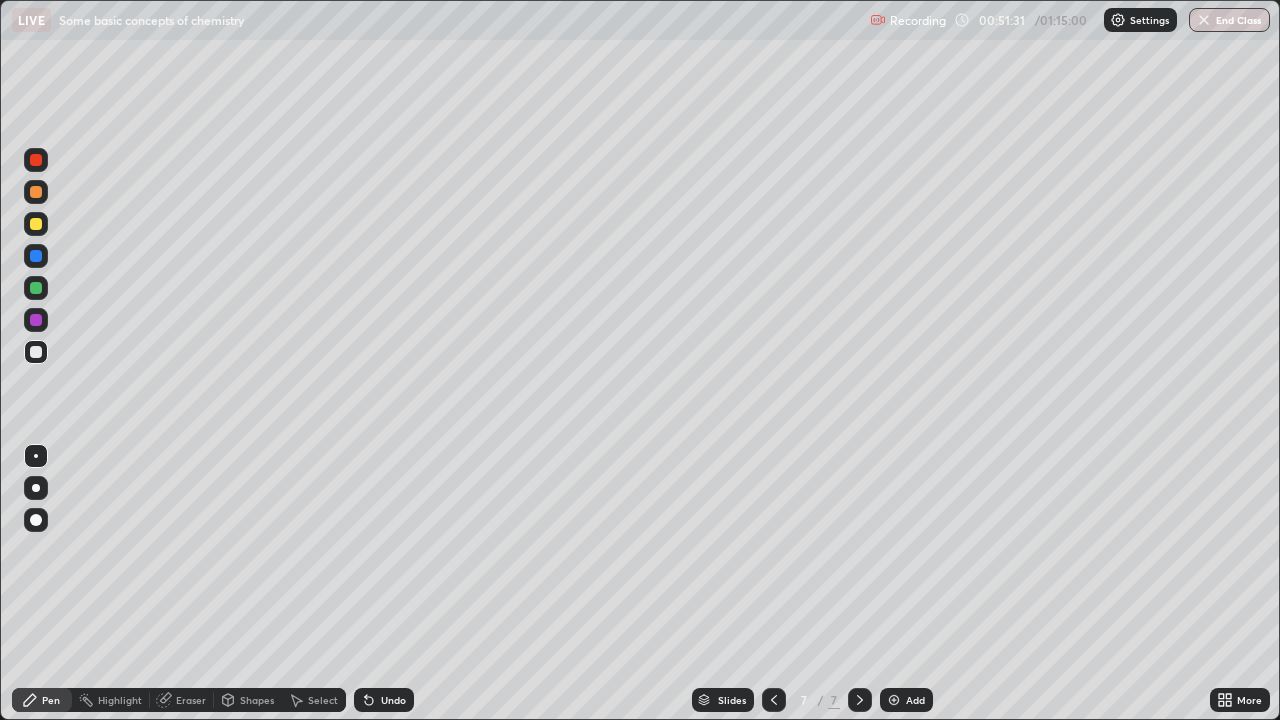 click at bounding box center (894, 700) 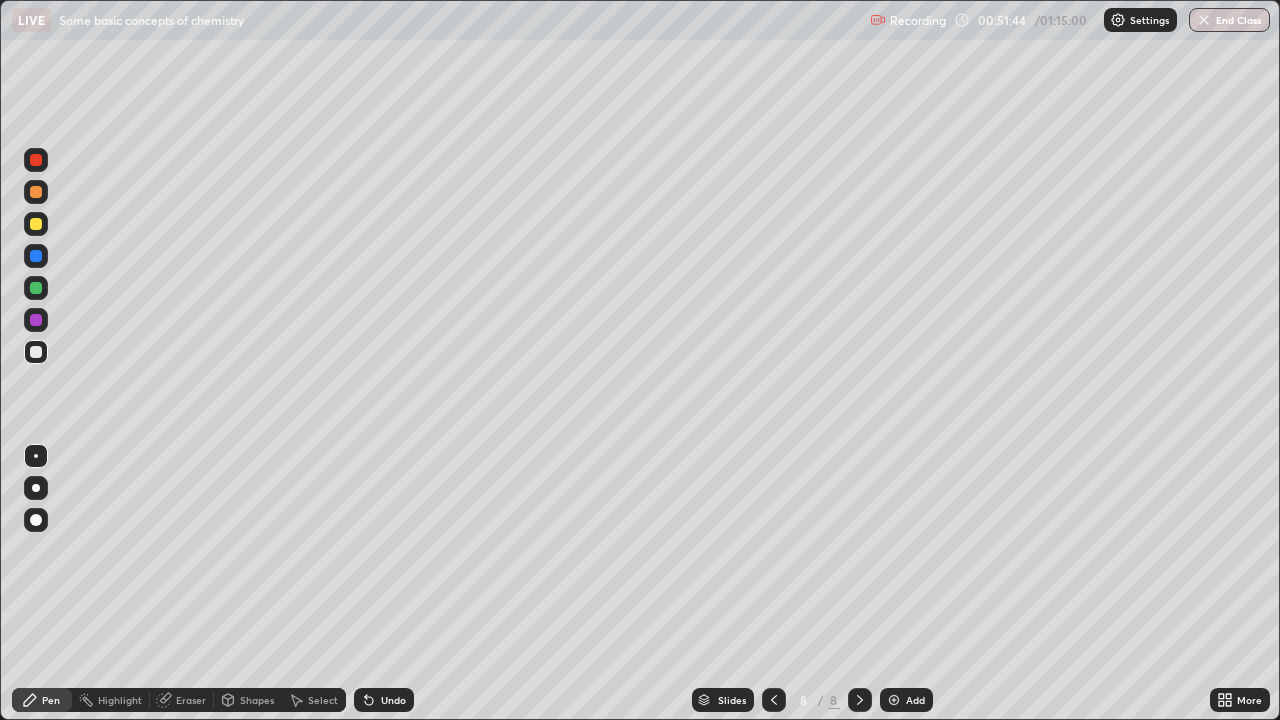 click on "Shapes" at bounding box center [257, 700] 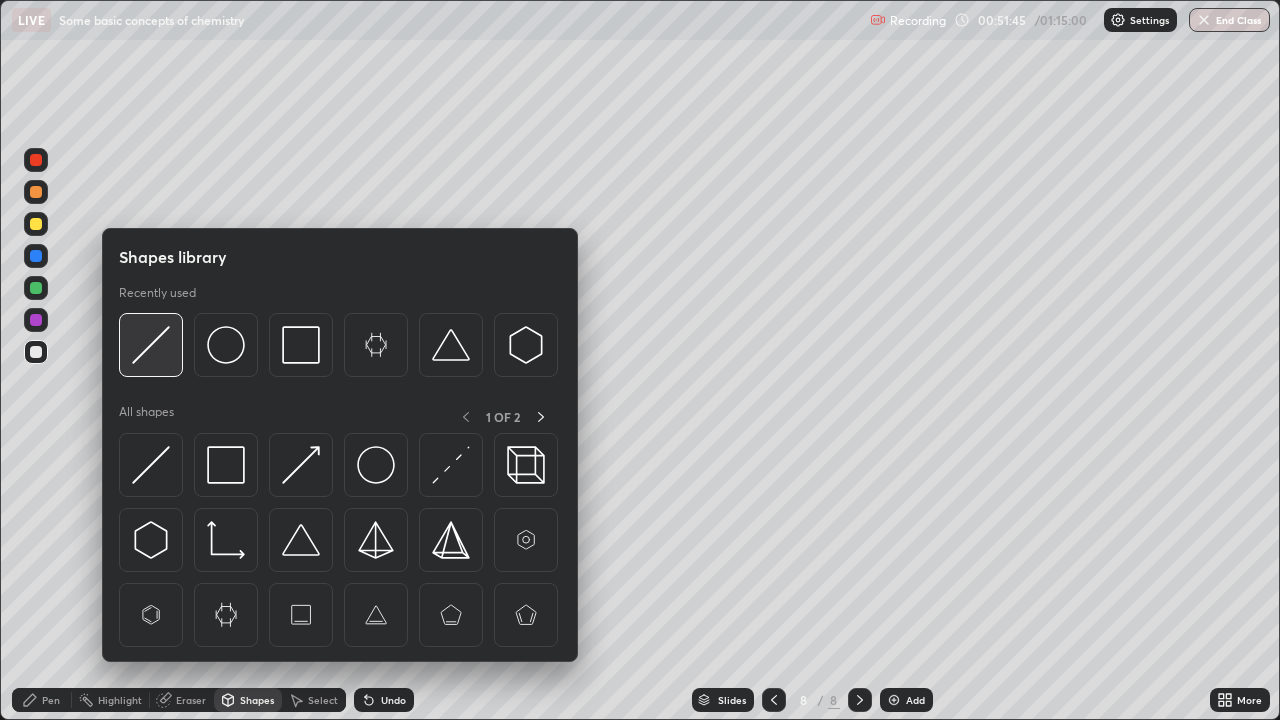 click at bounding box center [151, 345] 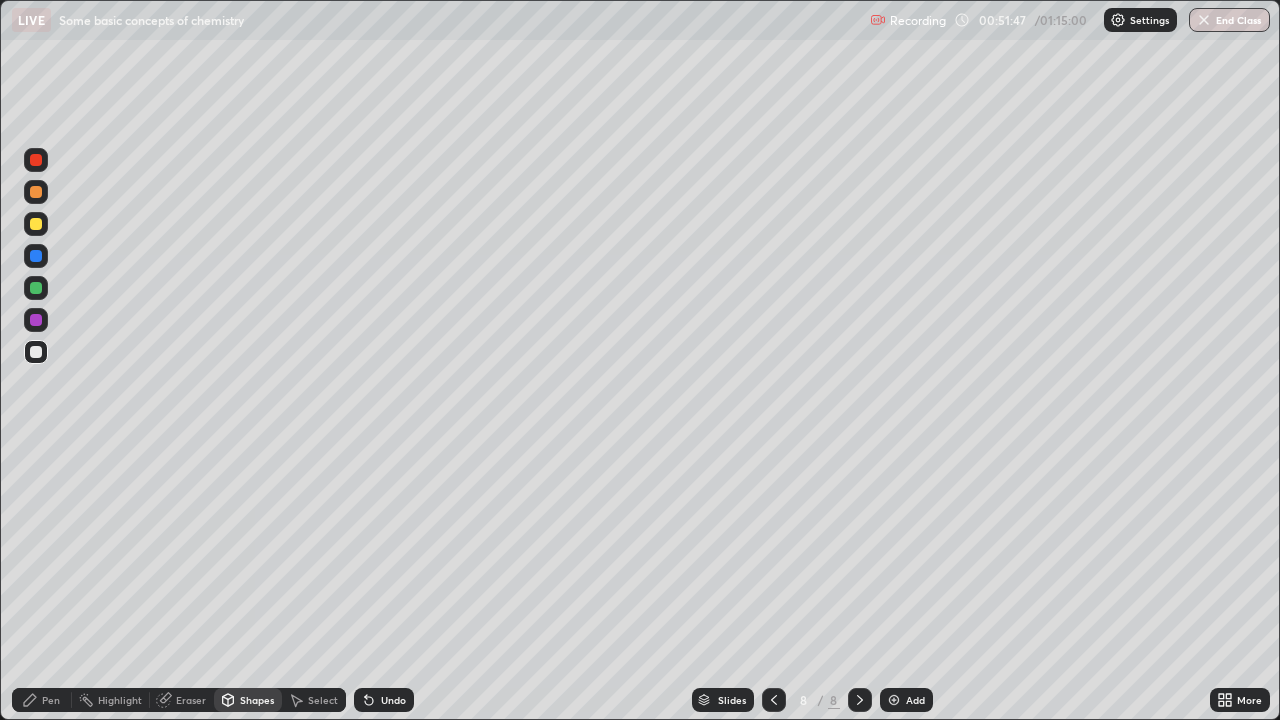 click on "Pen" at bounding box center (51, 700) 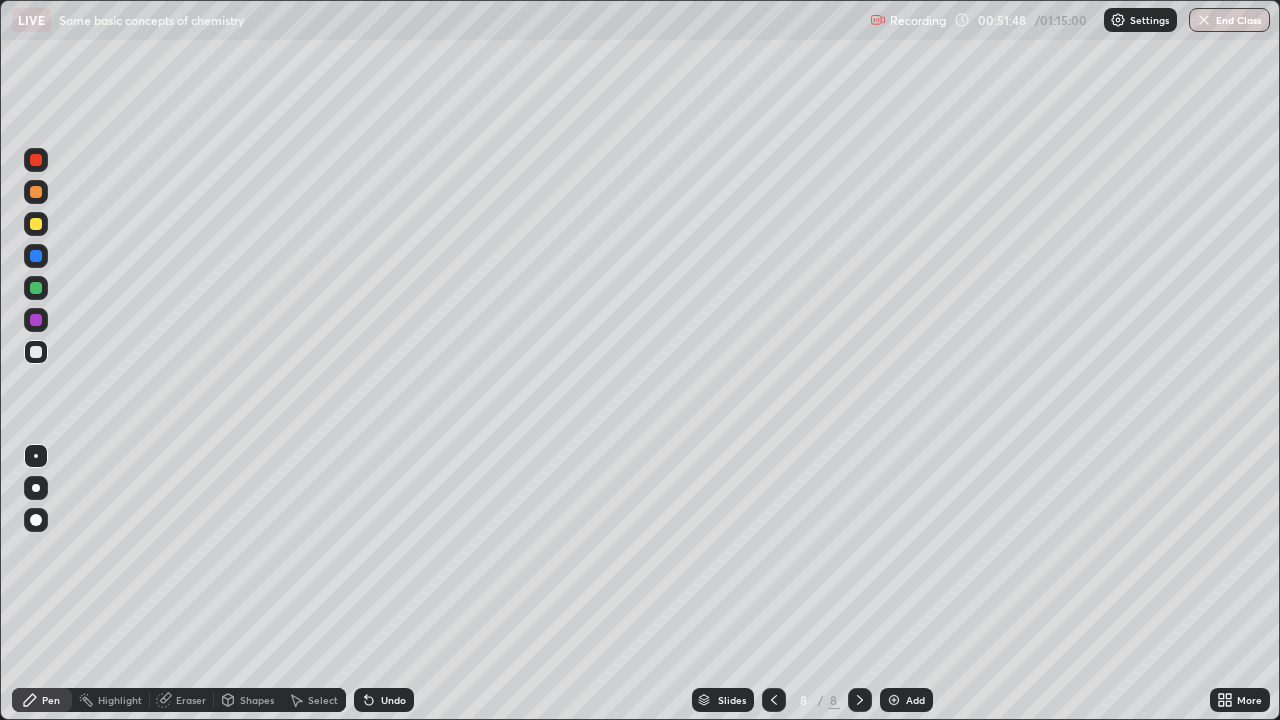 click at bounding box center (36, 224) 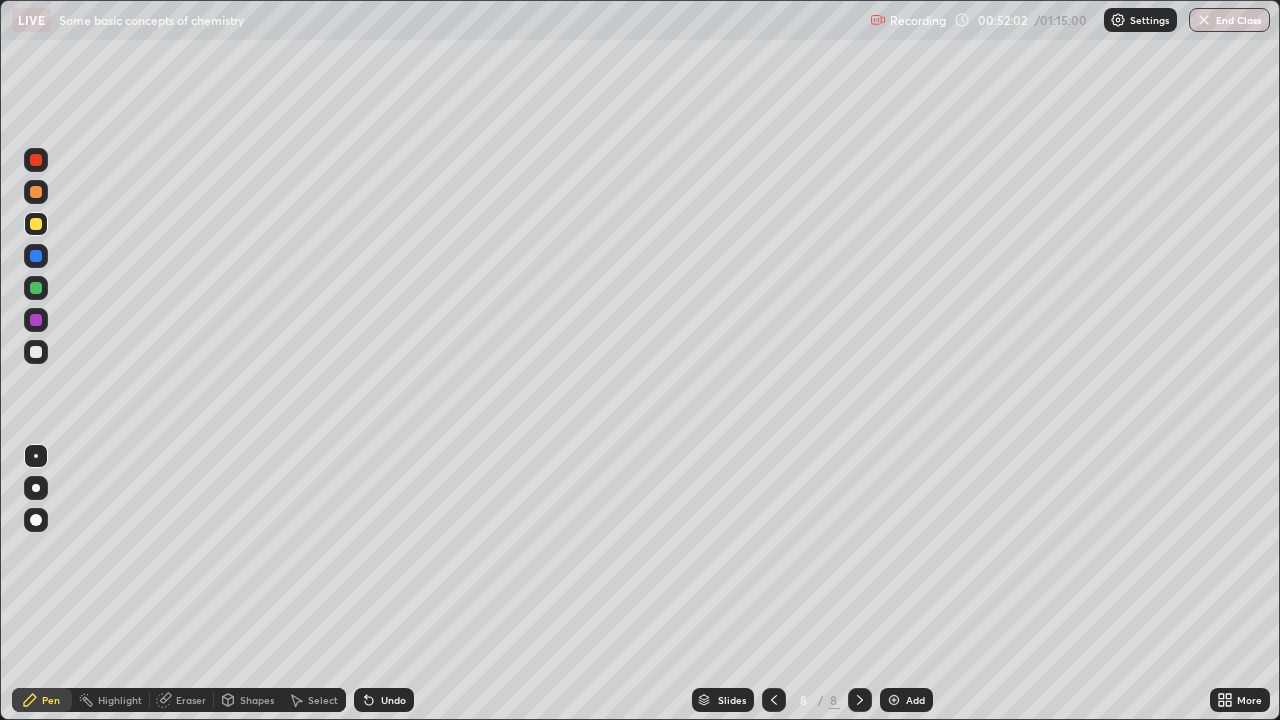 click at bounding box center [36, 352] 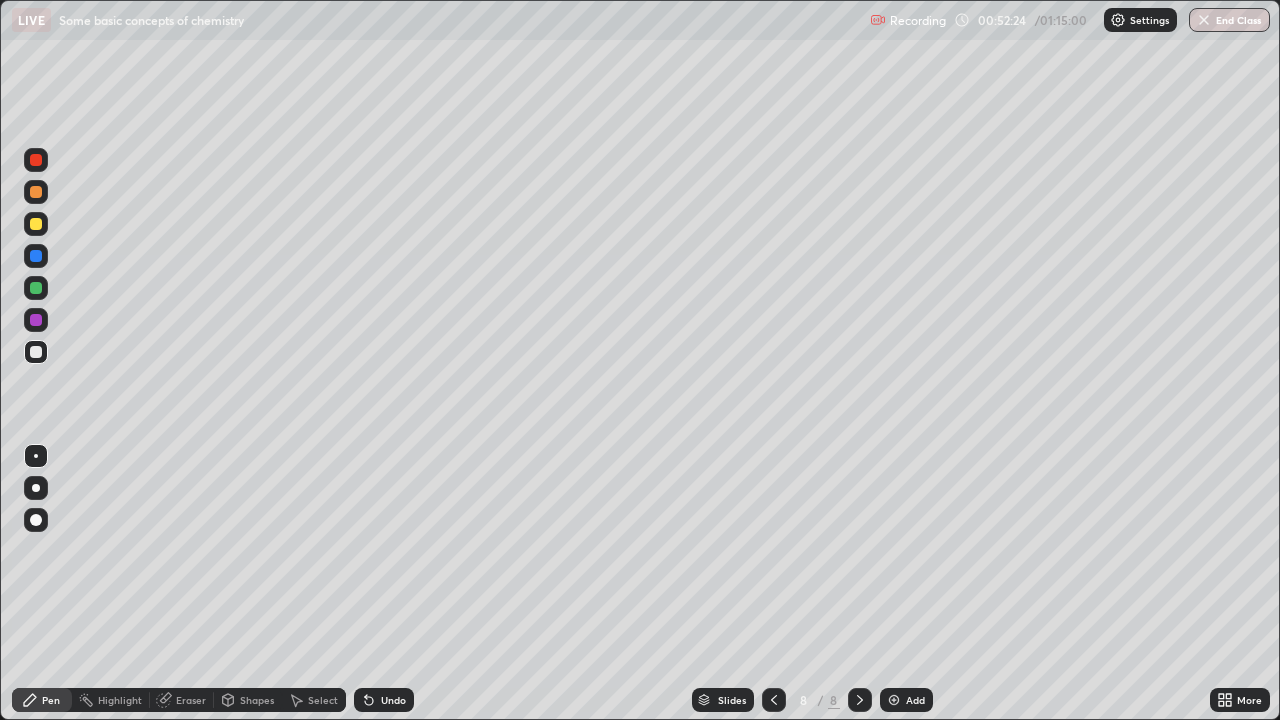 click on "Eraser" at bounding box center [182, 700] 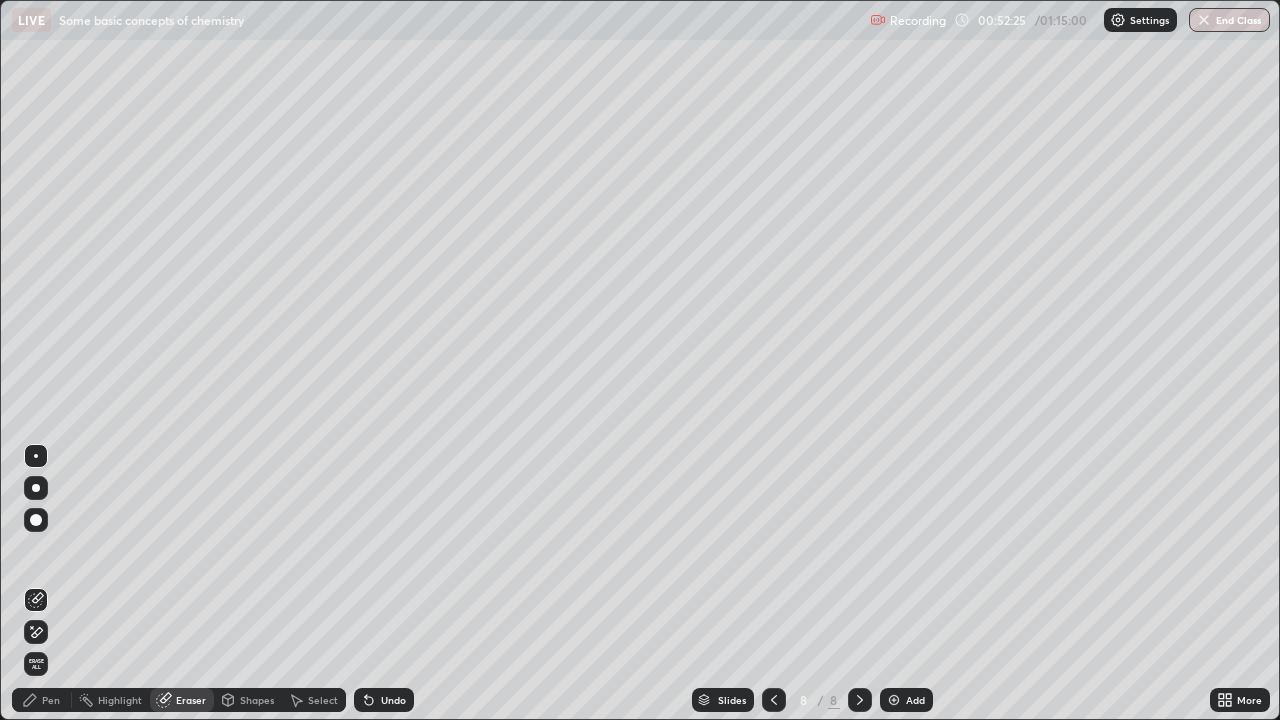 click on "Pen" at bounding box center (51, 700) 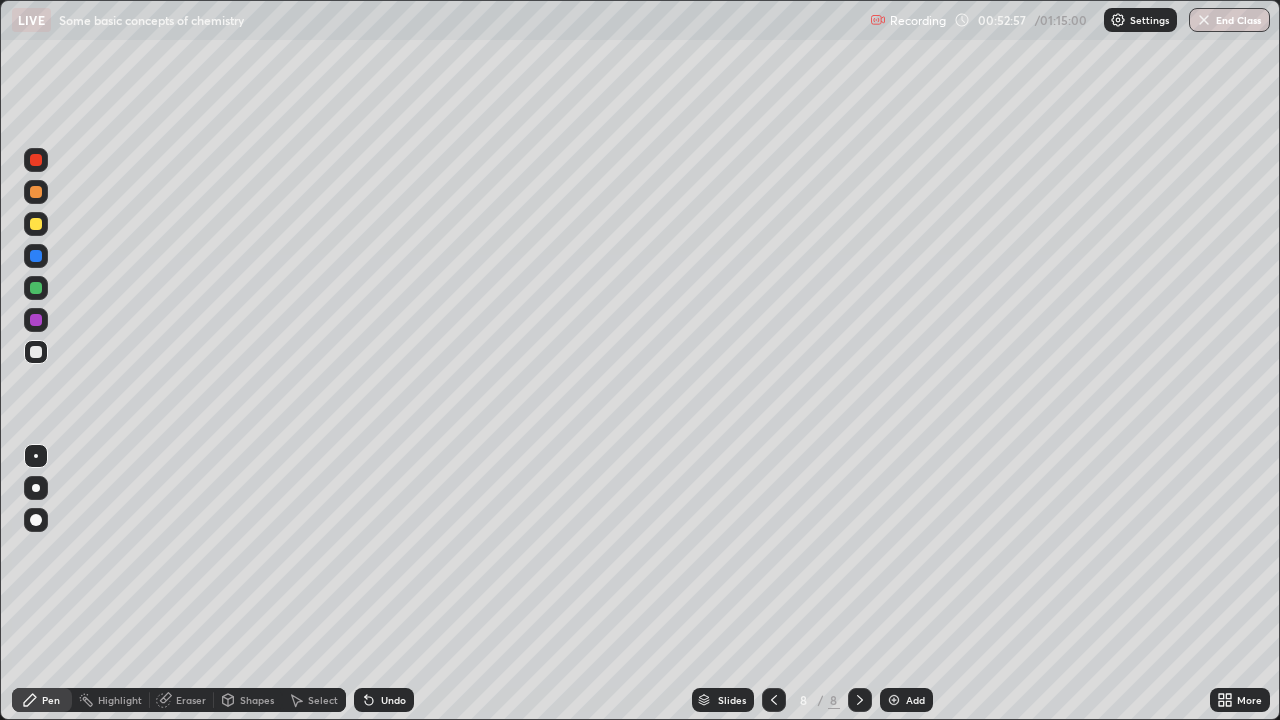 click at bounding box center [36, 288] 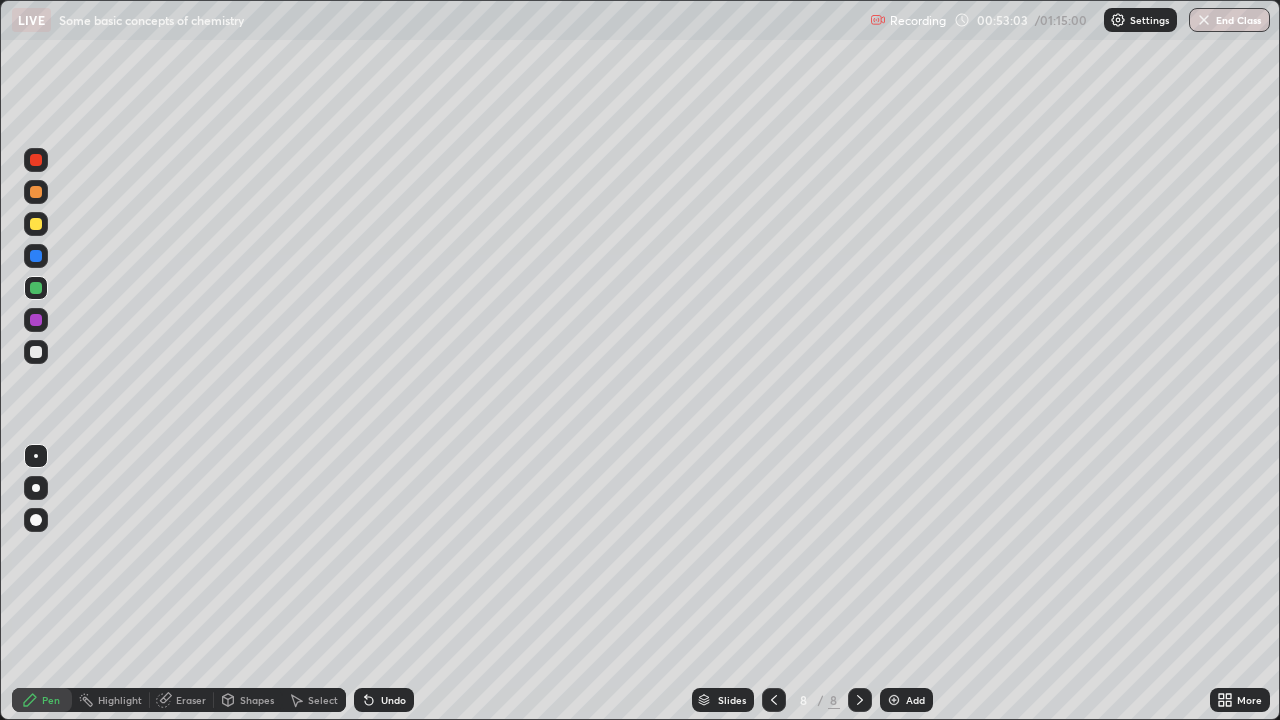click at bounding box center [36, 352] 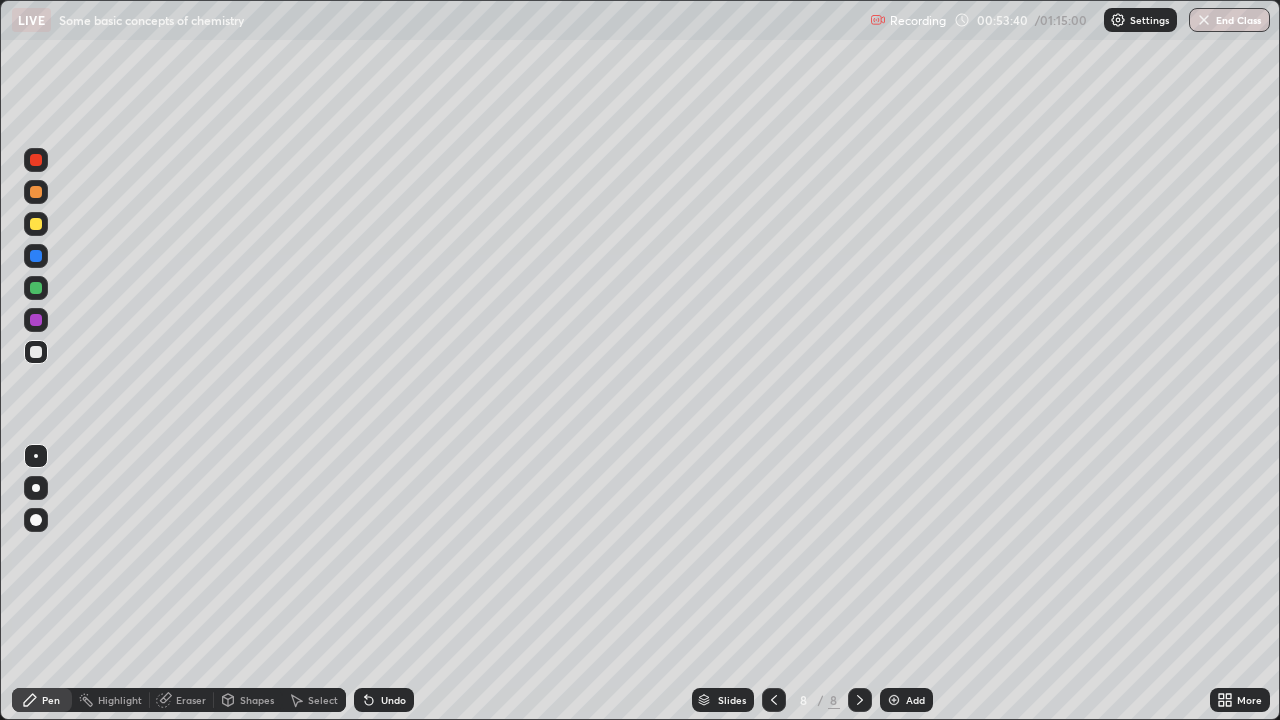 click at bounding box center [36, 224] 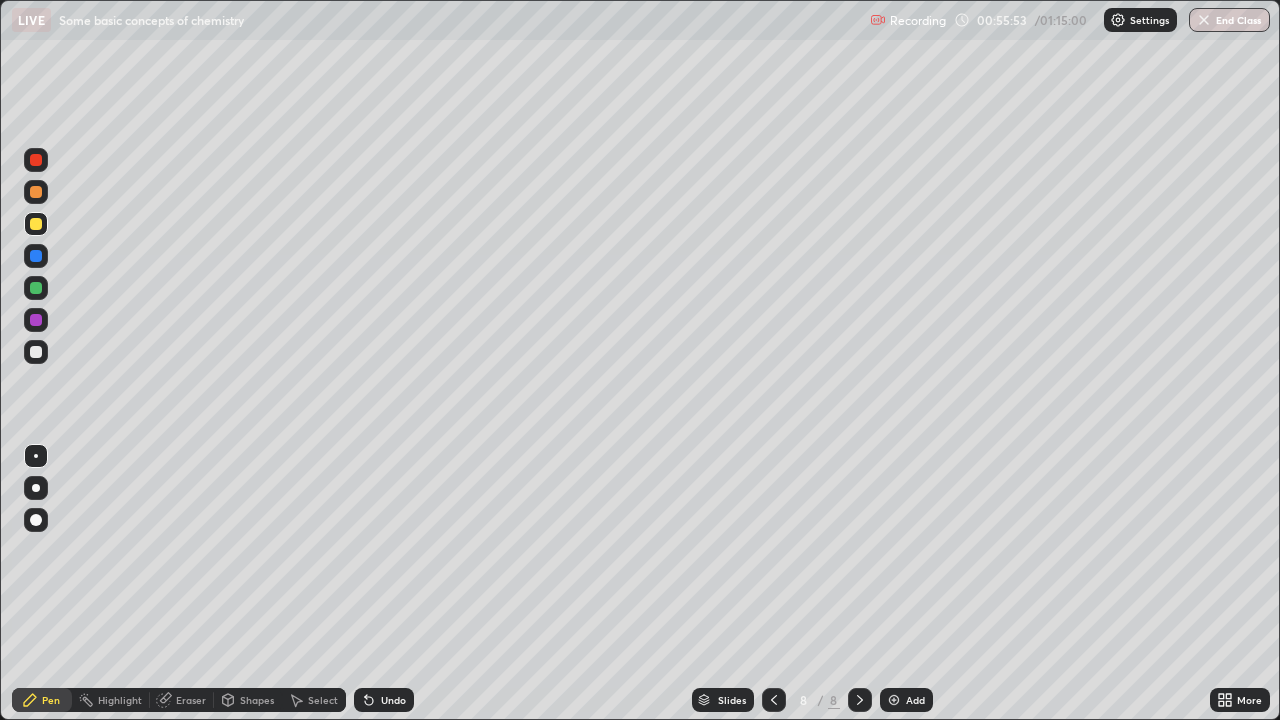 click on "Add" at bounding box center (906, 700) 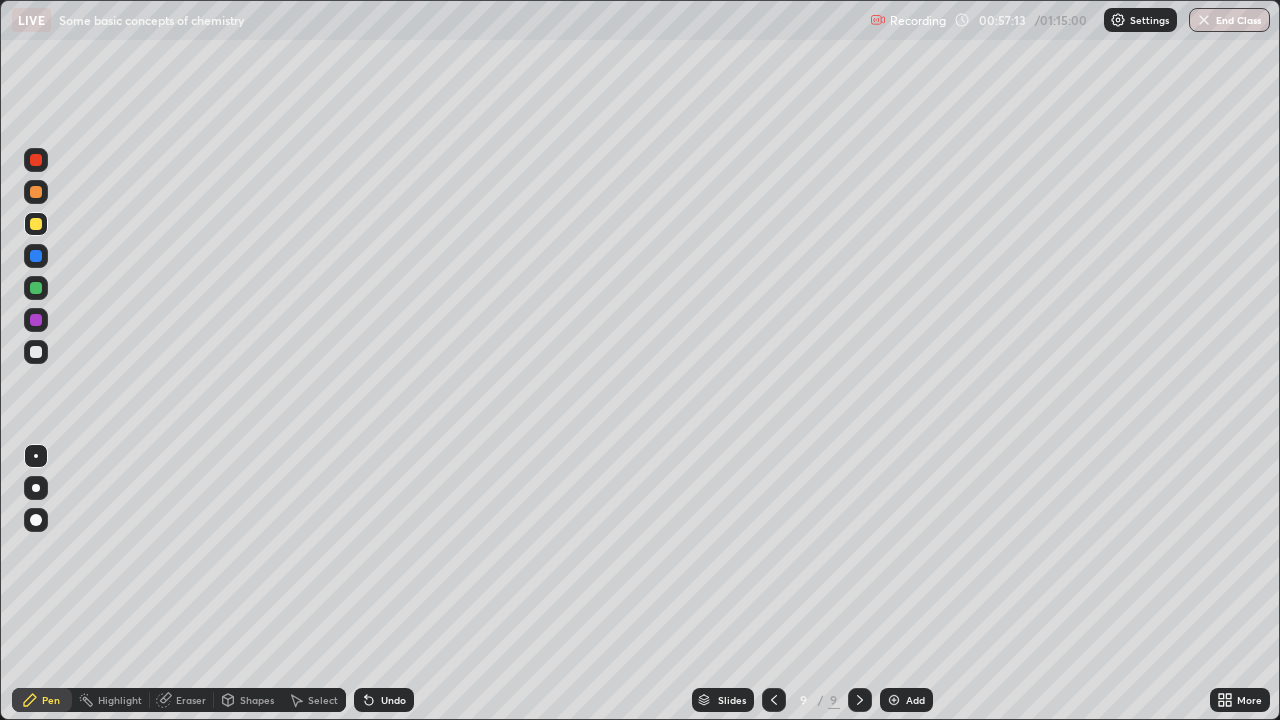 click 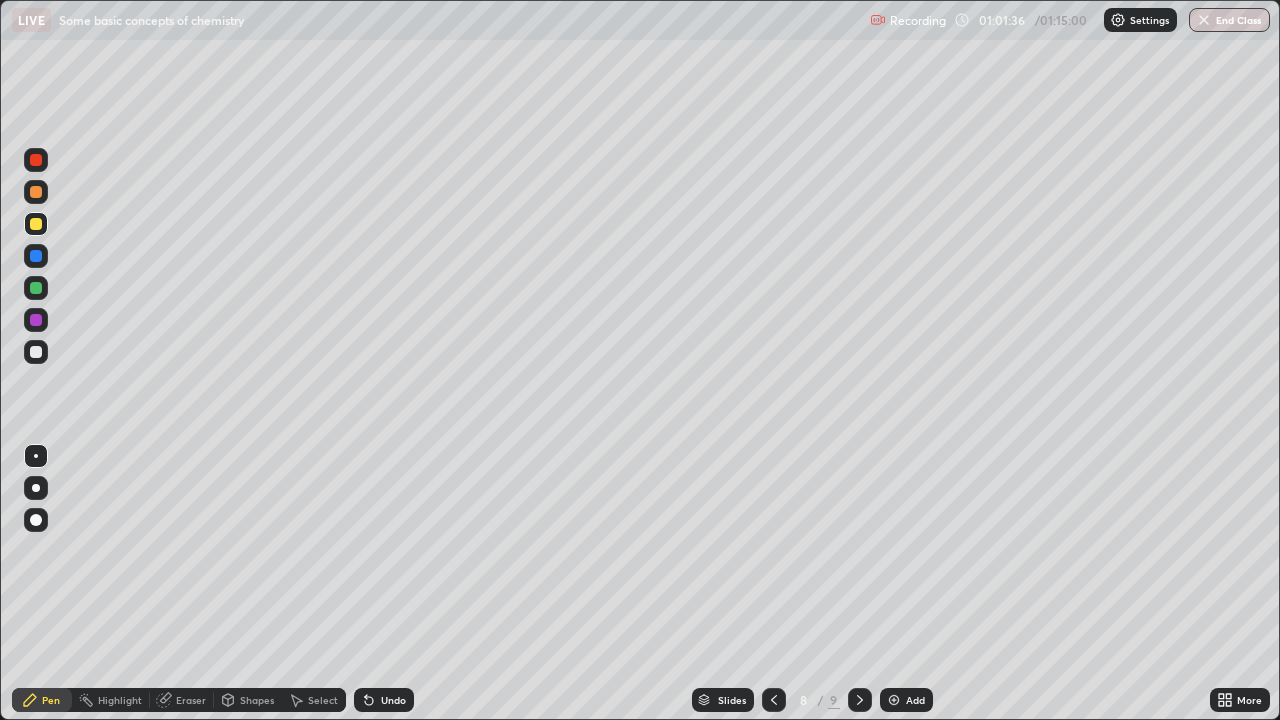 click 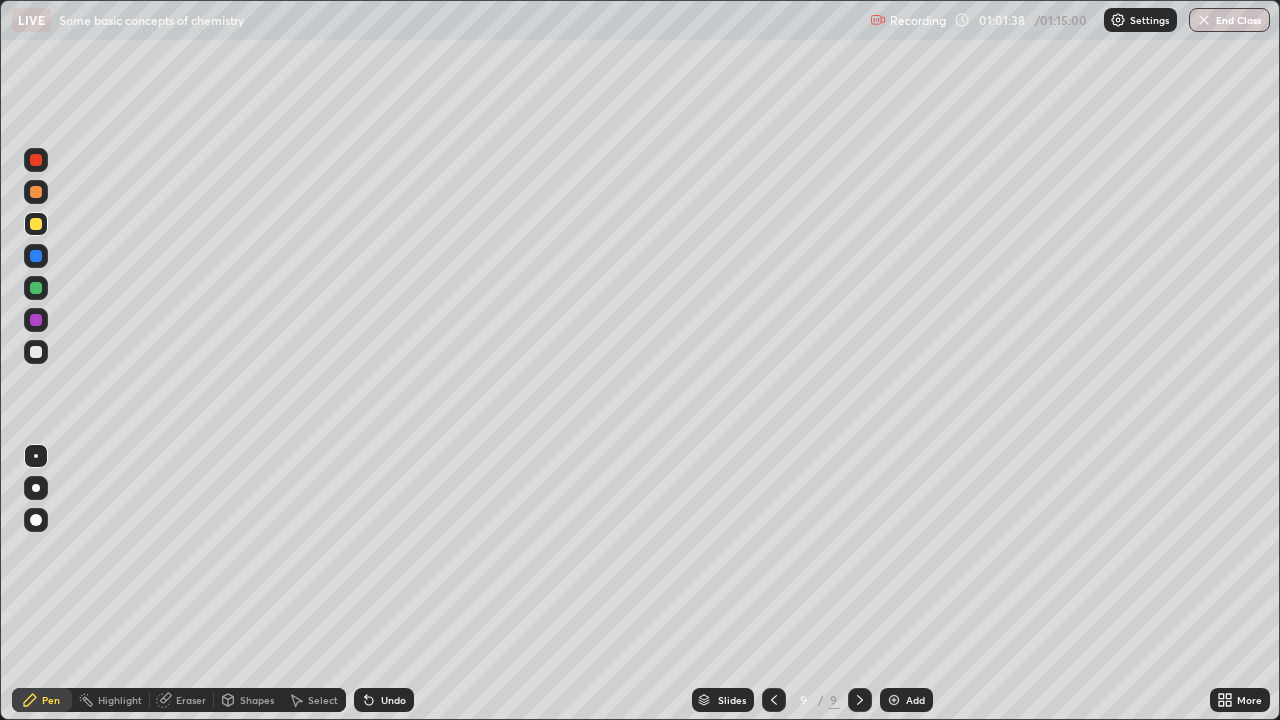 click 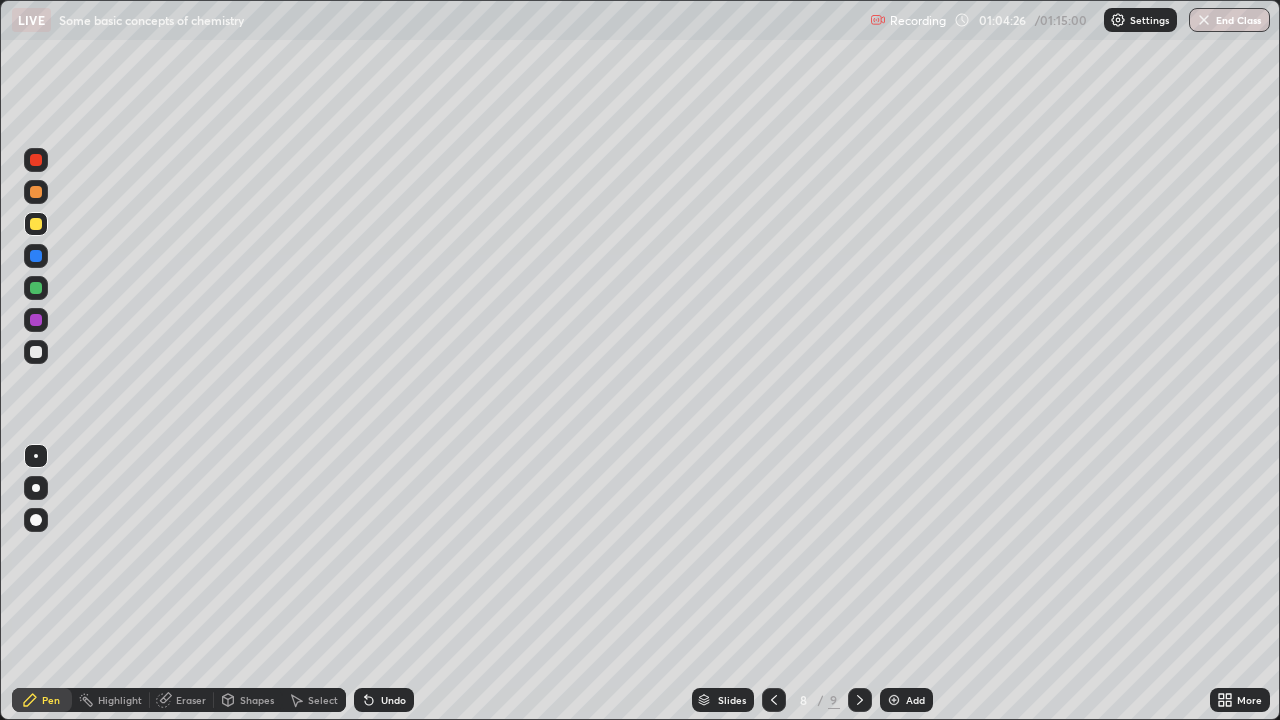 click at bounding box center [860, 700] 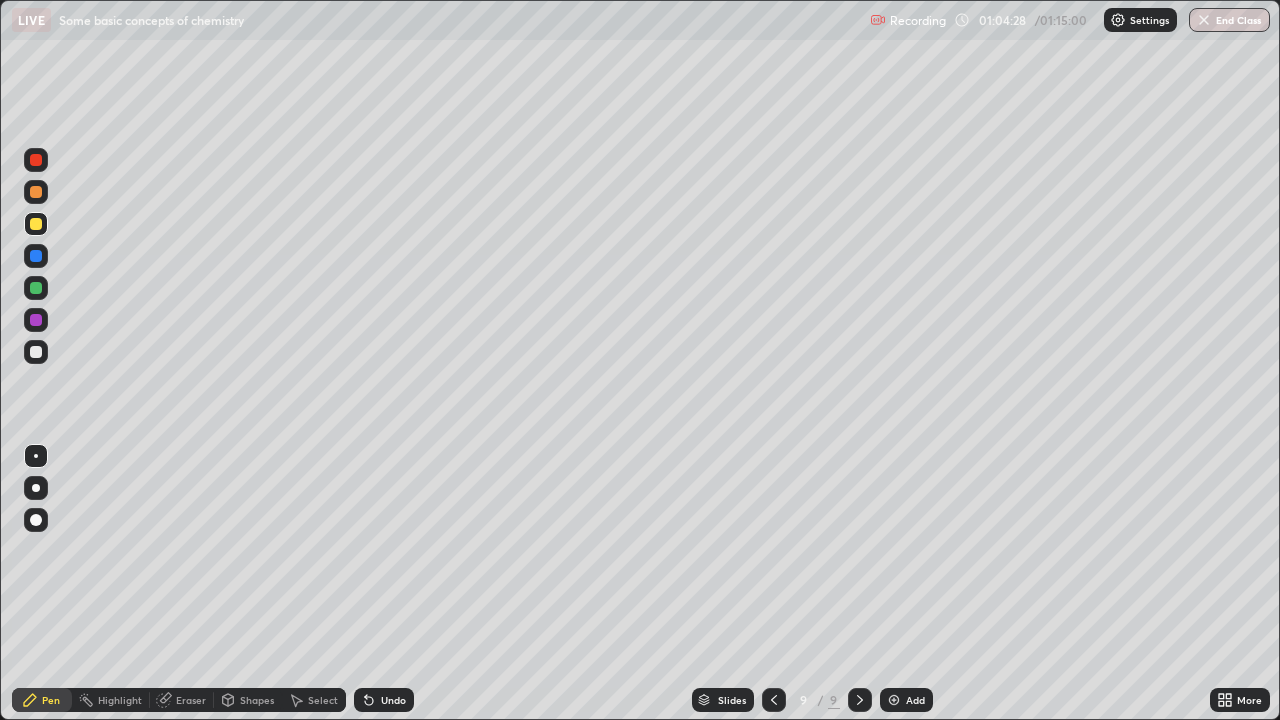 click at bounding box center [36, 352] 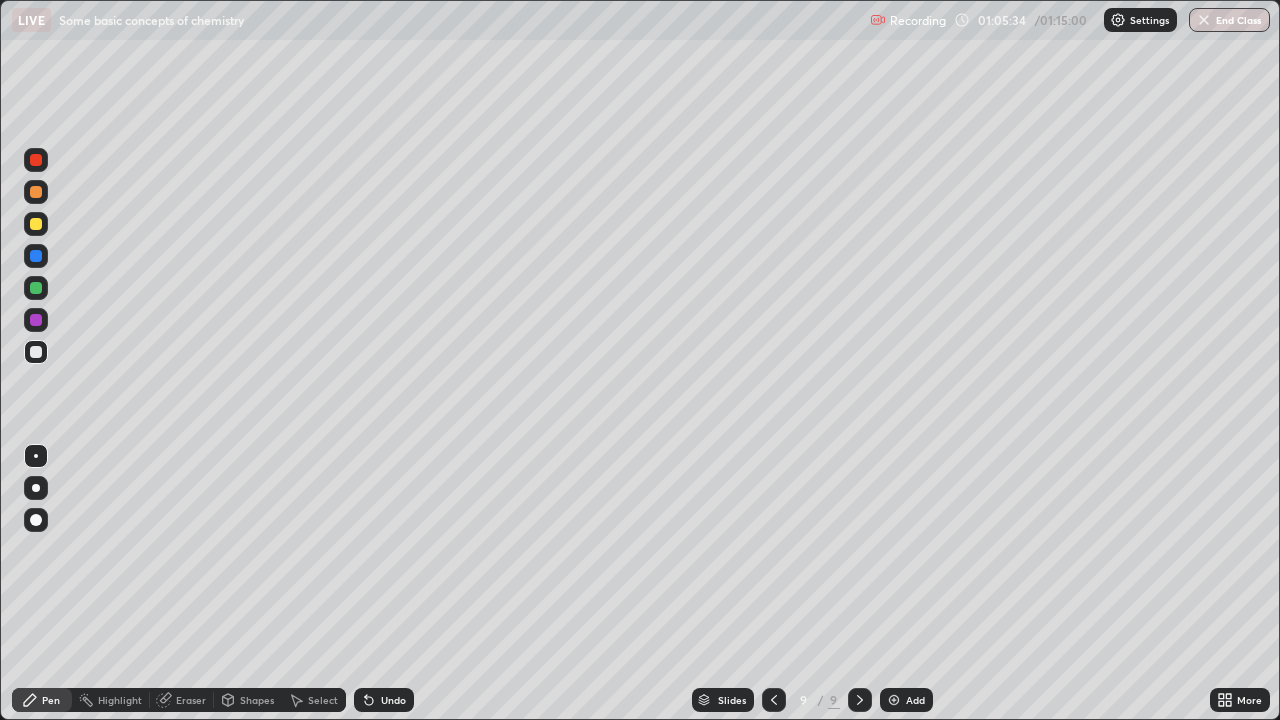click at bounding box center [36, 224] 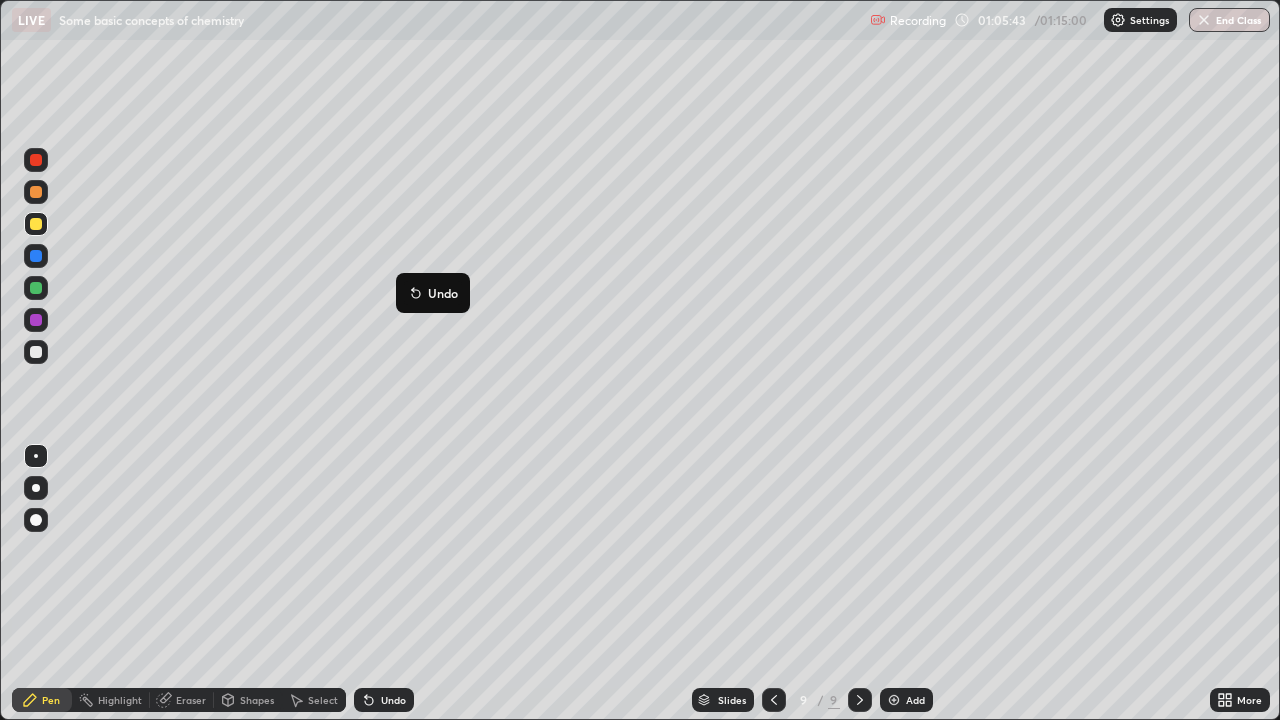 click on "Undo" at bounding box center (433, 293) 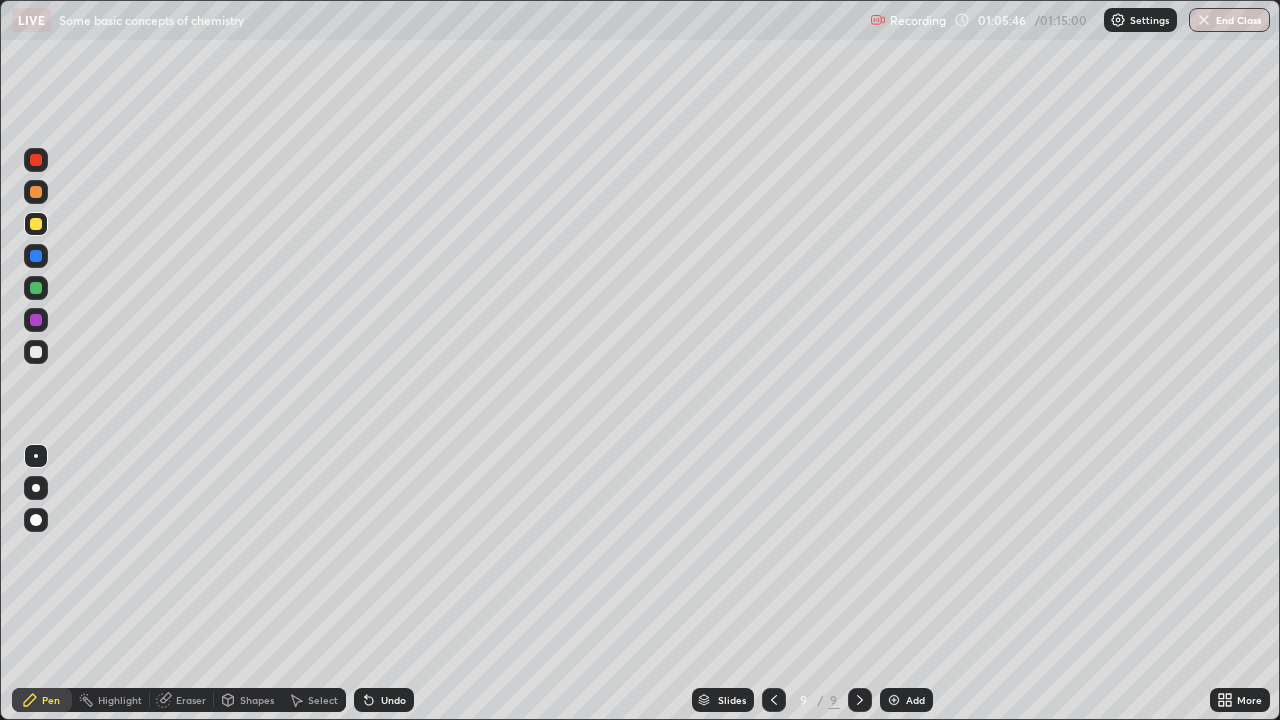 click at bounding box center (36, 352) 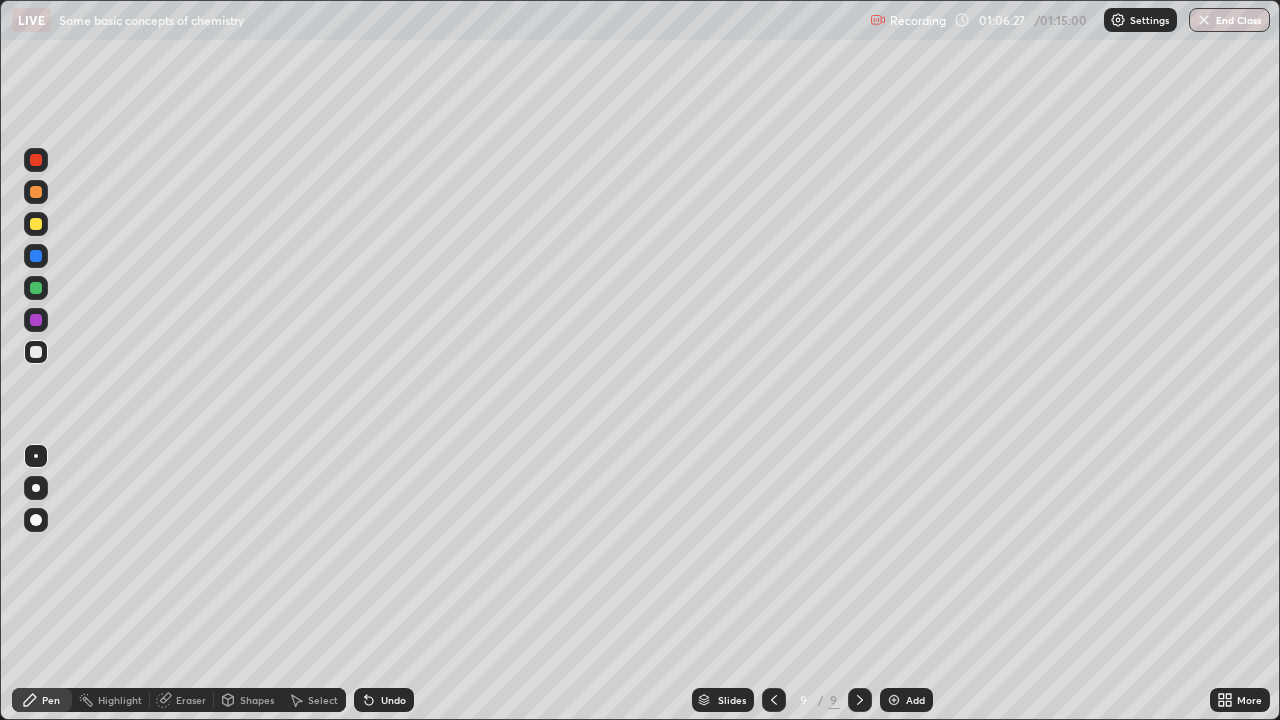 click at bounding box center (36, 320) 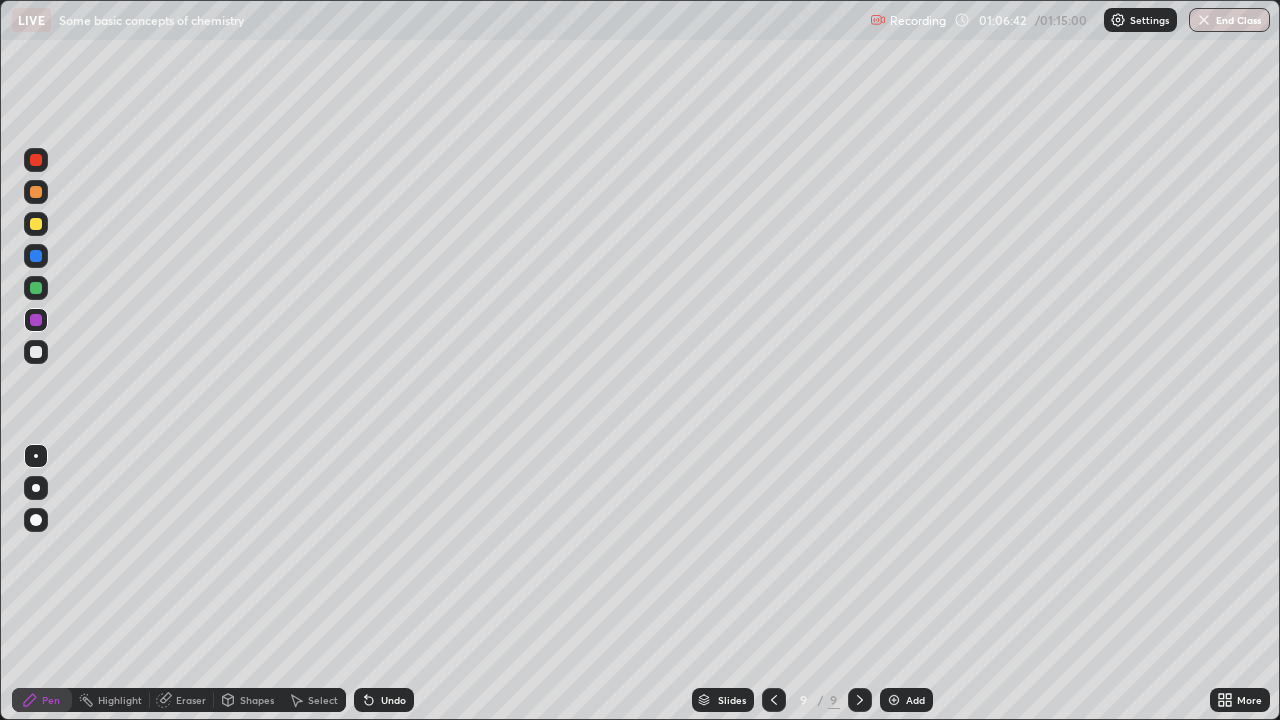 click at bounding box center (36, 352) 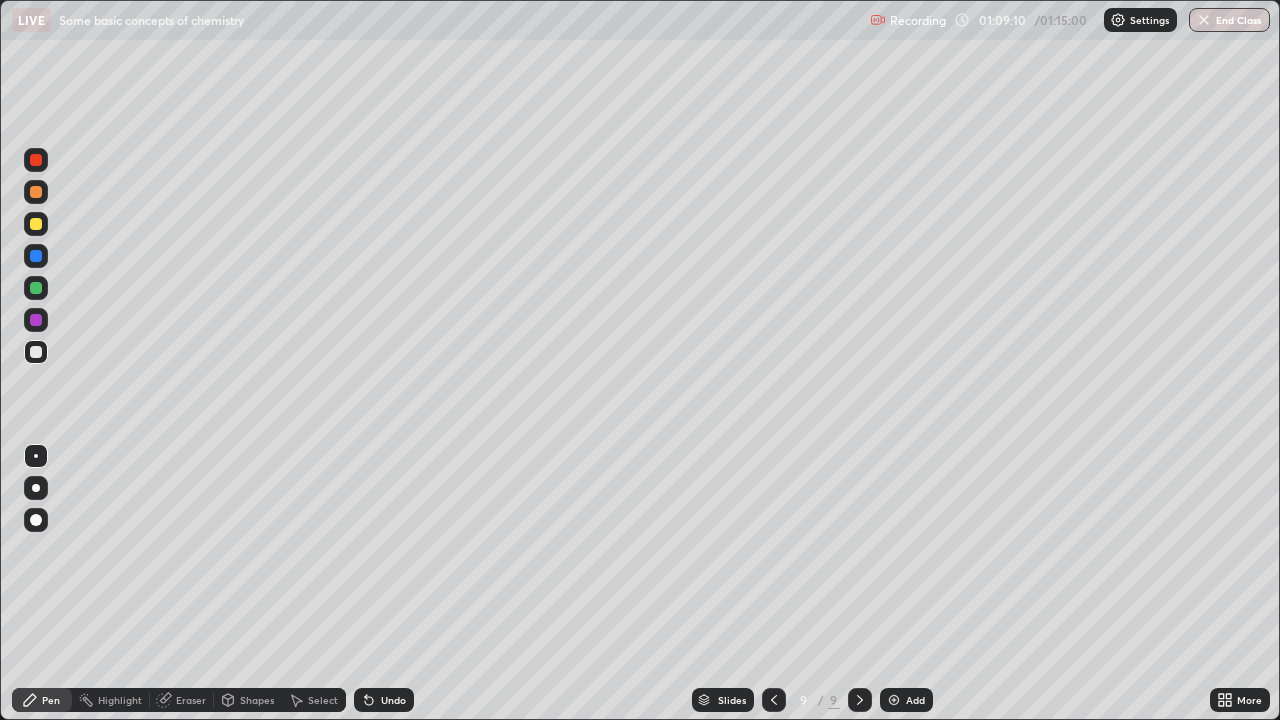 click at bounding box center [894, 700] 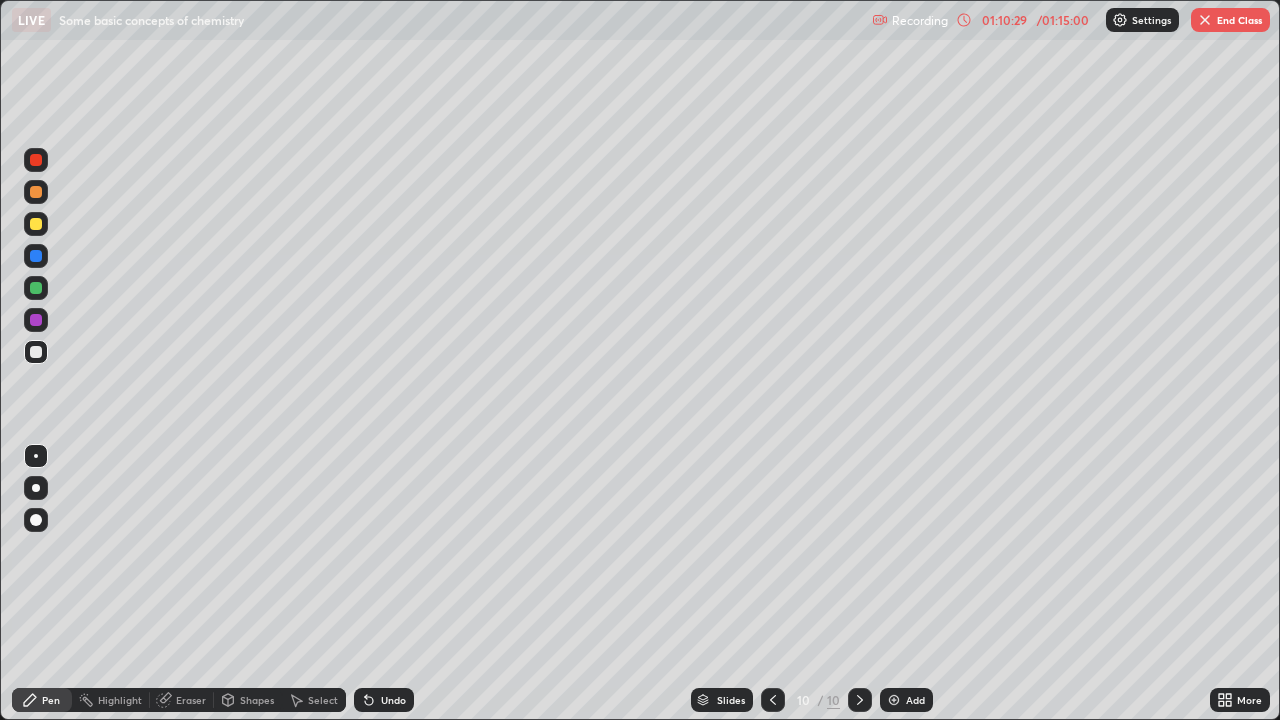 click 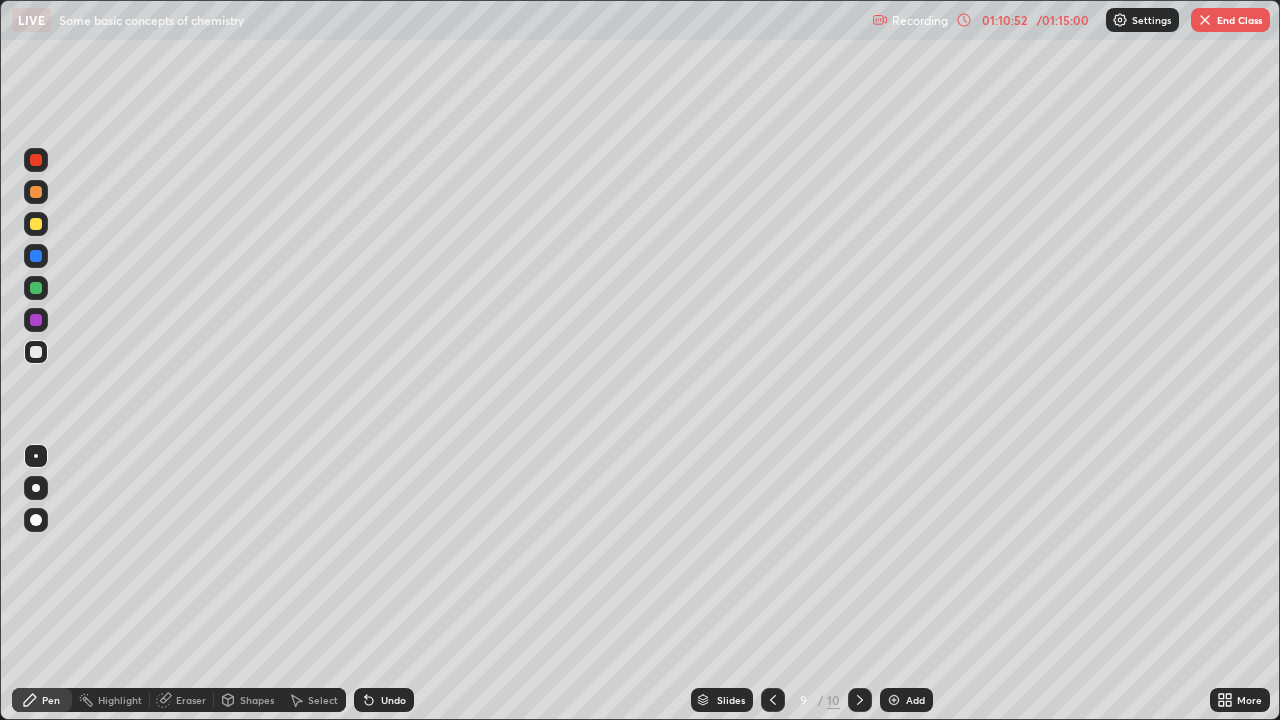 click 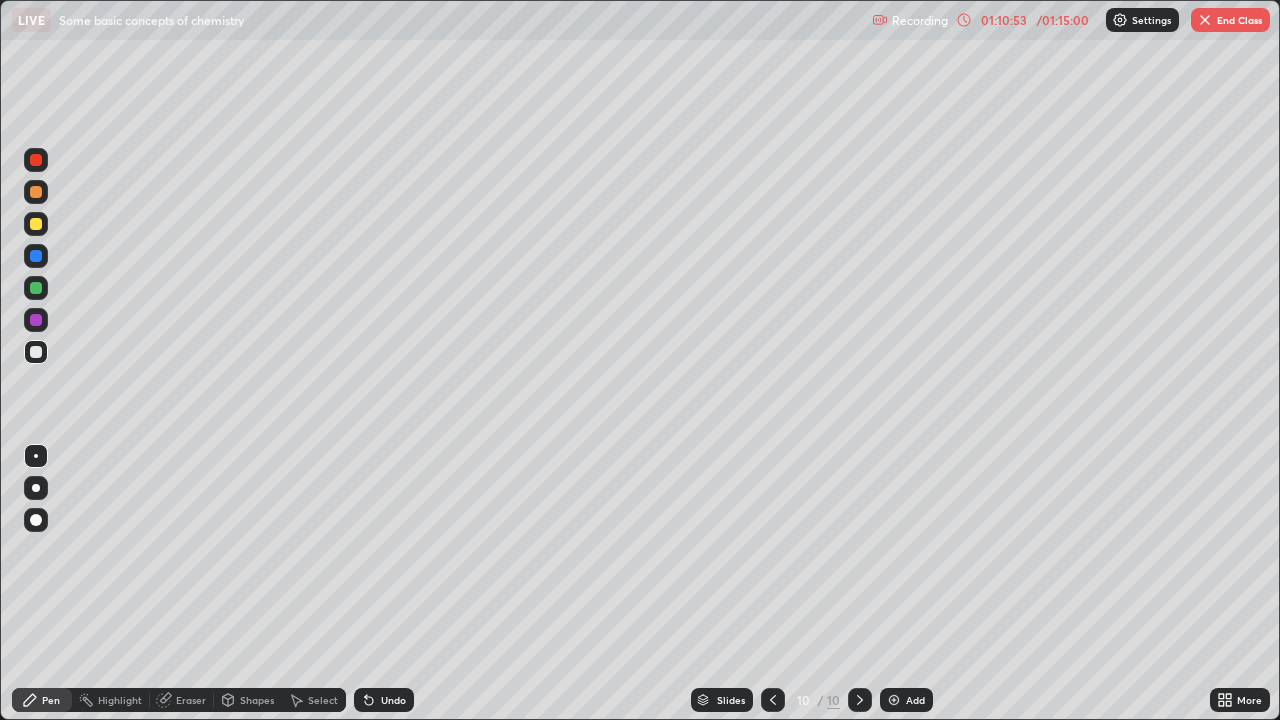 click at bounding box center (36, 288) 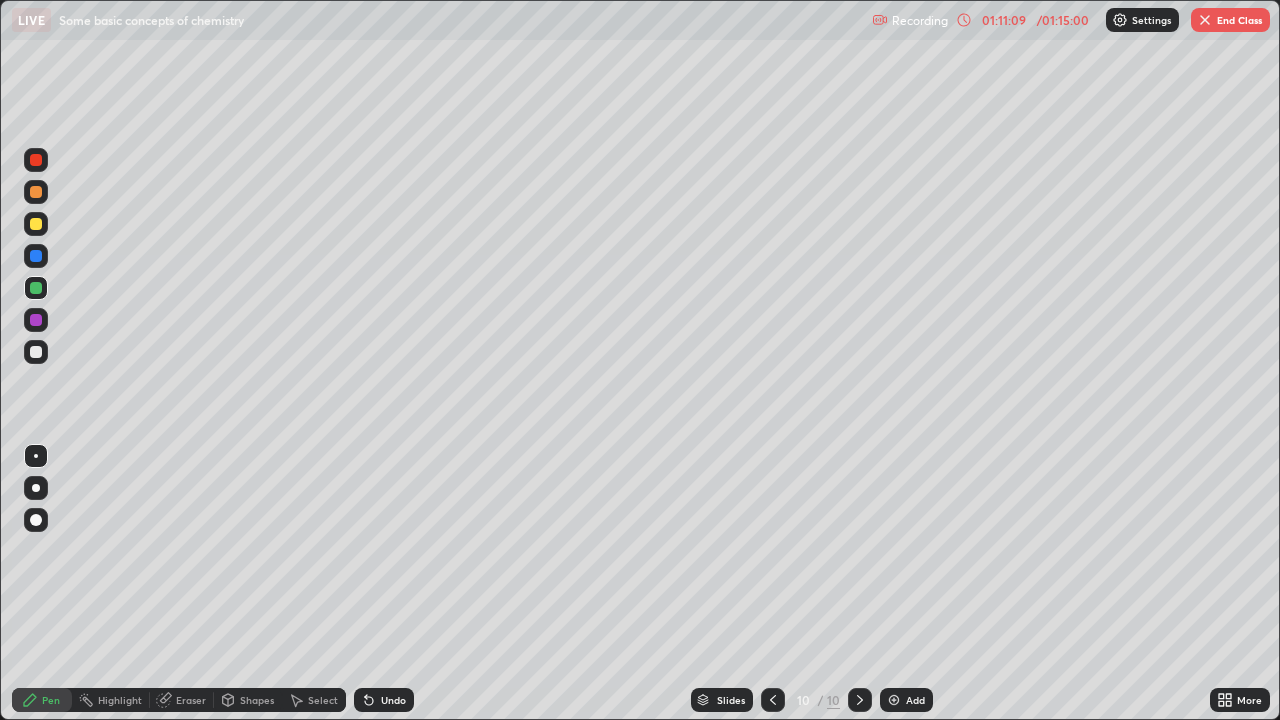 click at bounding box center (36, 352) 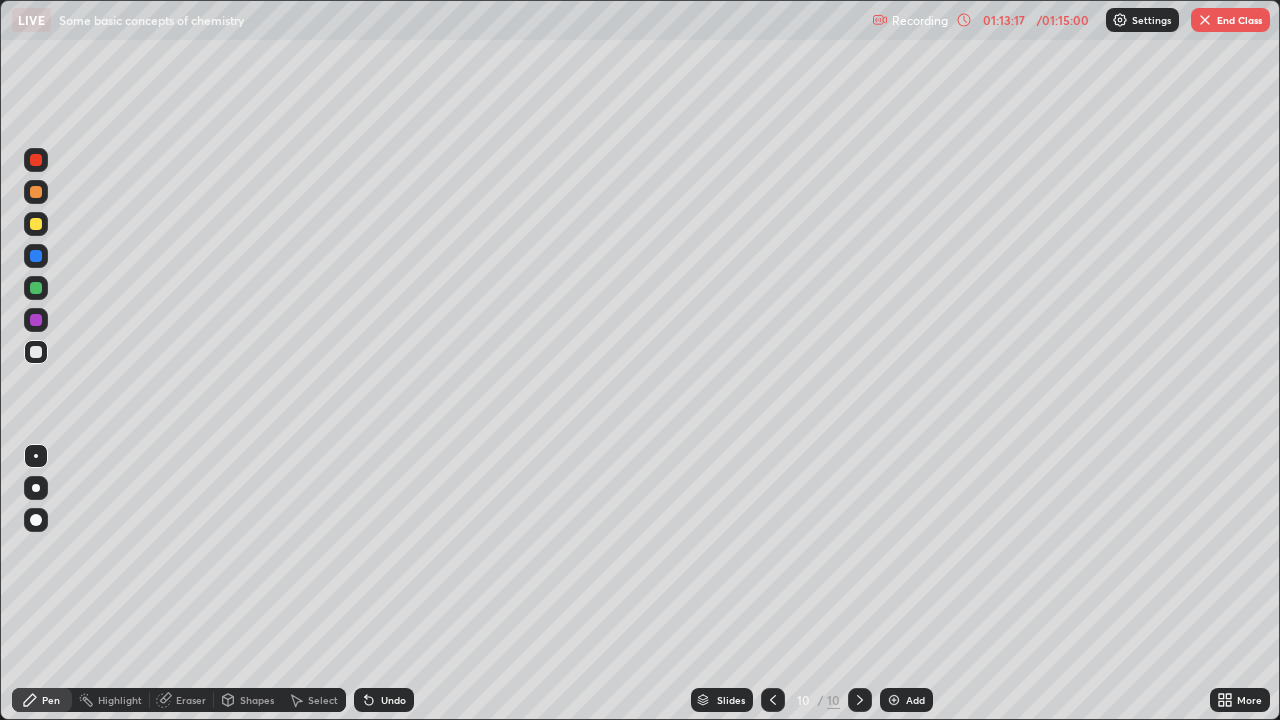 click at bounding box center [773, 700] 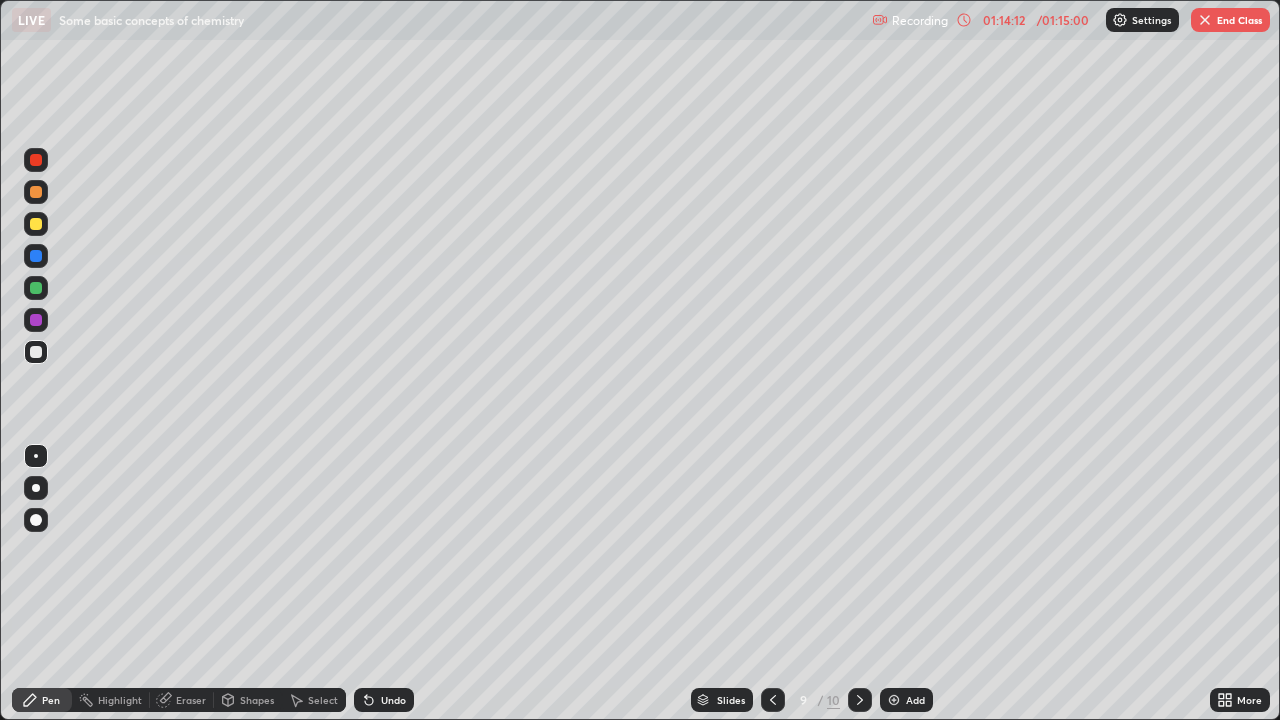 click on "/  01:15:00" at bounding box center (1063, 20) 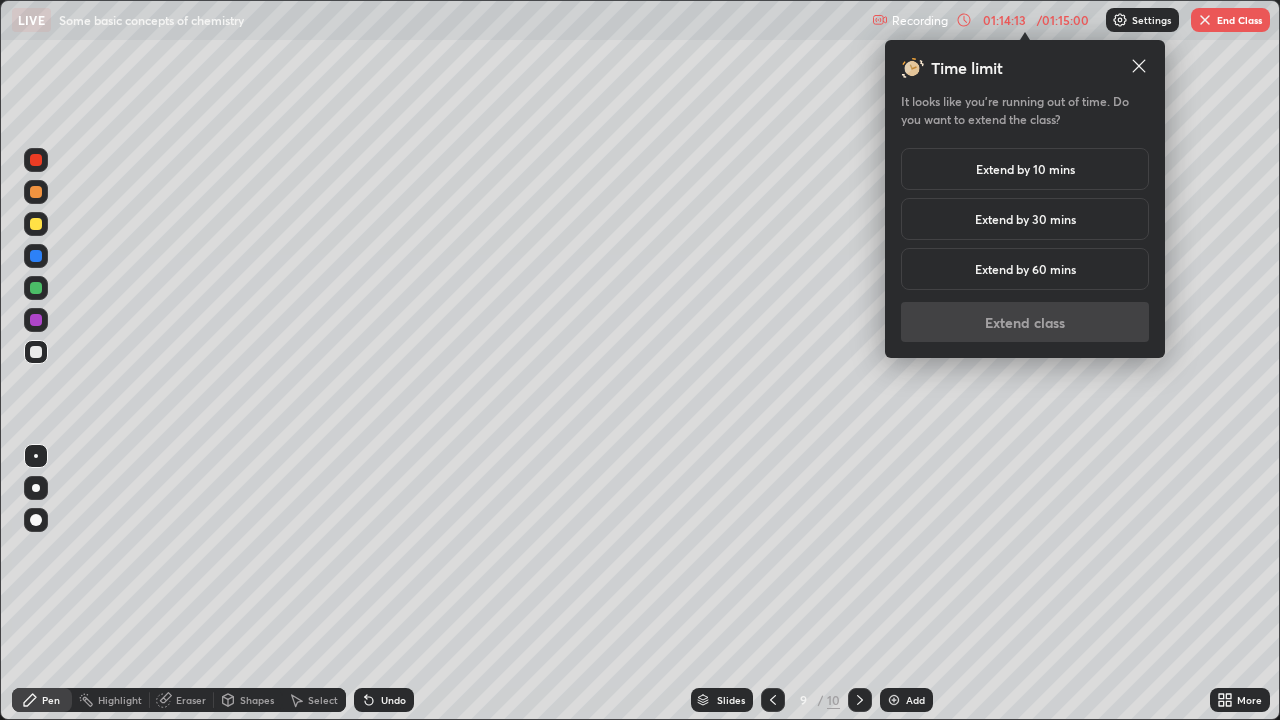 click on "Extend by 10 mins" at bounding box center (1025, 169) 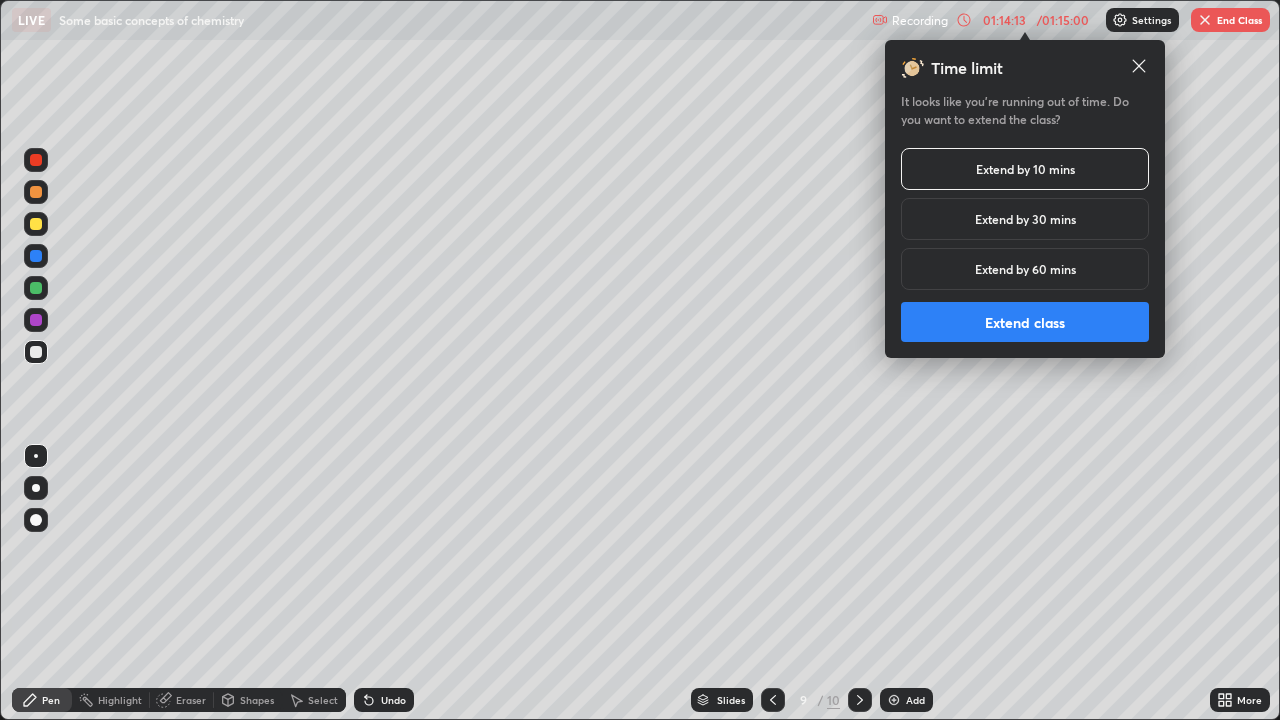 click on "Extend class" at bounding box center [1025, 322] 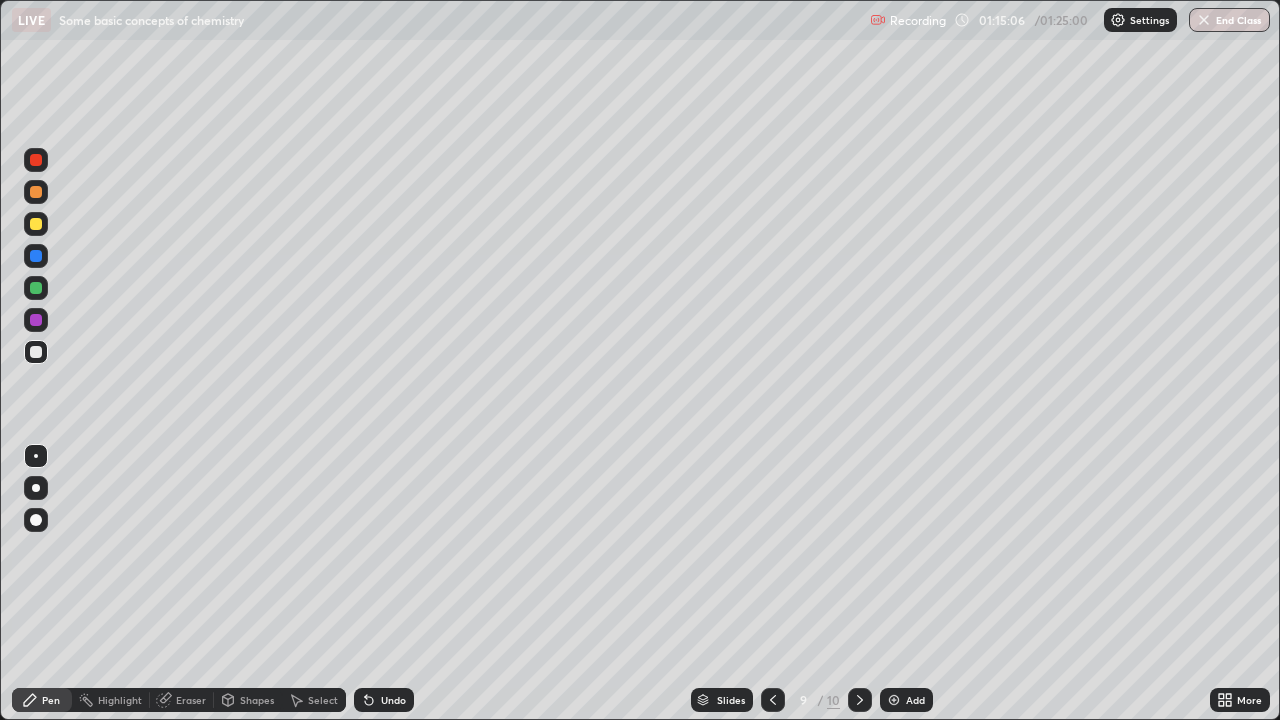 click on "End Class" at bounding box center (1229, 20) 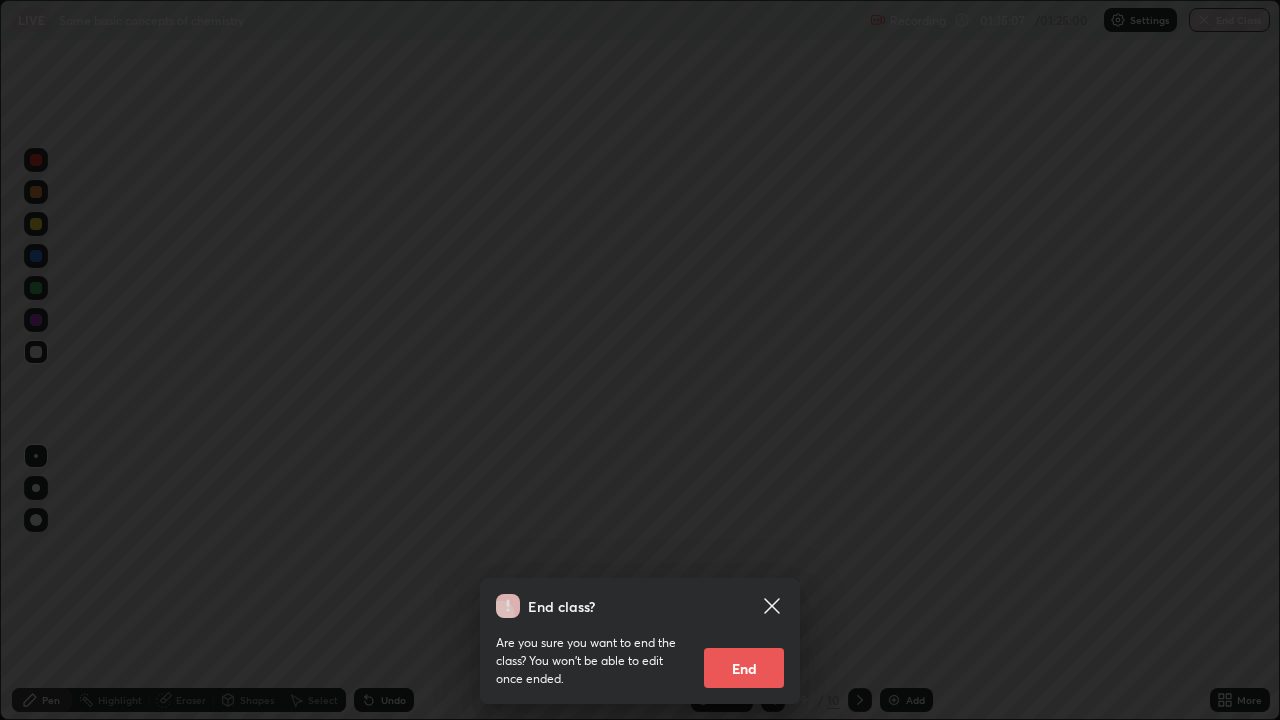 click on "End" at bounding box center (744, 668) 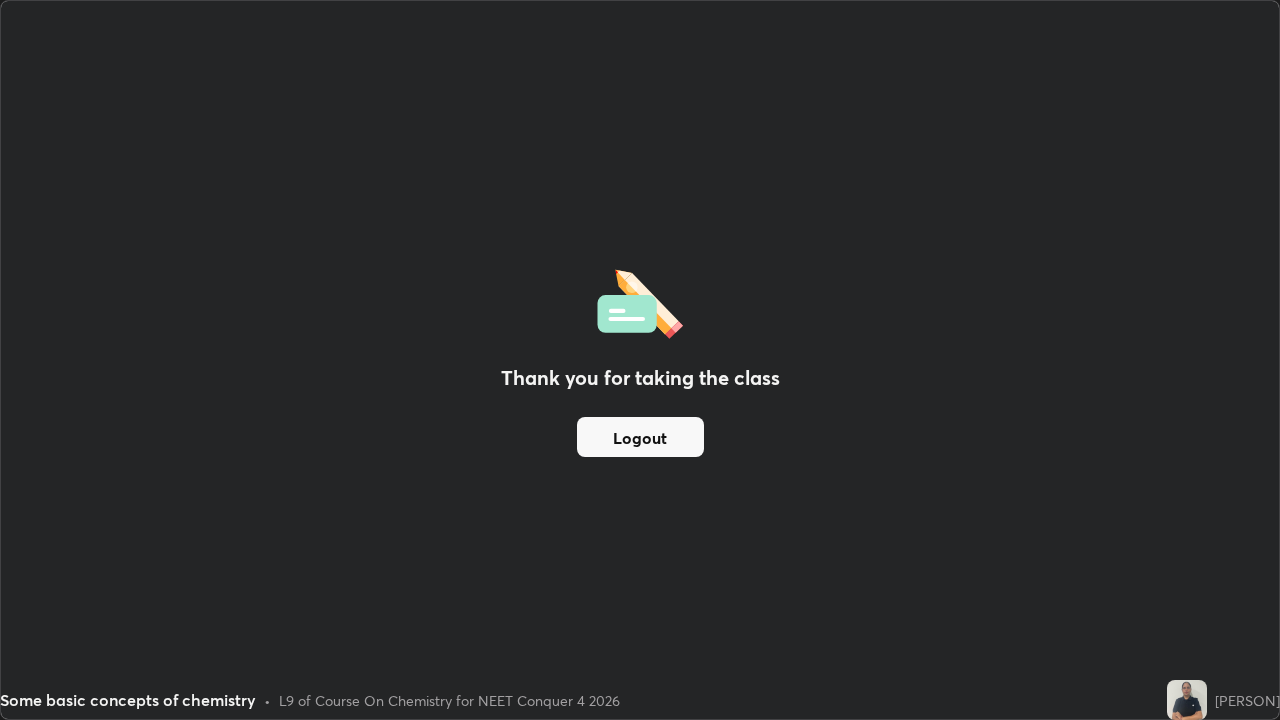 click on "Logout" at bounding box center (640, 437) 